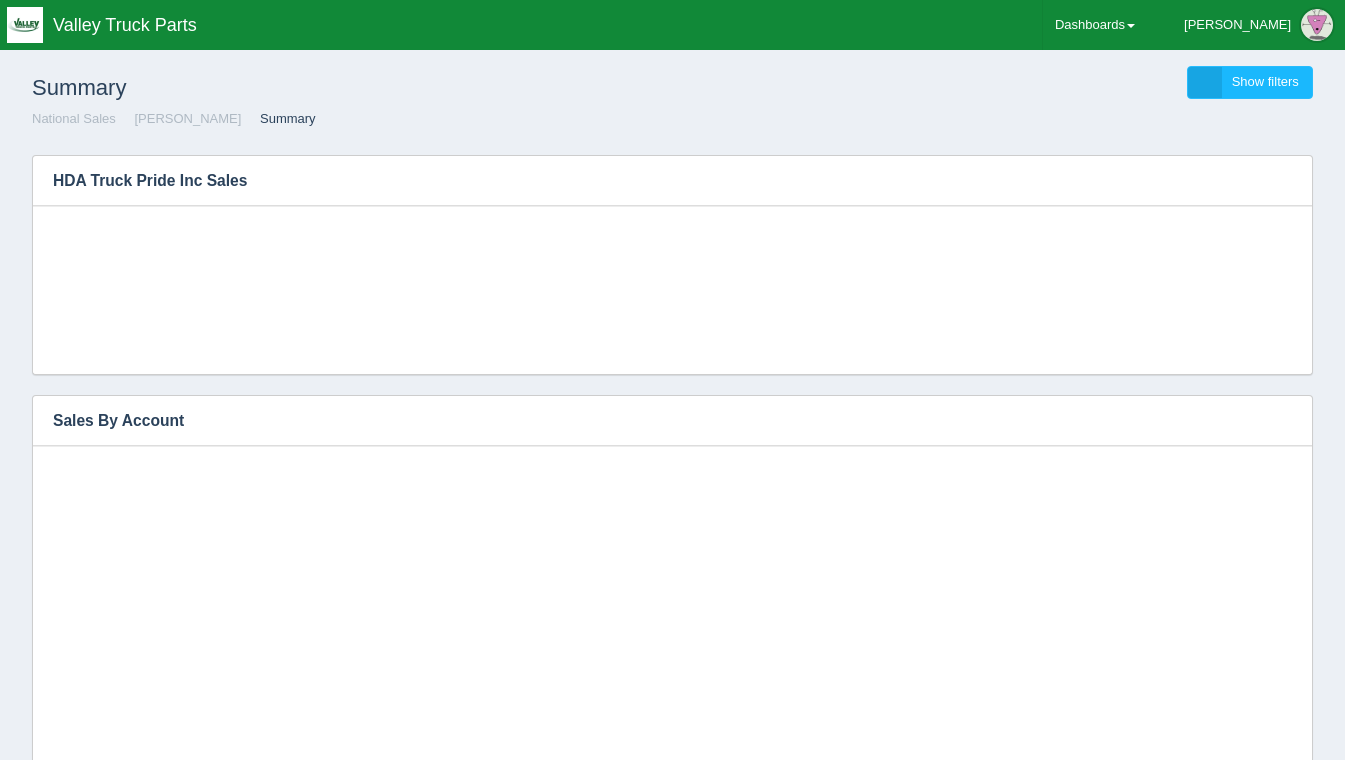 scroll, scrollTop: 0, scrollLeft: 0, axis: both 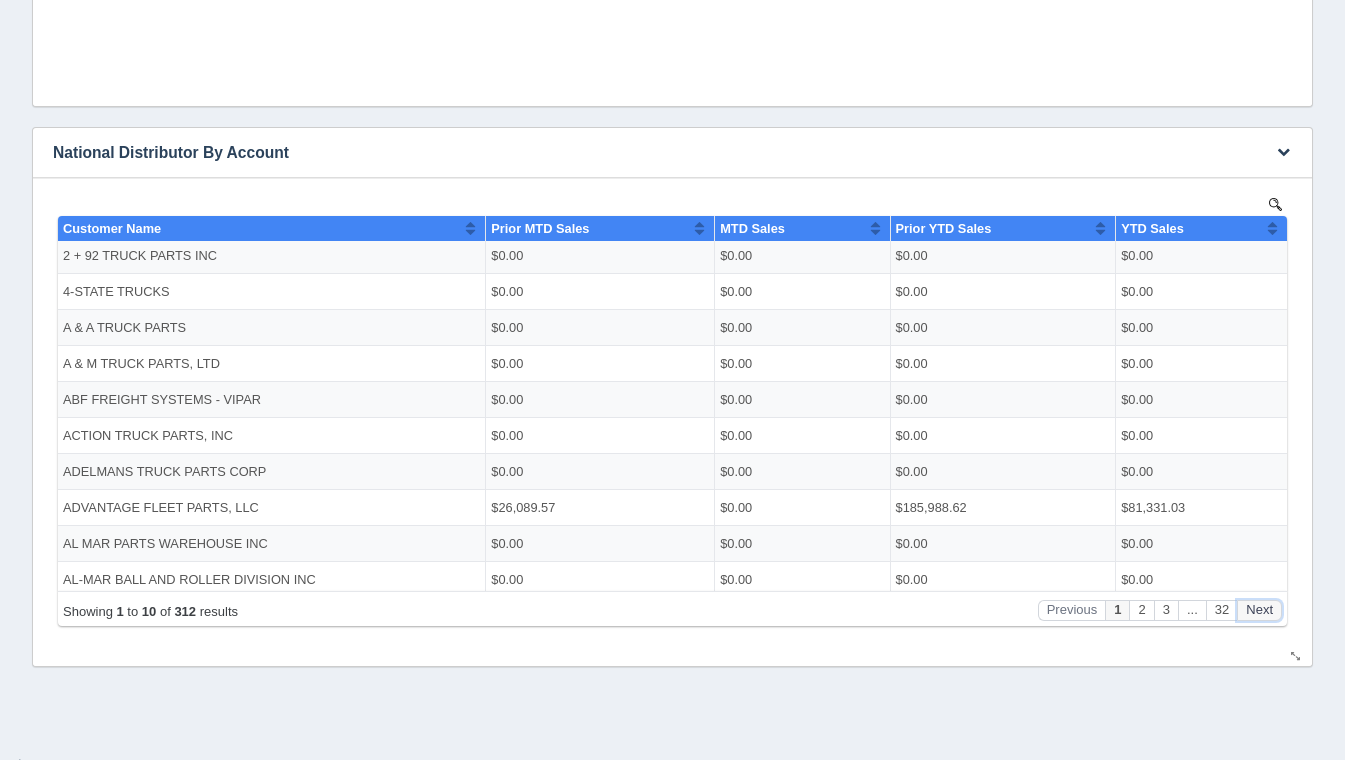 click on "Next" at bounding box center [1259, 609] 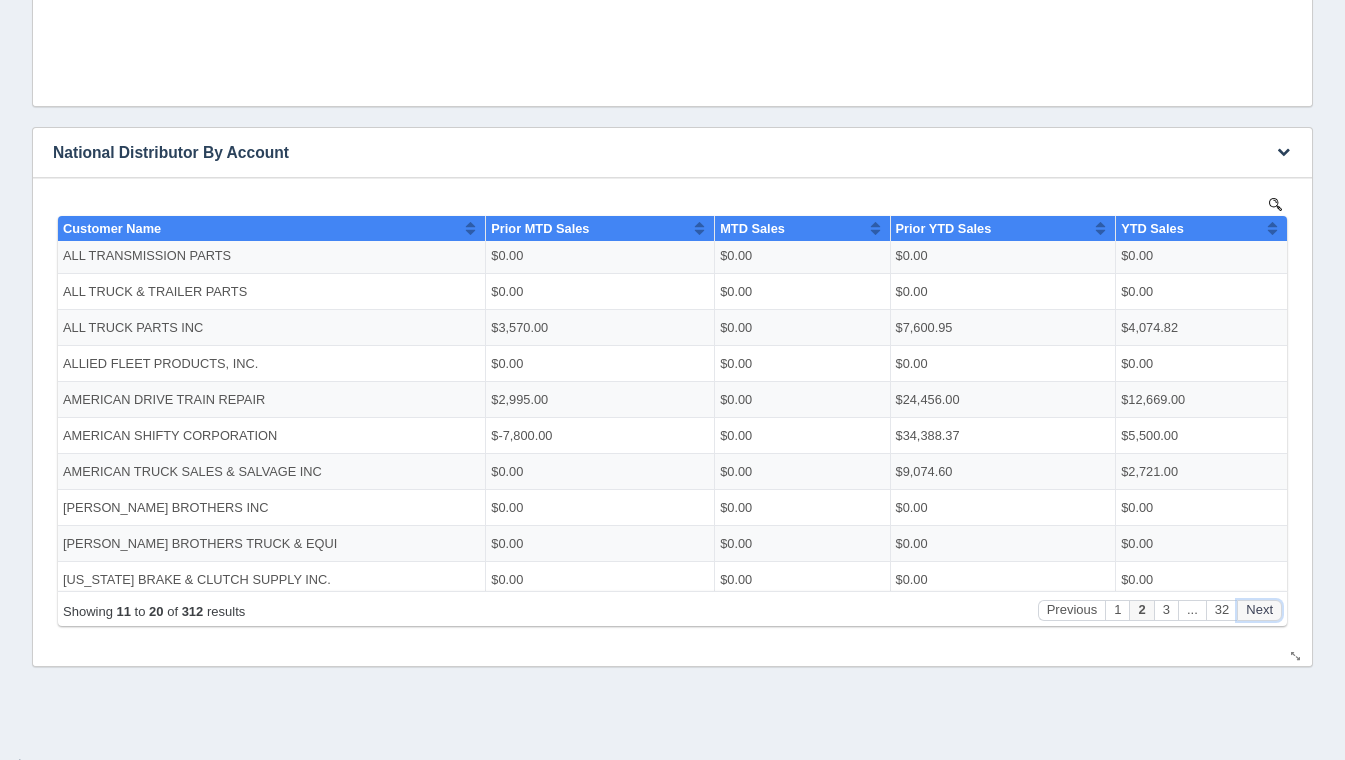 scroll, scrollTop: 0, scrollLeft: 0, axis: both 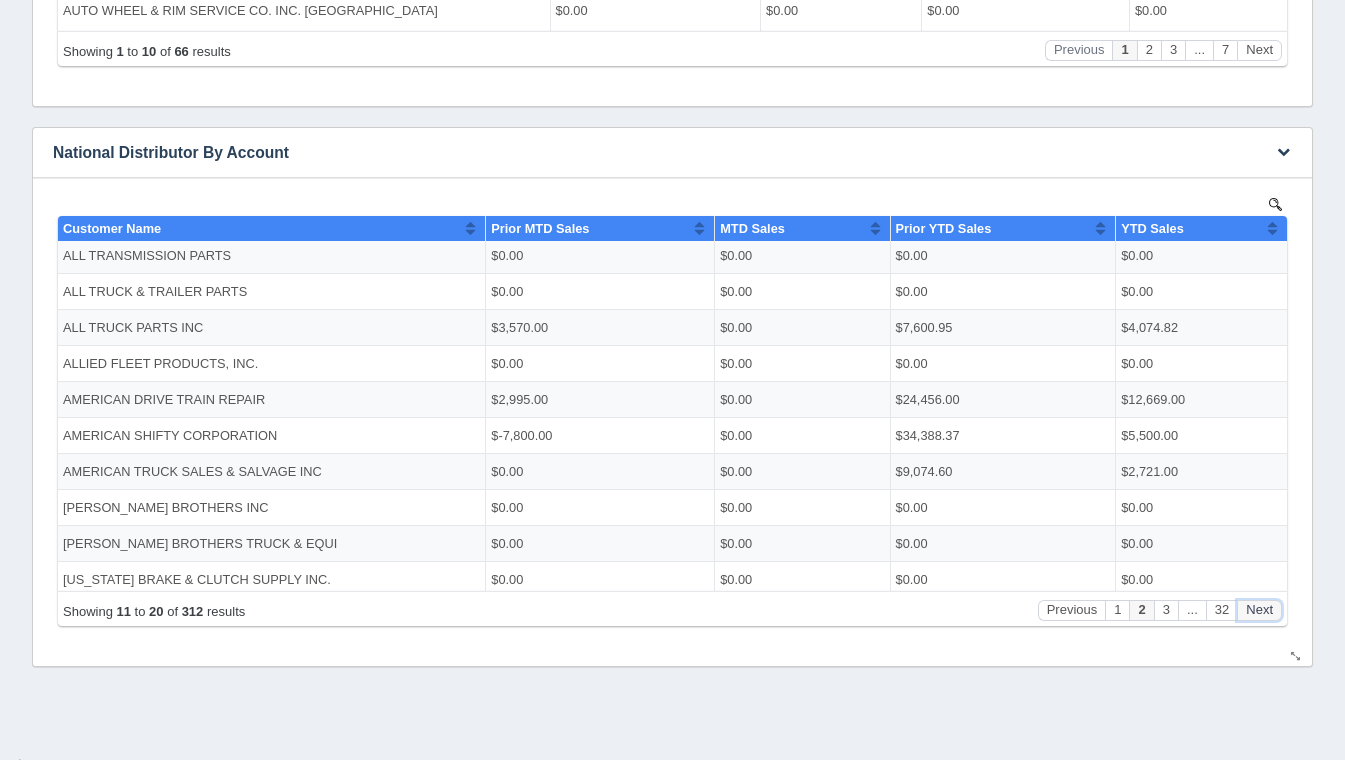 click on "Next" at bounding box center (1259, 609) 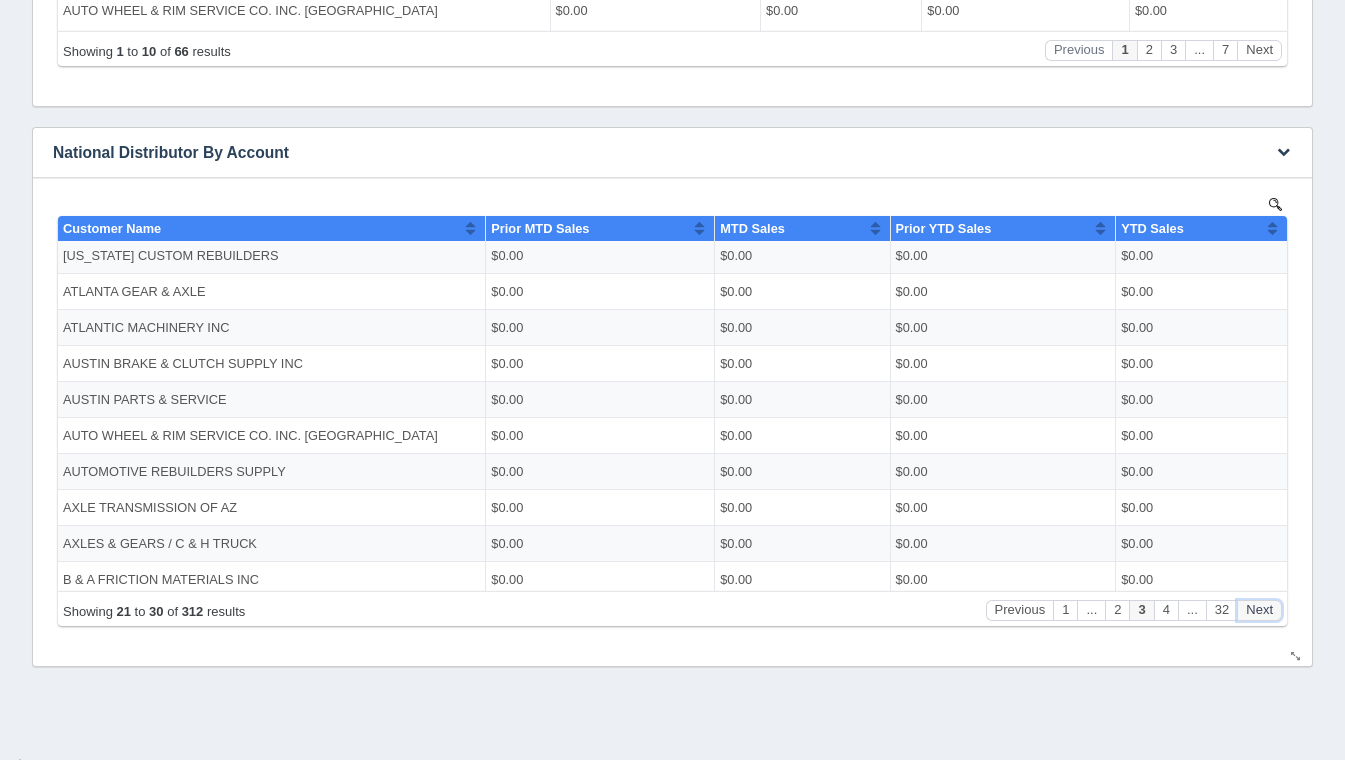 click on "Next" at bounding box center (1259, 609) 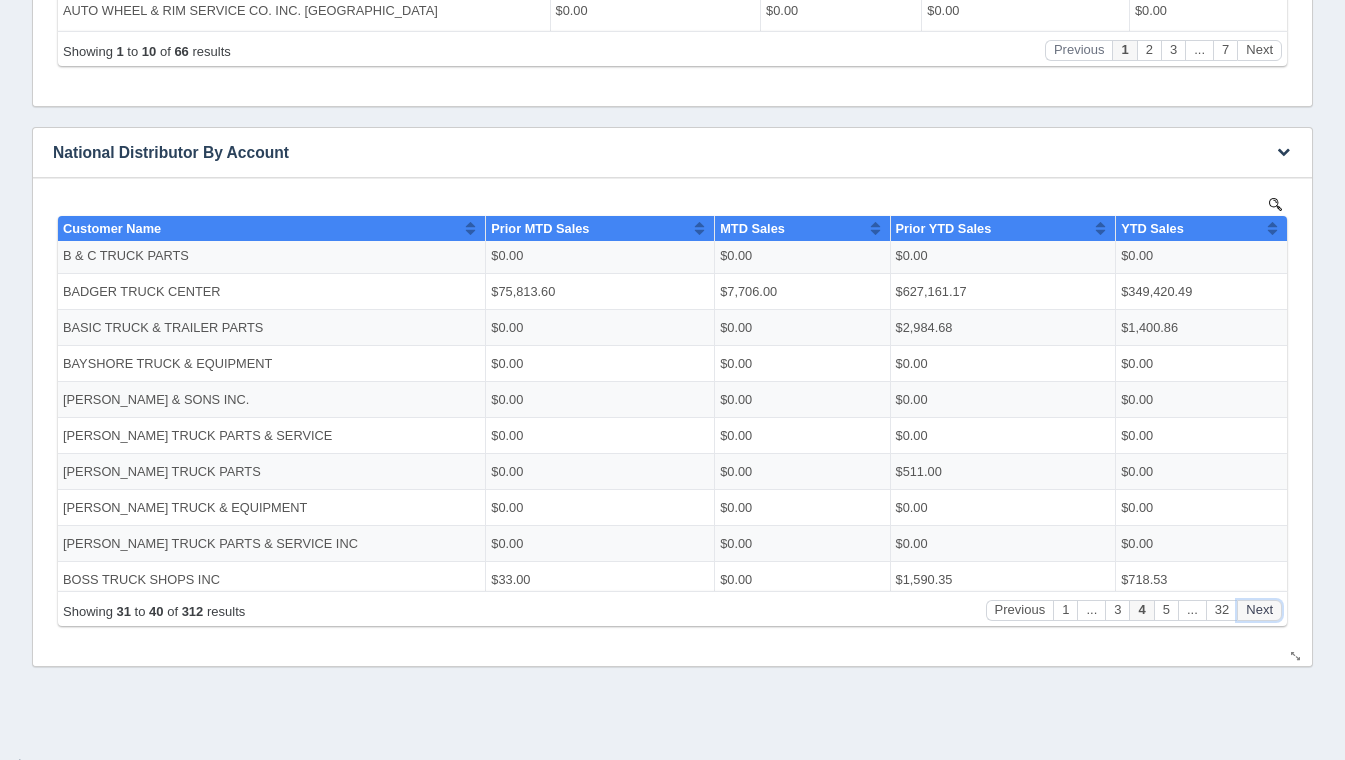 click on "Next" at bounding box center [1259, 609] 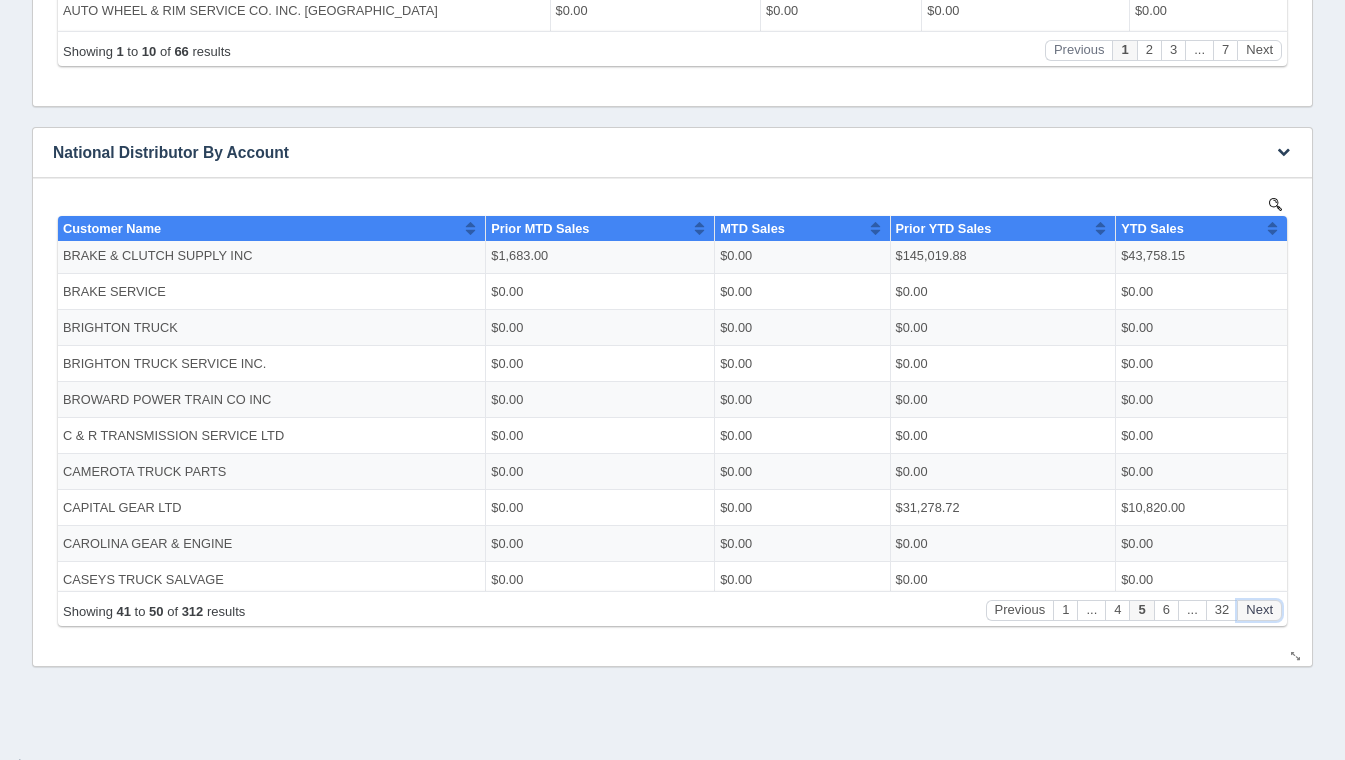 click on "Next" at bounding box center (1259, 609) 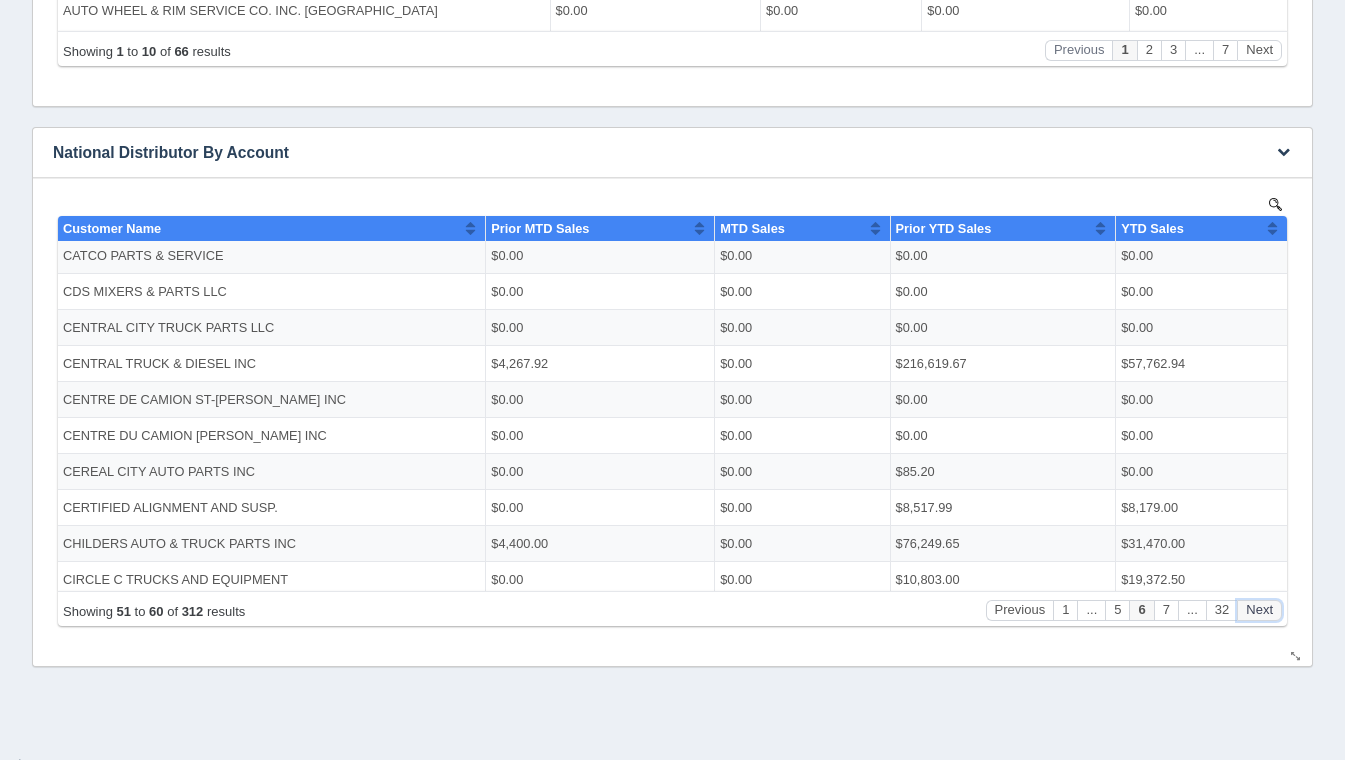 click on "Next" at bounding box center (1259, 609) 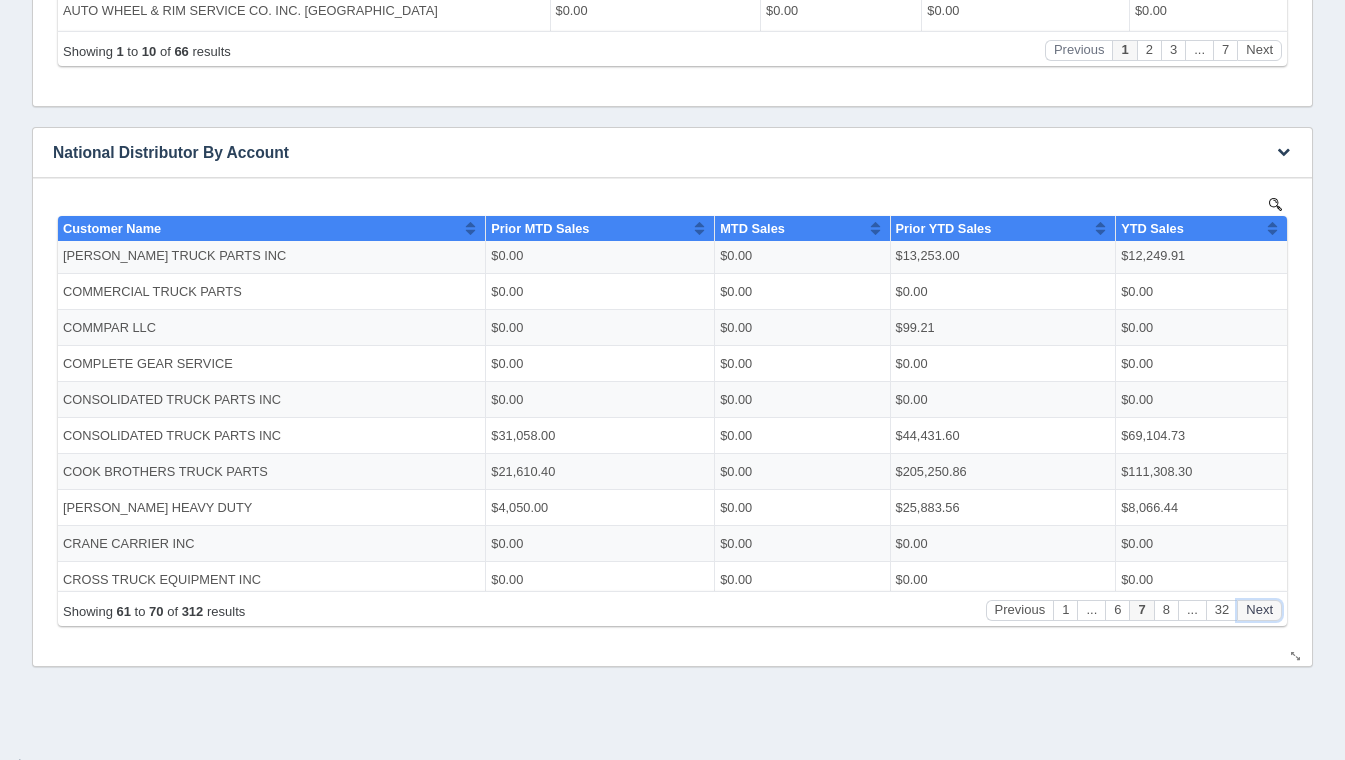 click on "Next" at bounding box center [1259, 609] 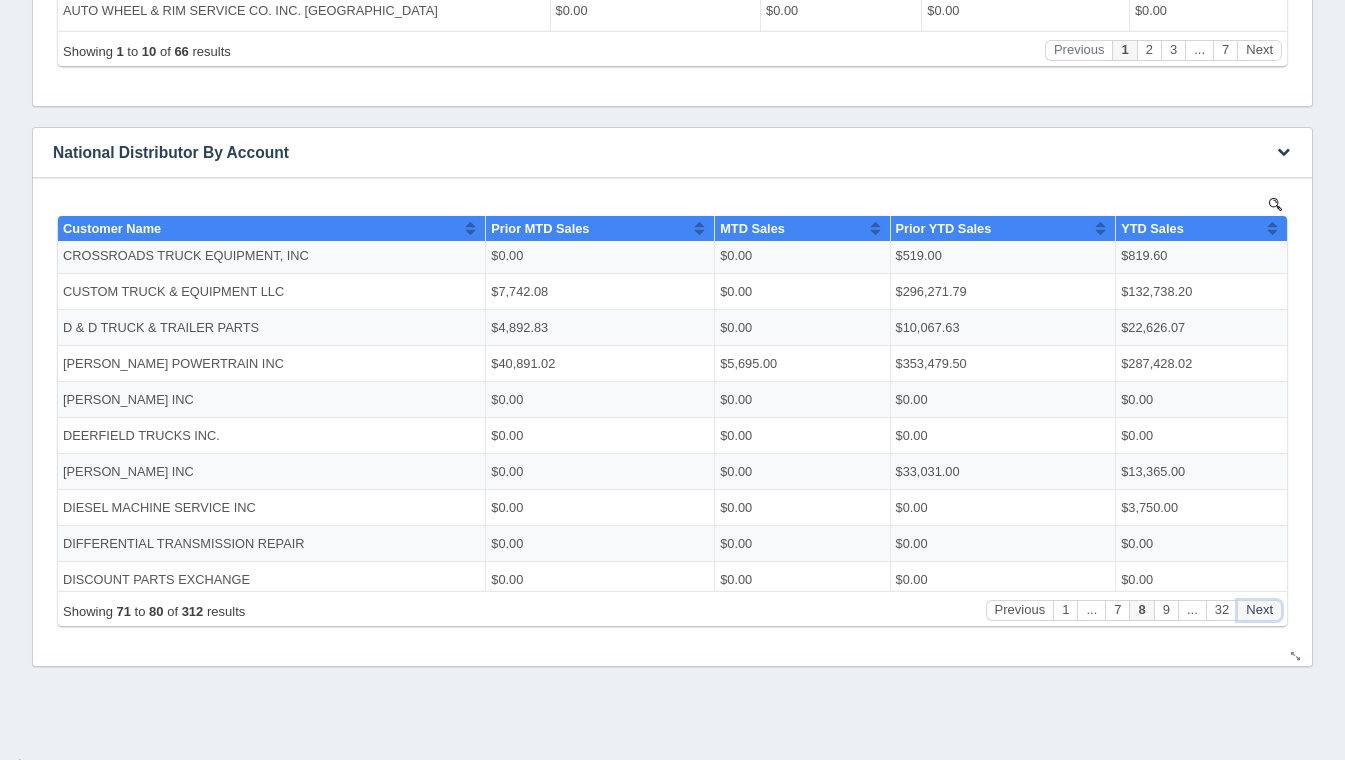 click on "Next" at bounding box center [1259, 609] 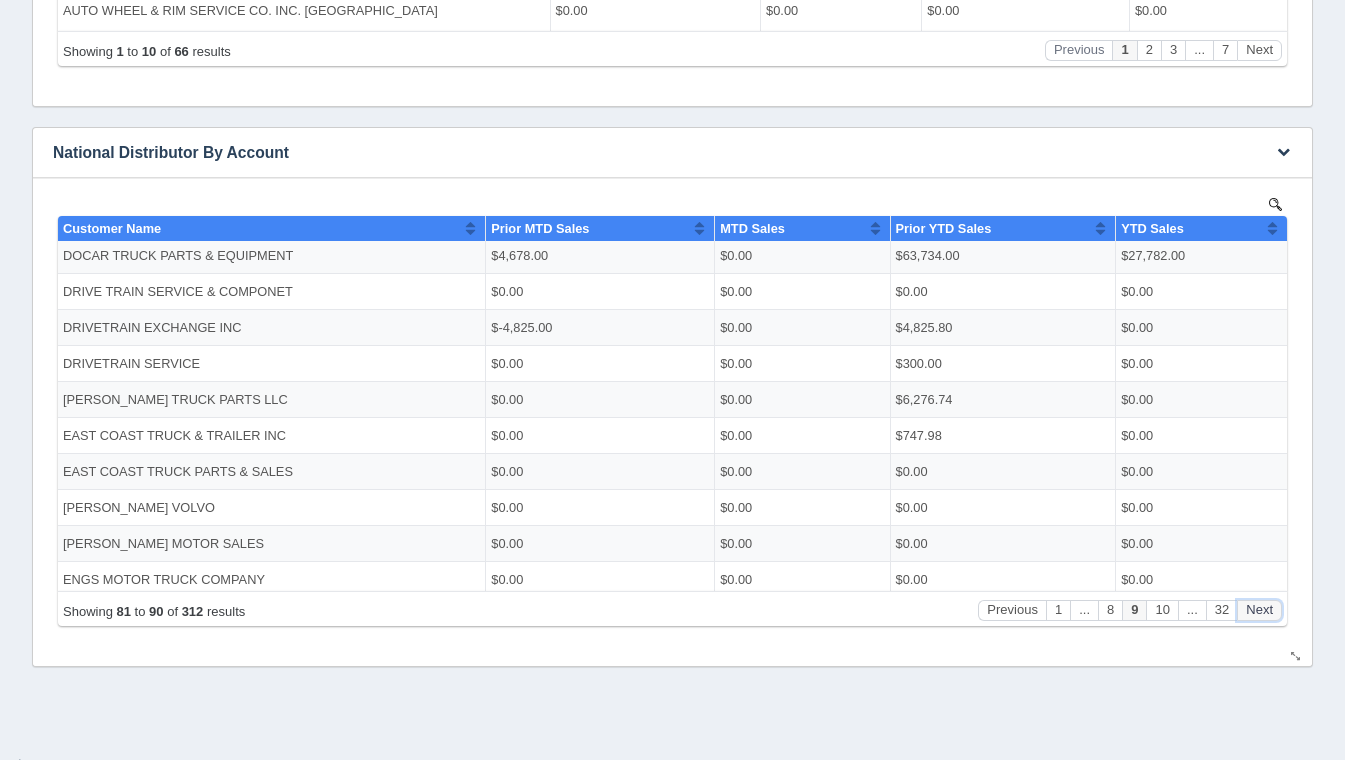 click on "Next" at bounding box center (1259, 609) 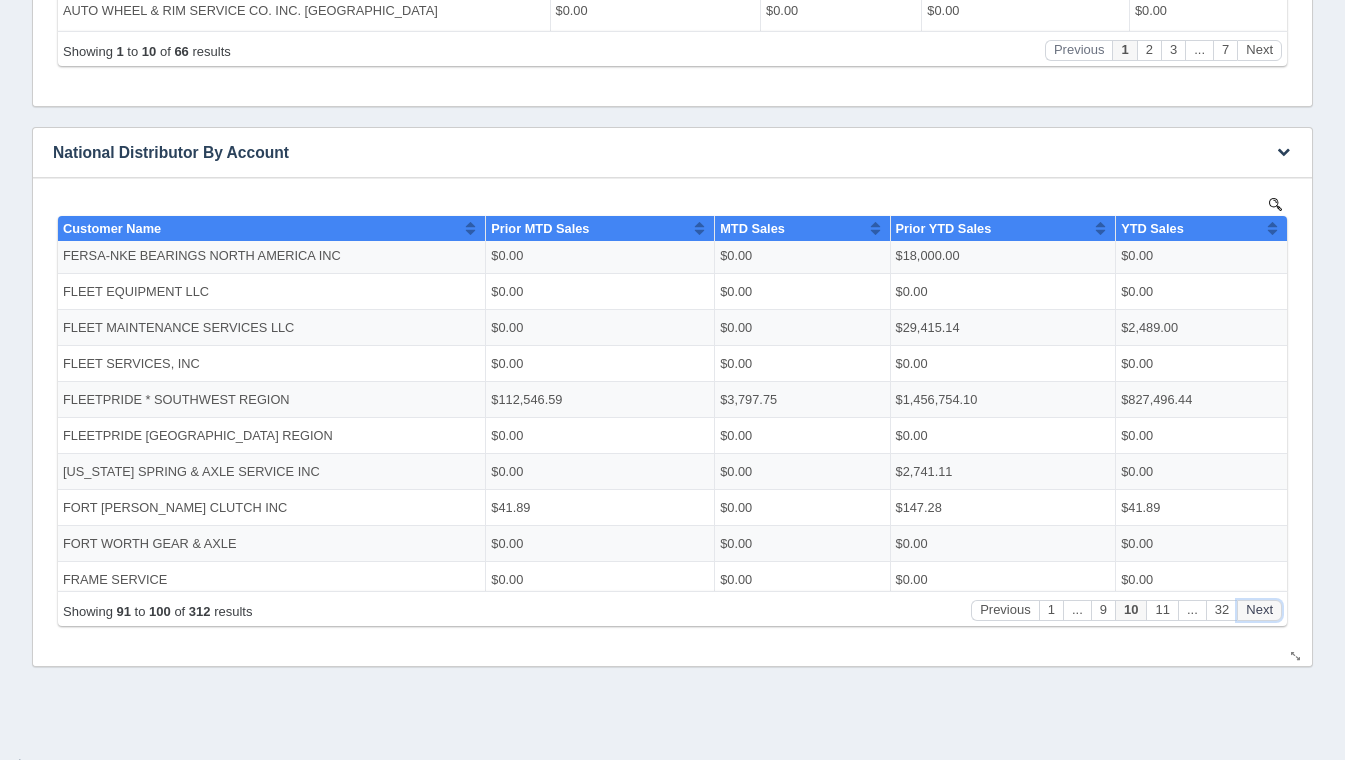 click on "Next" at bounding box center [1259, 609] 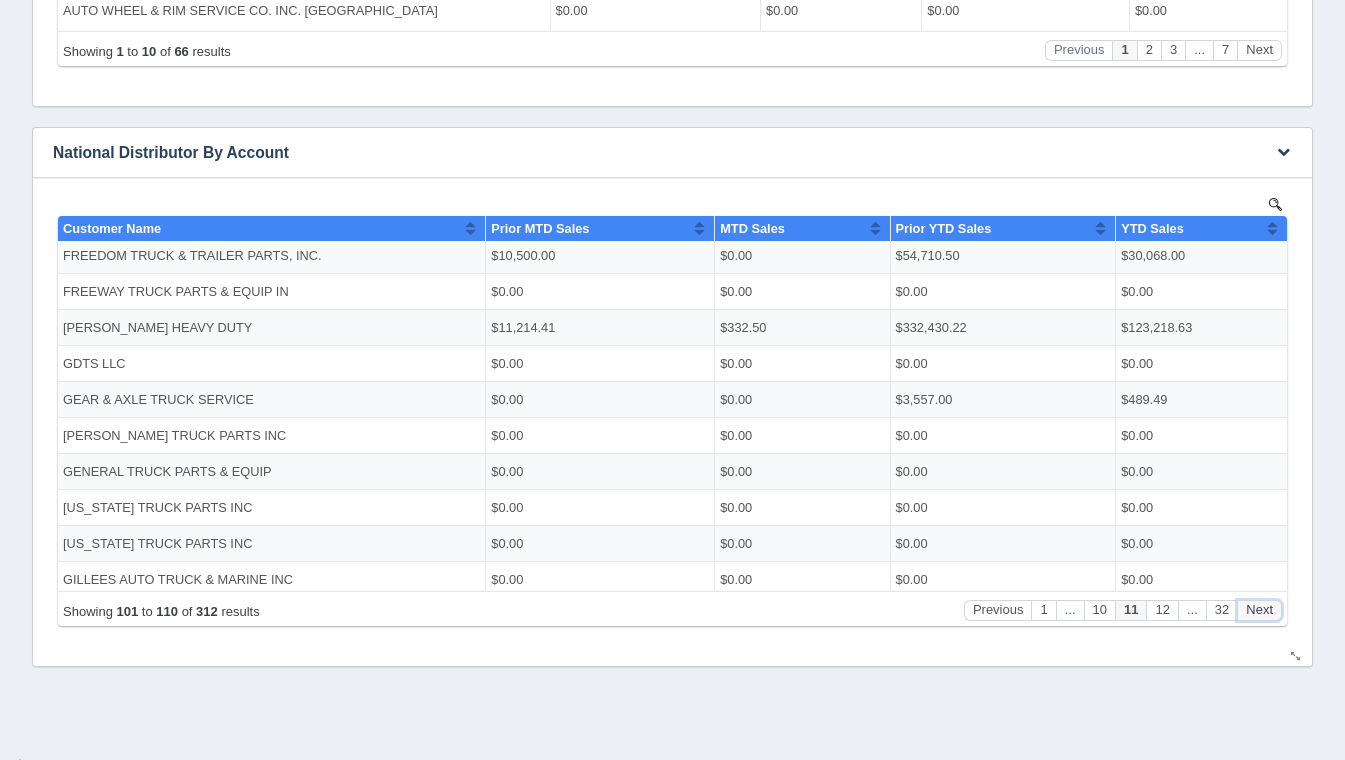 click on "Next" at bounding box center [1259, 609] 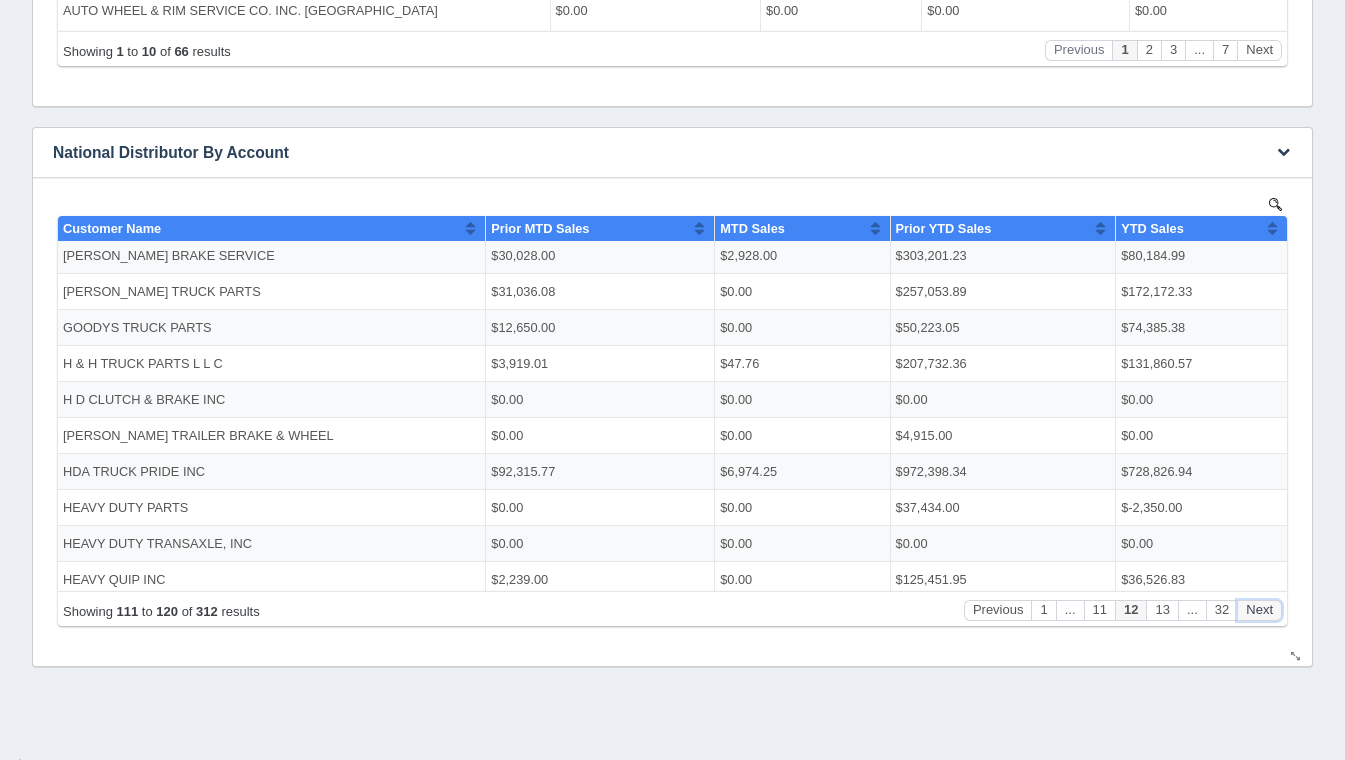 click on "Next" at bounding box center (1259, 609) 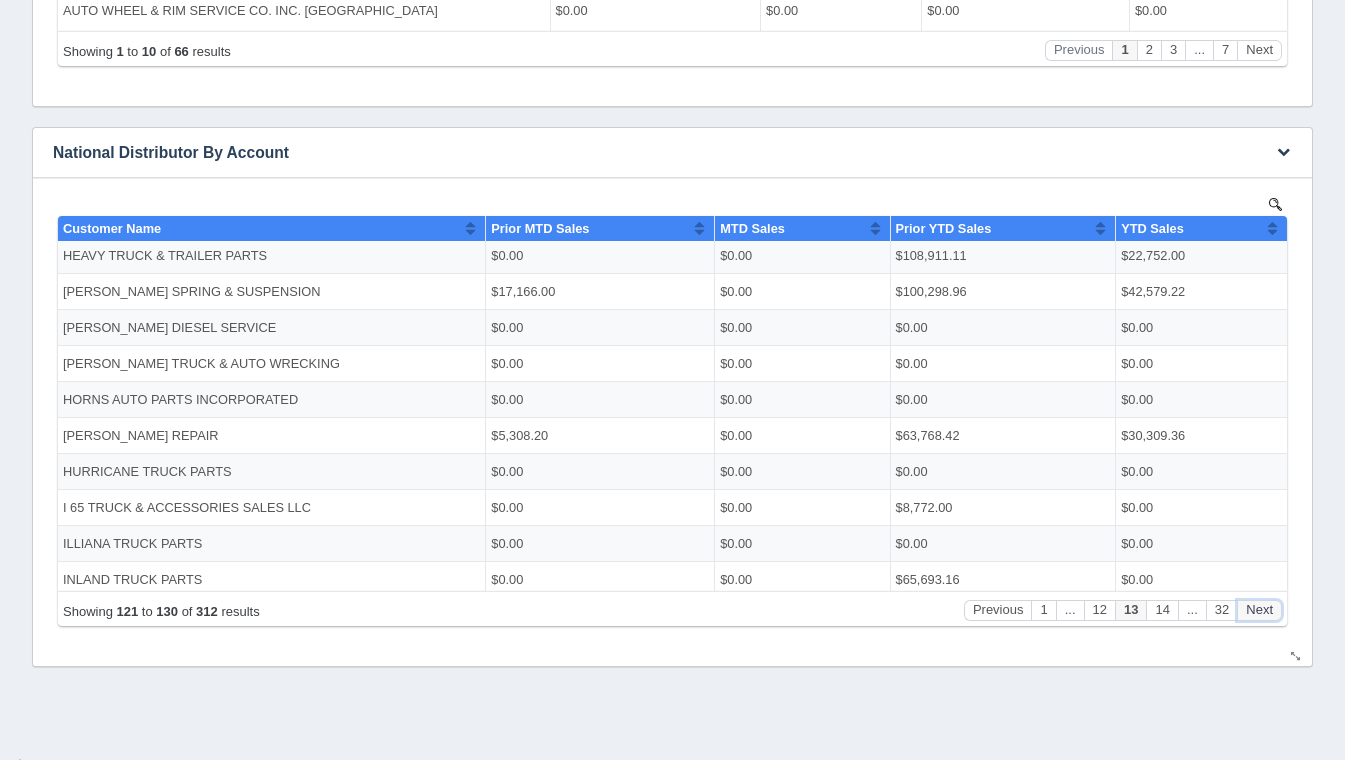 click on "Next" at bounding box center [1259, 609] 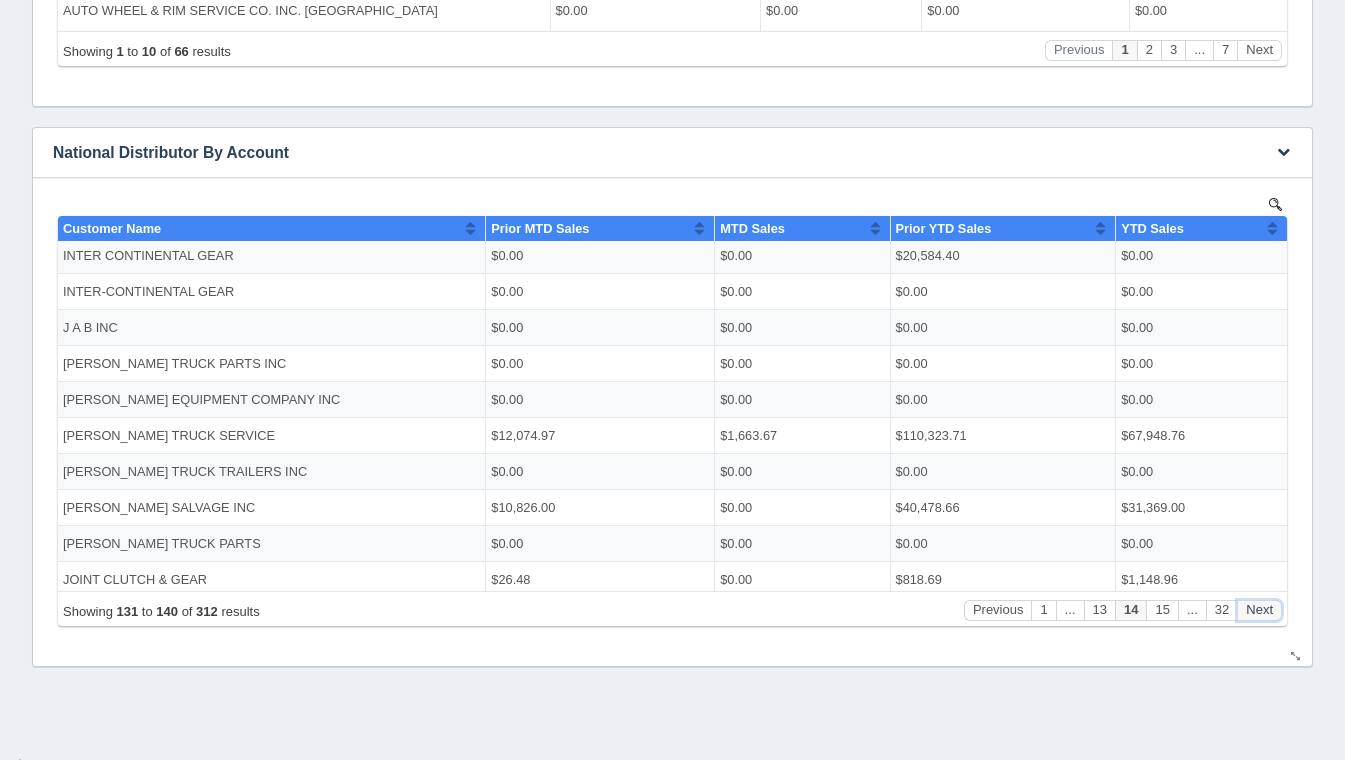 click on "Next" at bounding box center (1259, 609) 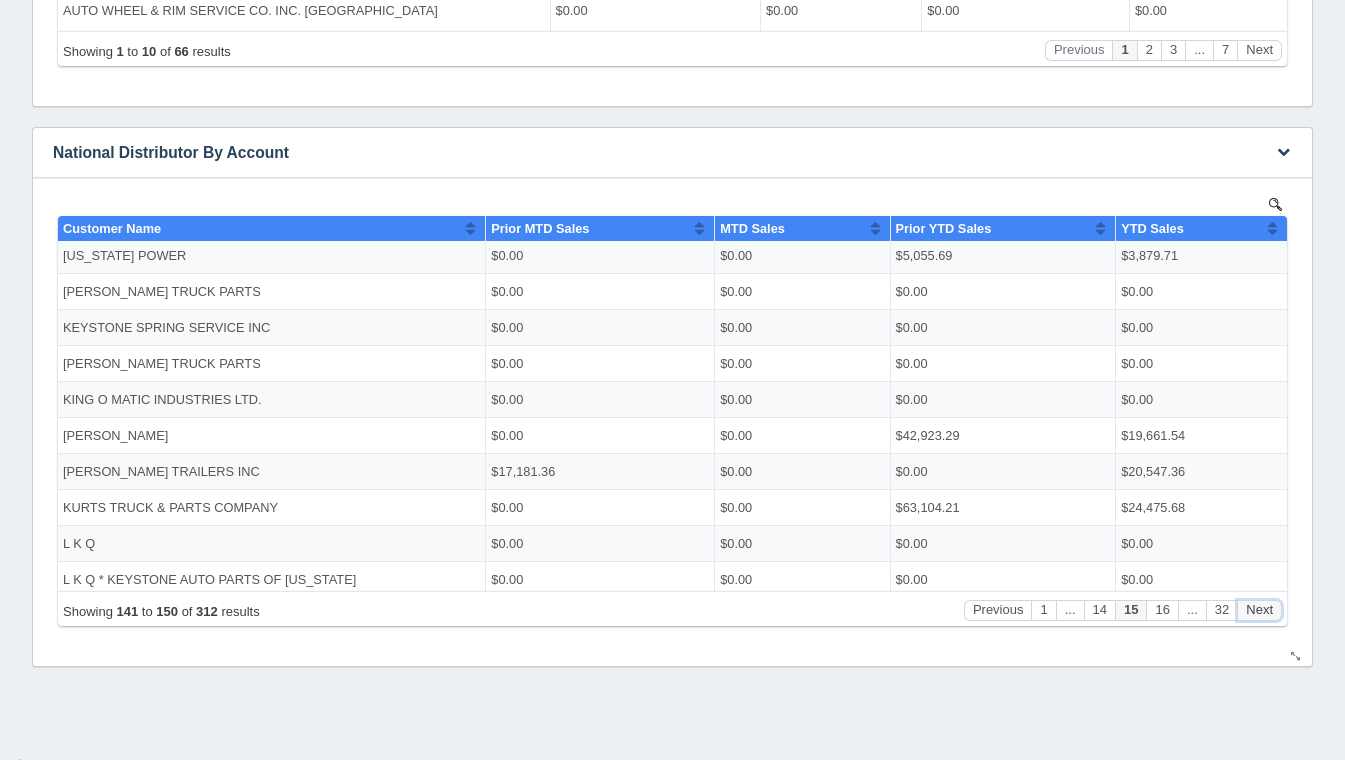 click on "Next" at bounding box center (1259, 609) 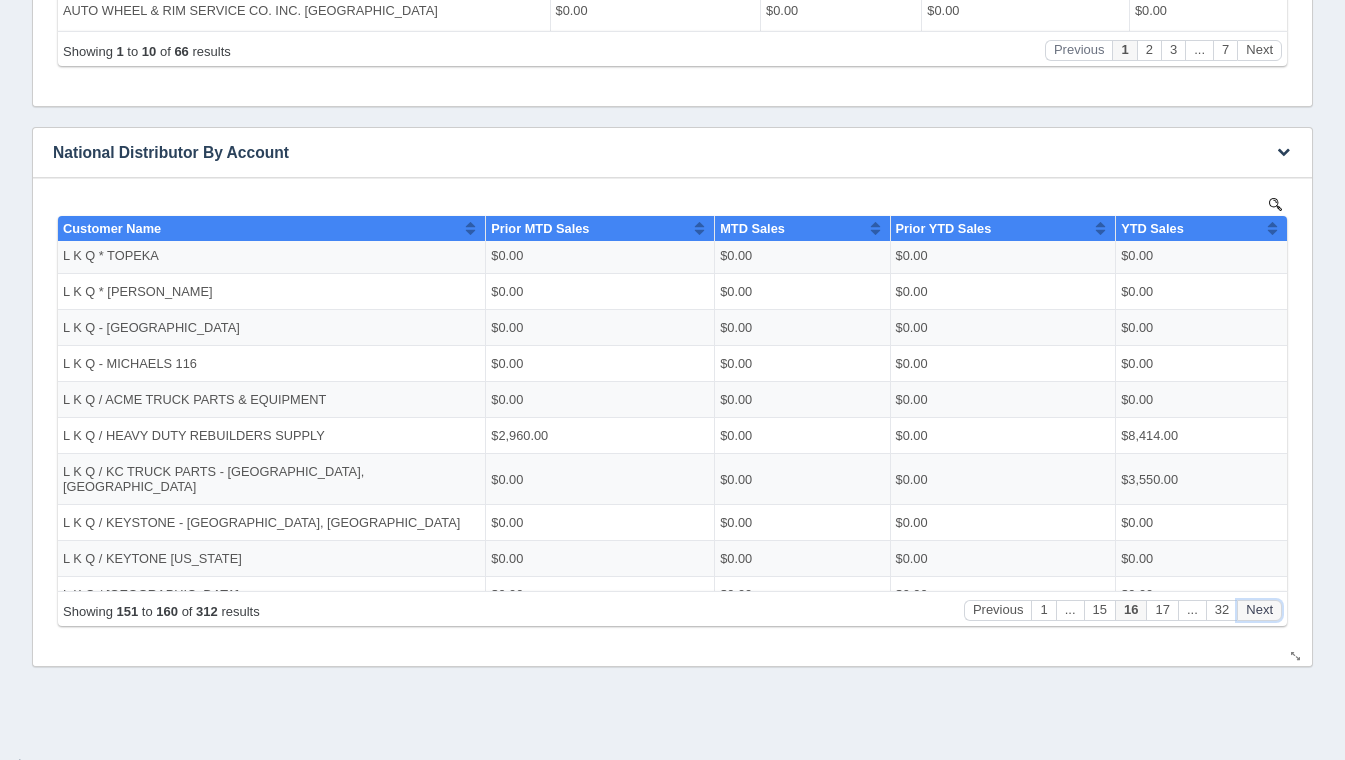 click on "Next" at bounding box center (1259, 609) 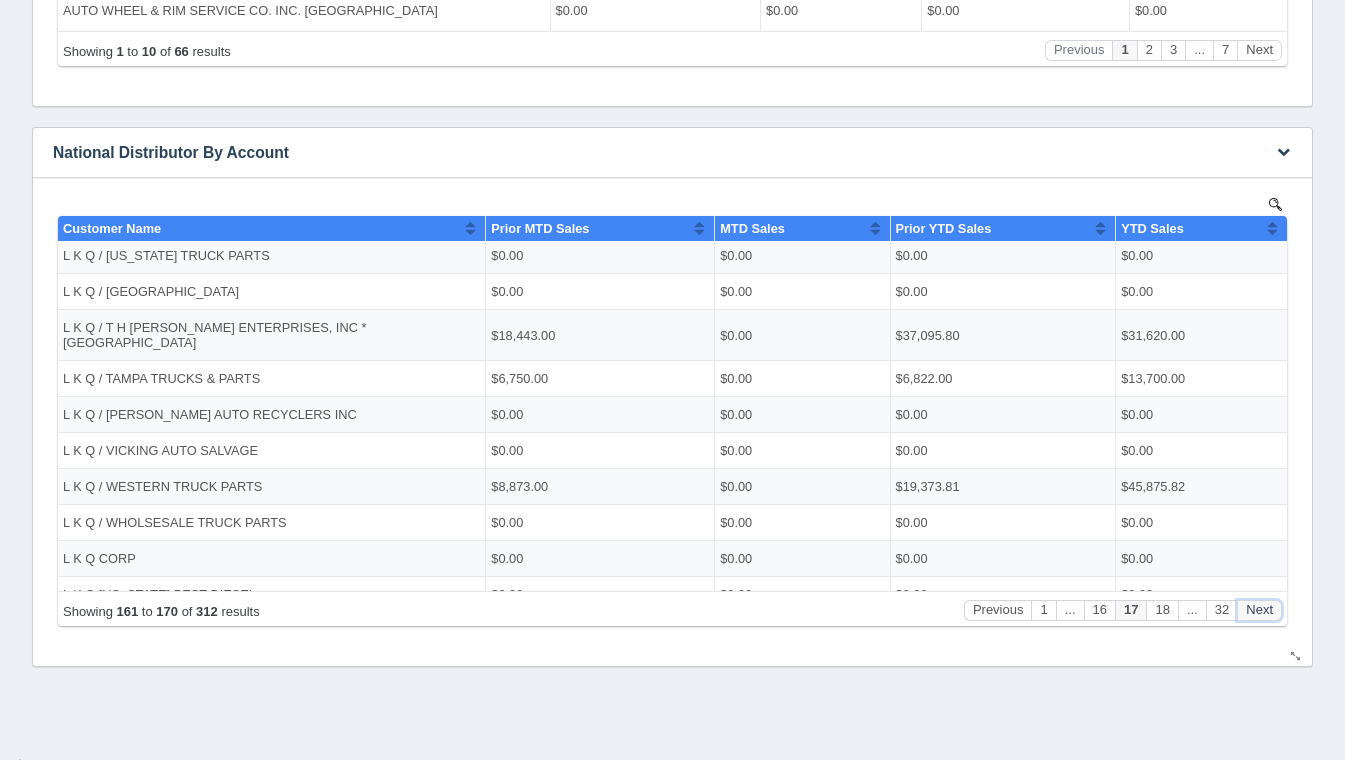 click on "Next" at bounding box center (1259, 609) 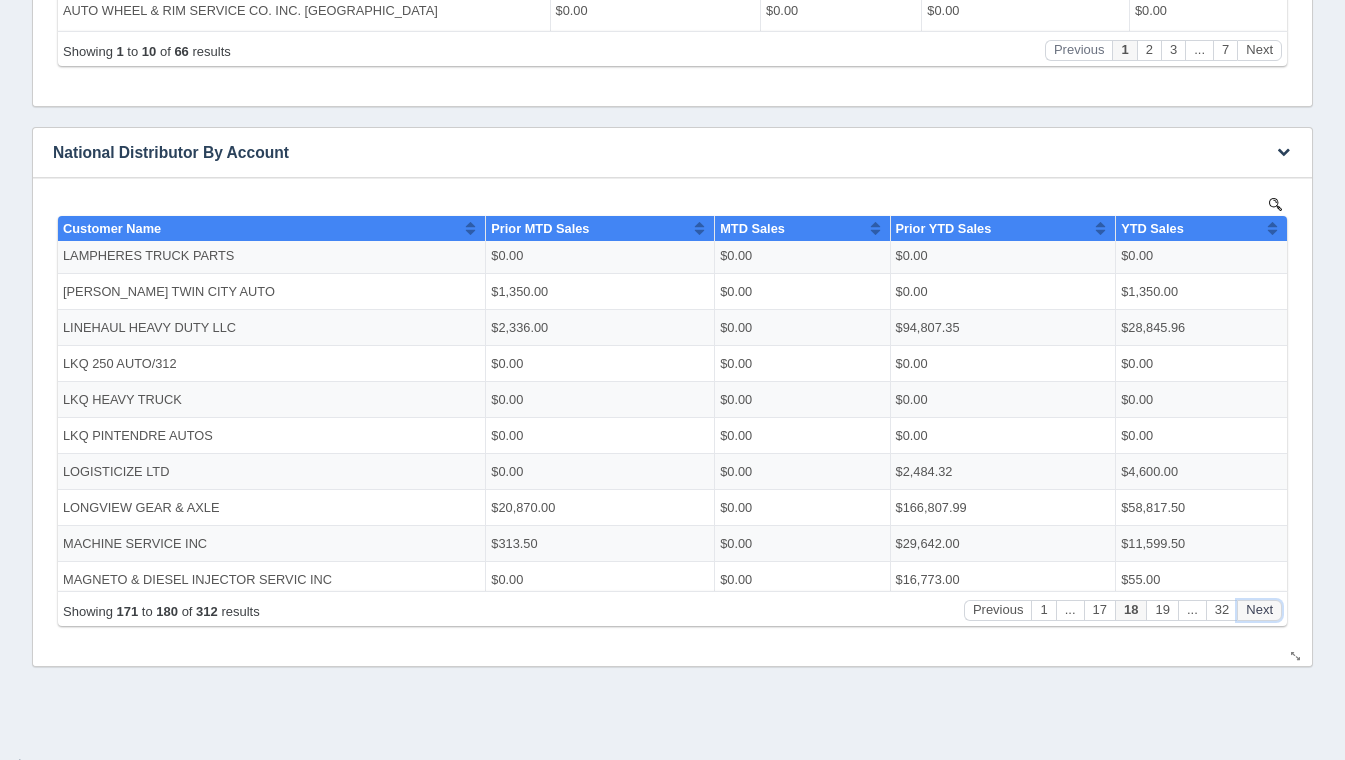 click on "Next" at bounding box center [1259, 609] 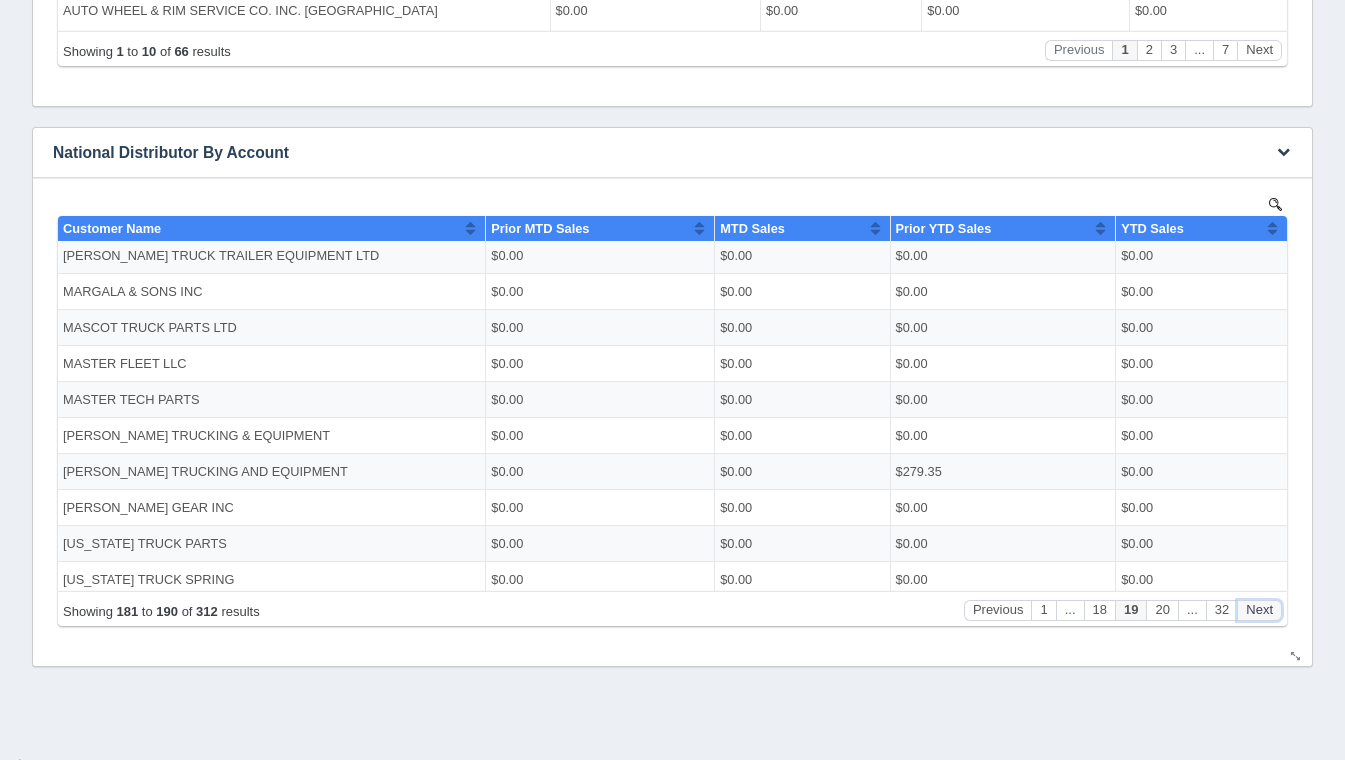 click on "Next" at bounding box center (1259, 609) 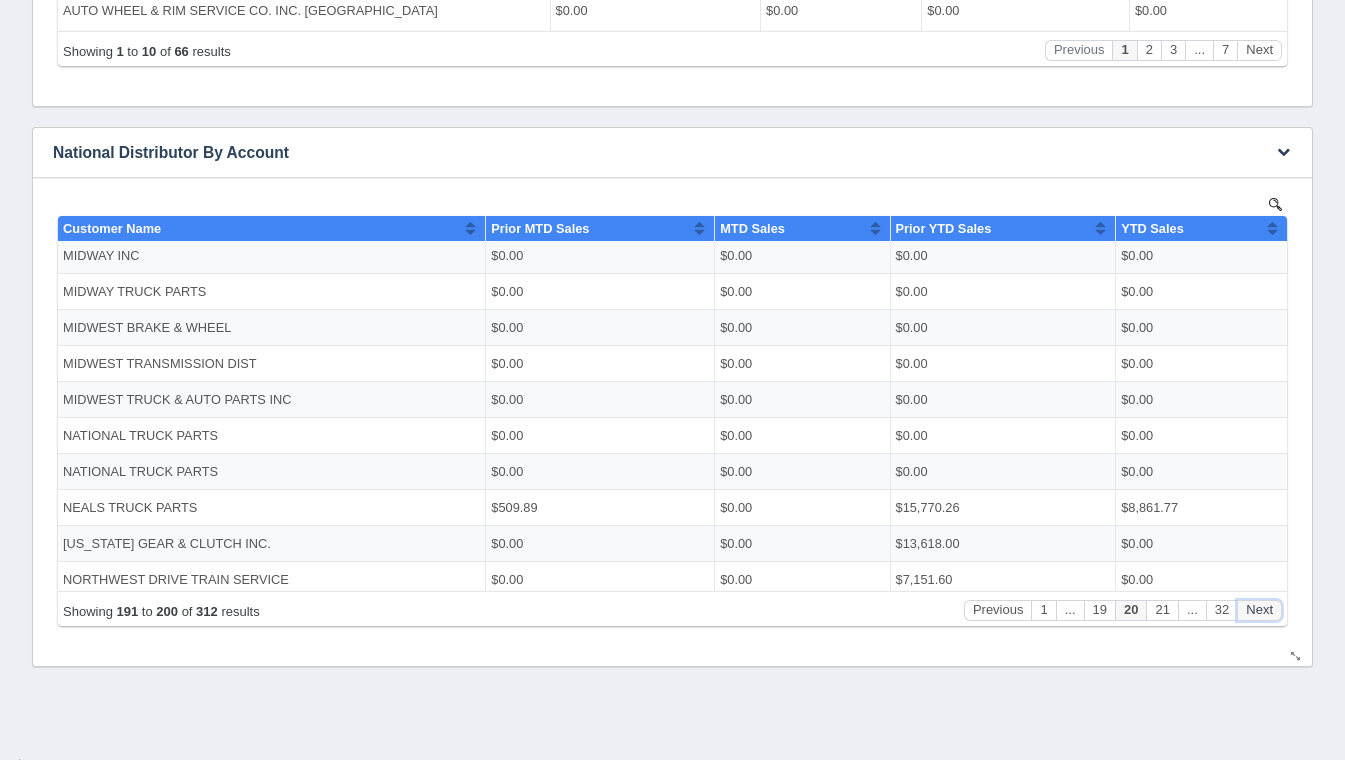 click on "Next" at bounding box center (1259, 609) 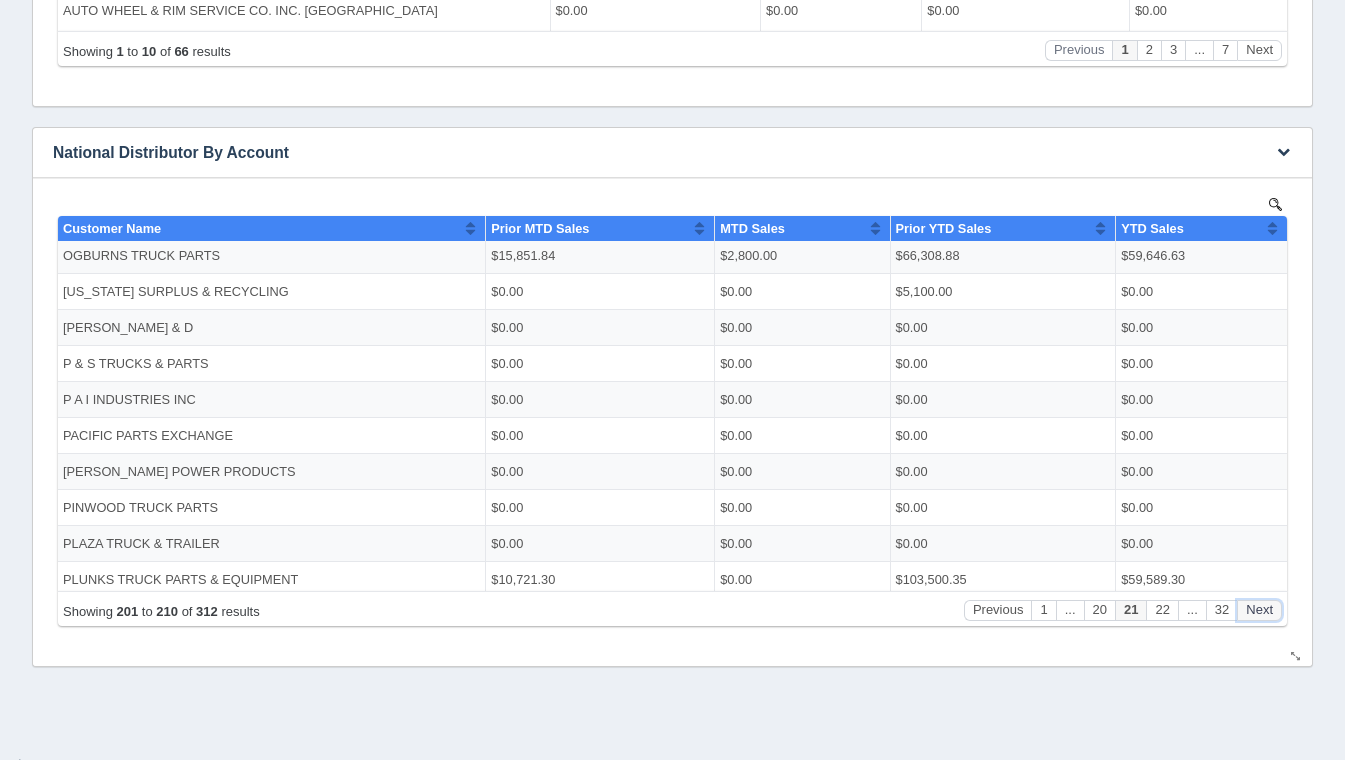 click on "Next" at bounding box center [1259, 609] 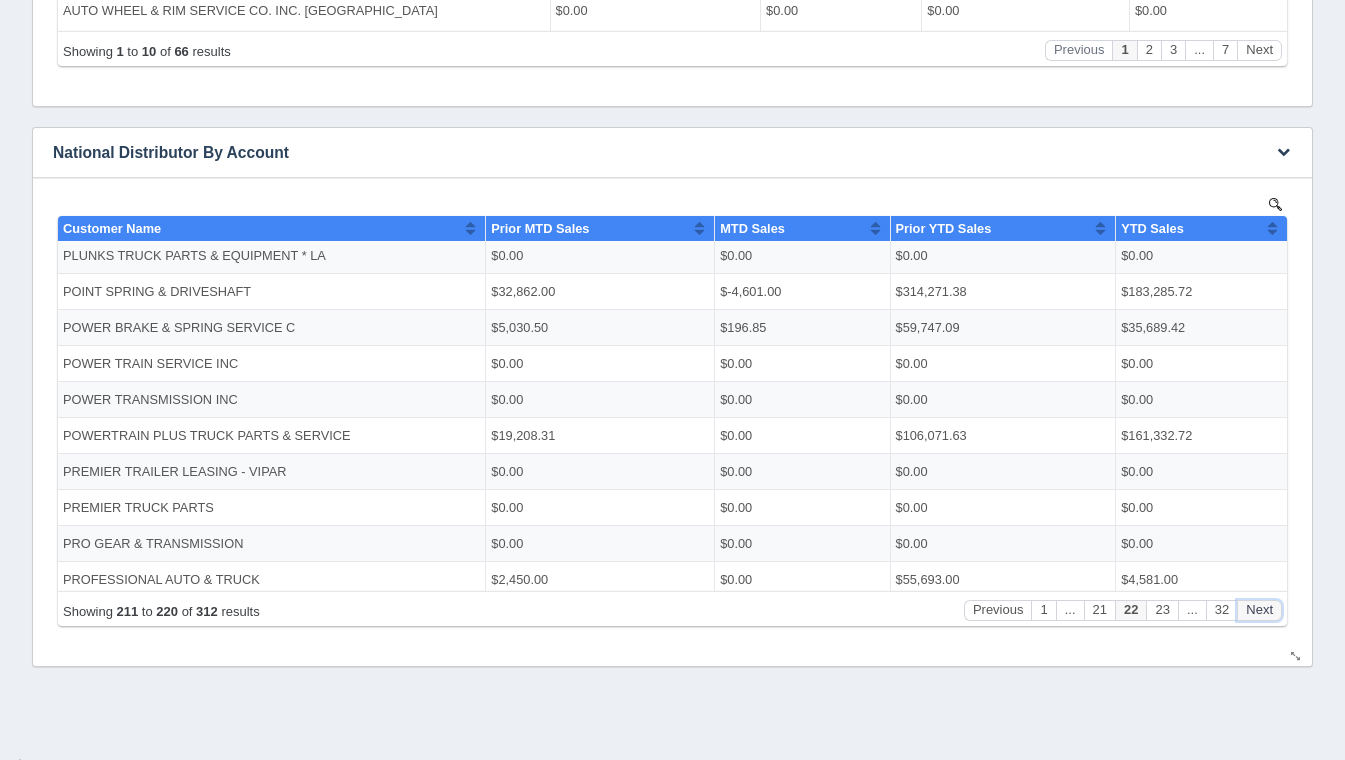 click on "Next" at bounding box center (1259, 609) 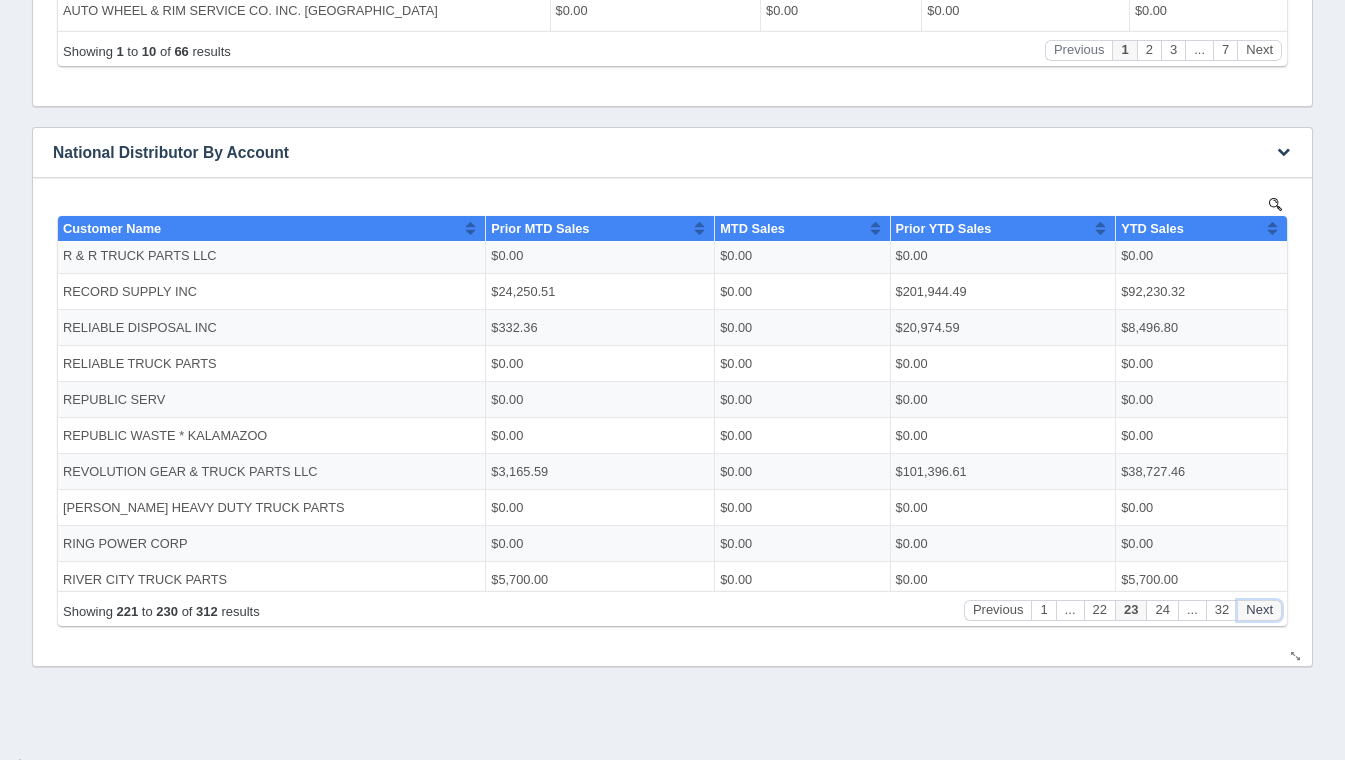 click on "Next" at bounding box center (1259, 609) 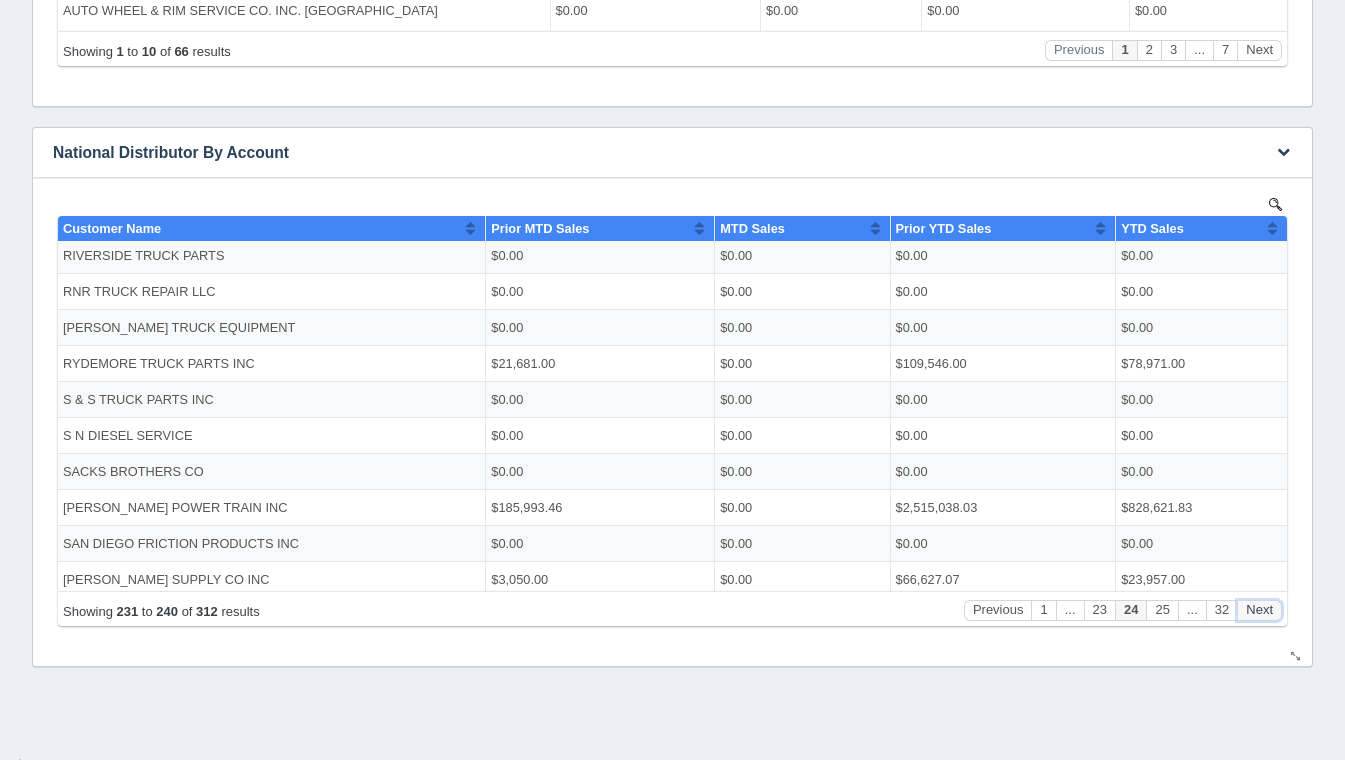 click on "Next" at bounding box center [1259, 609] 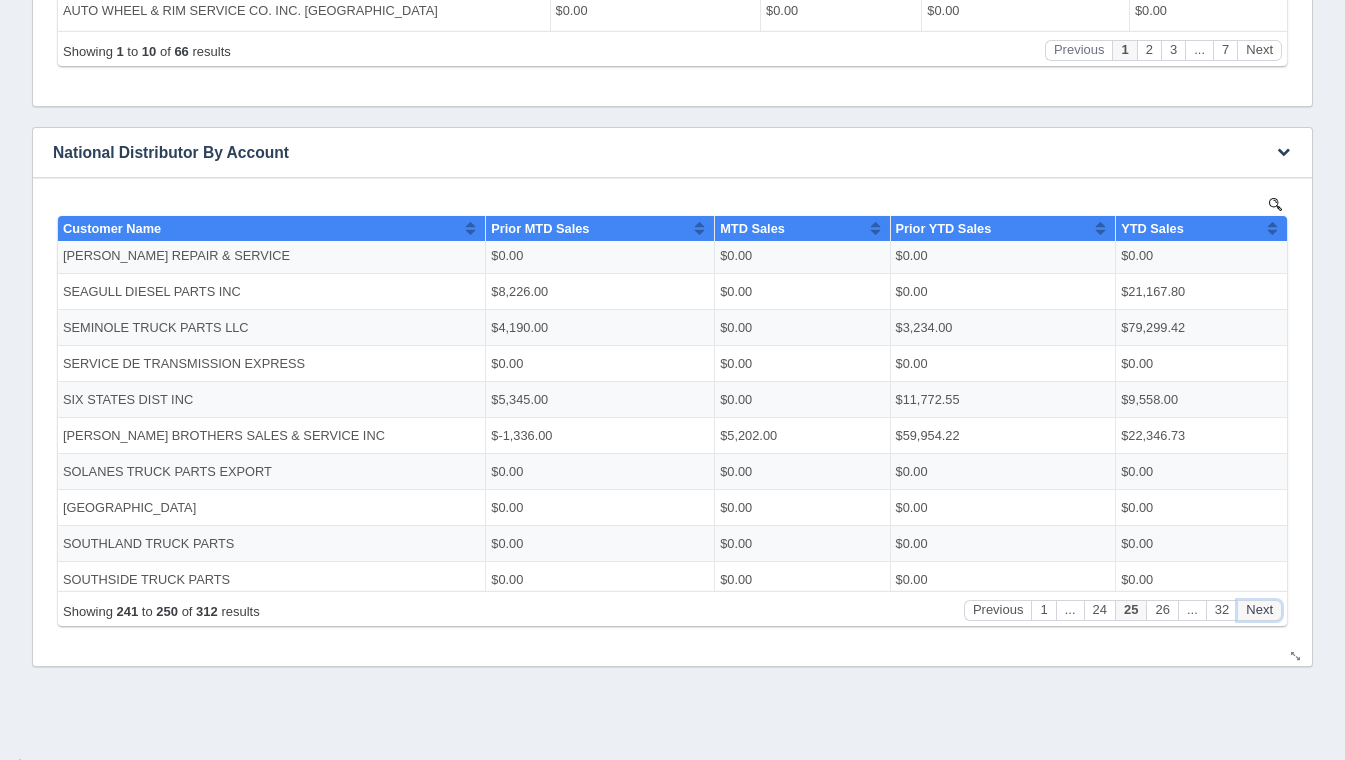 click on "Next" at bounding box center [1259, 609] 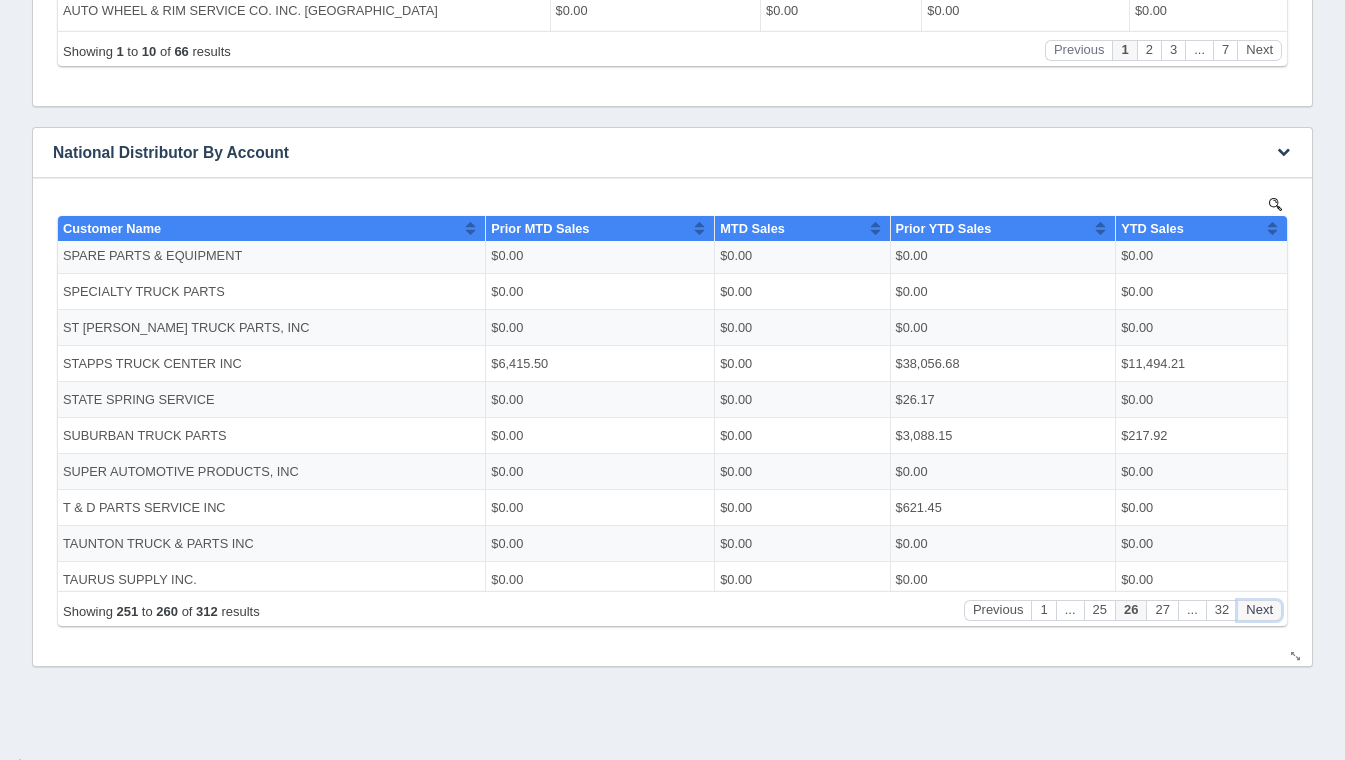 click on "Next" at bounding box center [1259, 609] 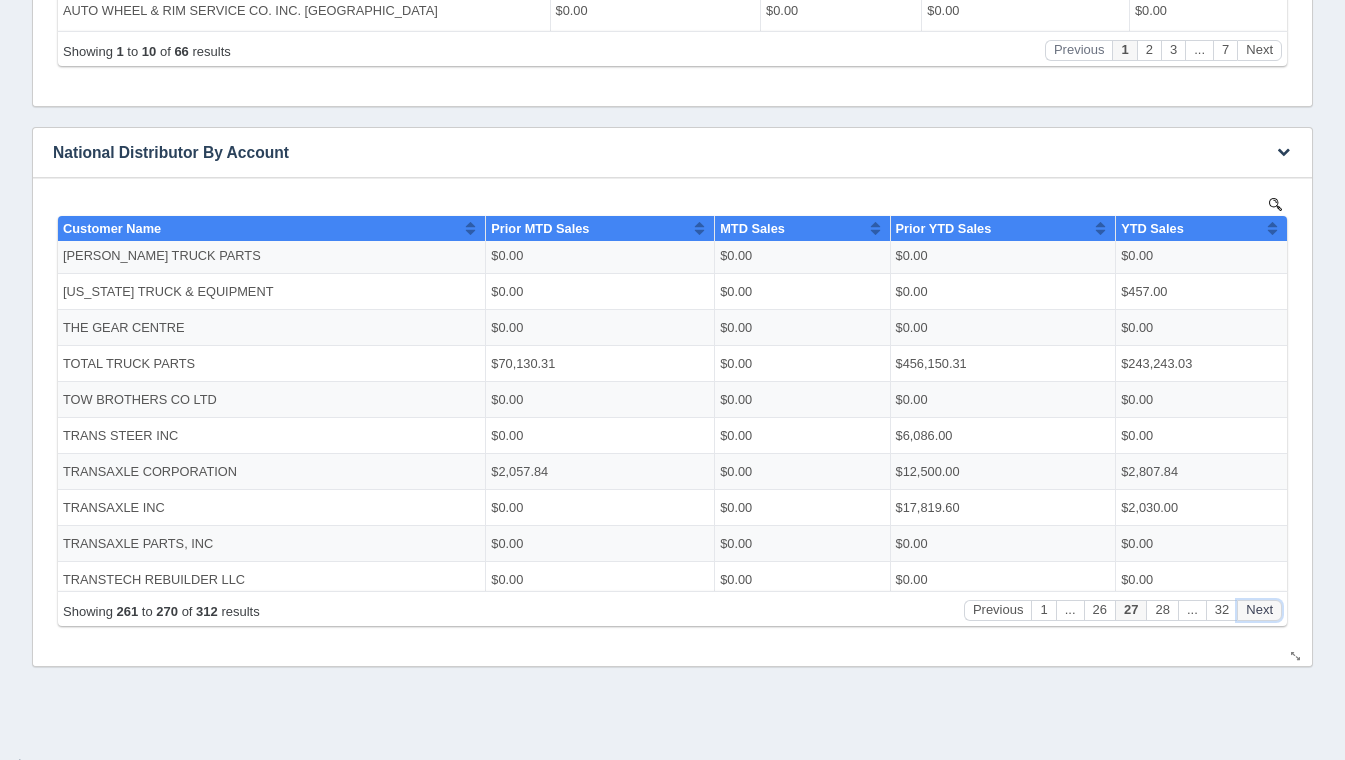 click on "Next" at bounding box center [1259, 609] 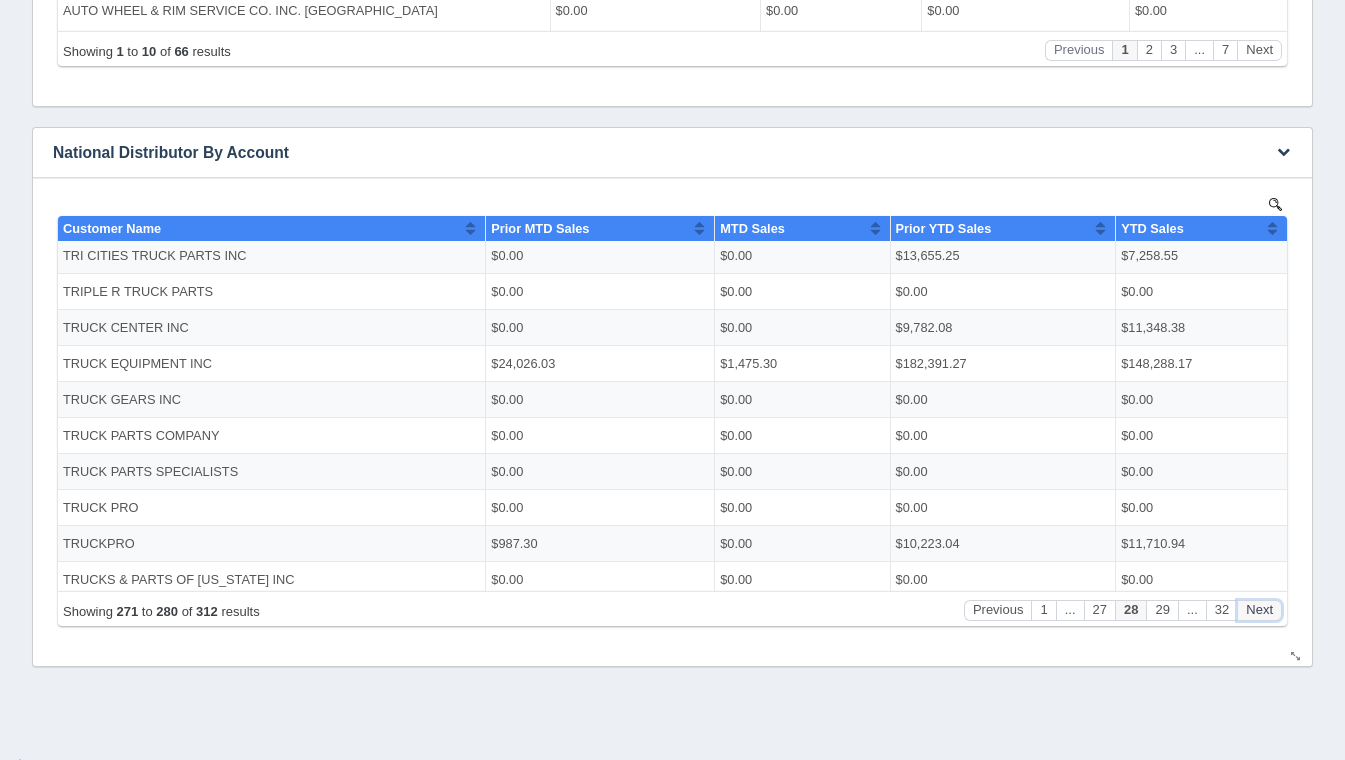 click on "Next" at bounding box center (1259, 609) 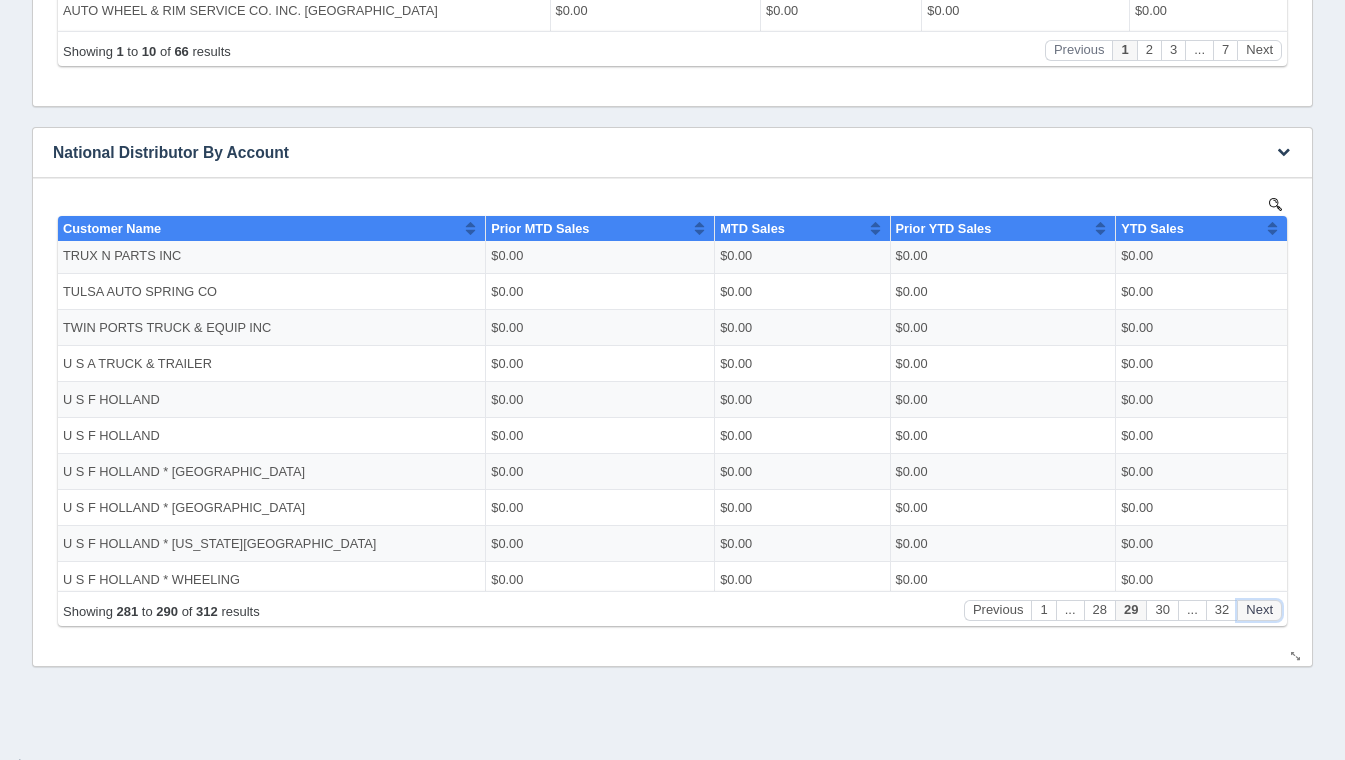 click on "Next" at bounding box center [1259, 609] 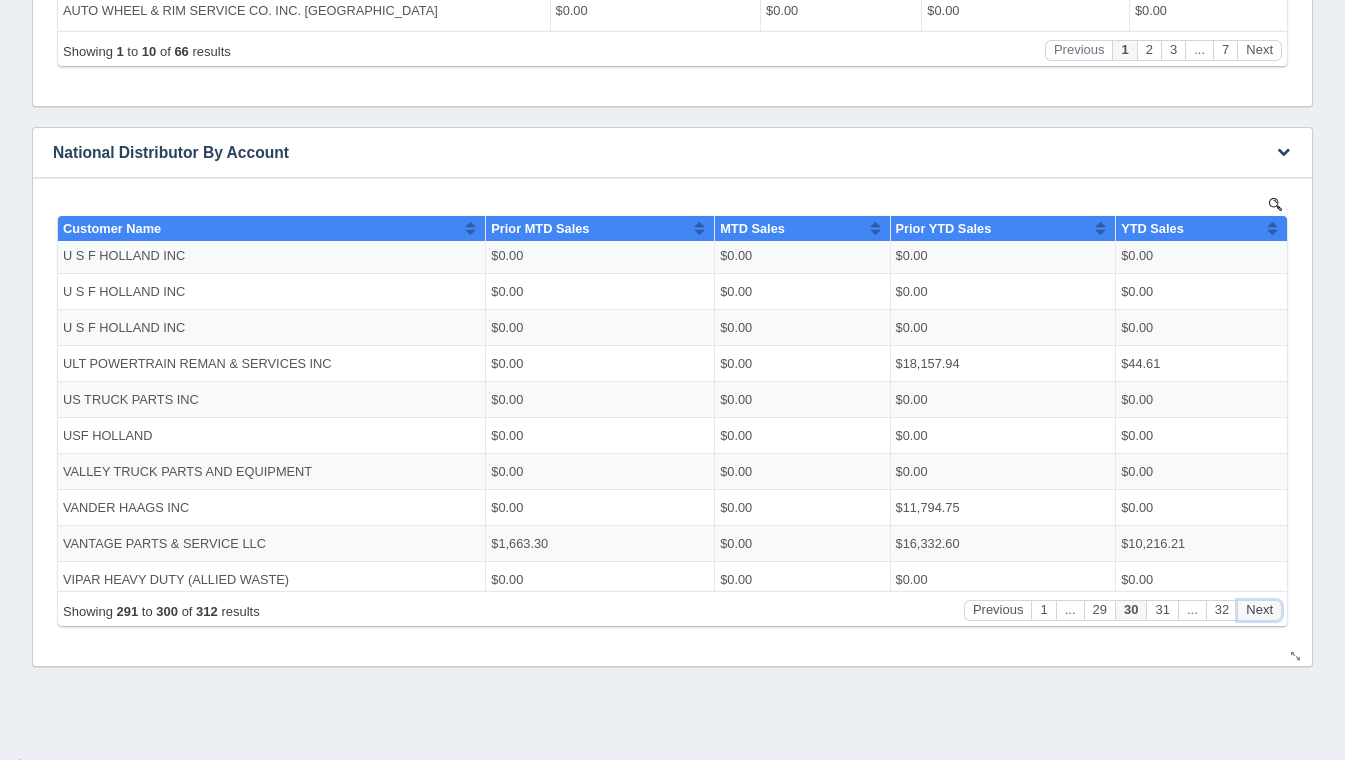 click on "Next" at bounding box center [1259, 609] 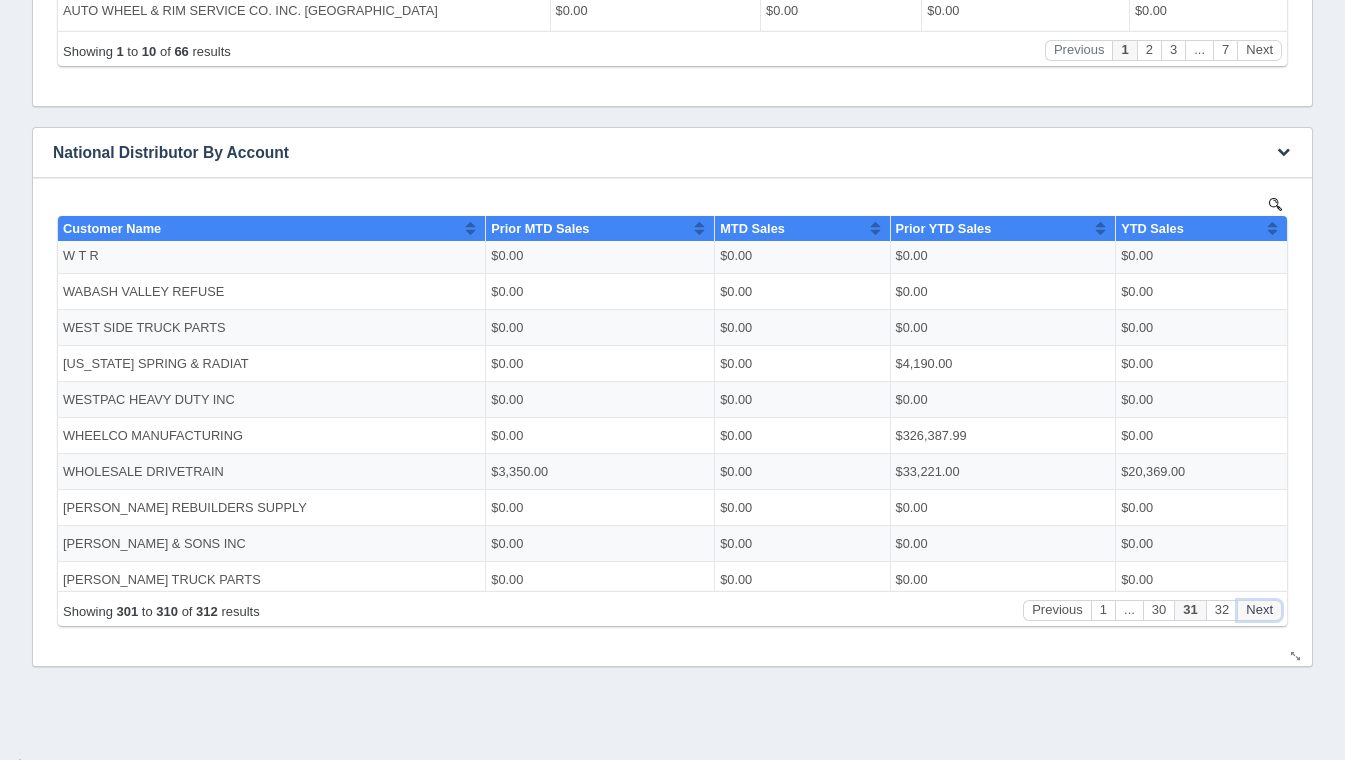 click on "Next" at bounding box center (1259, 609) 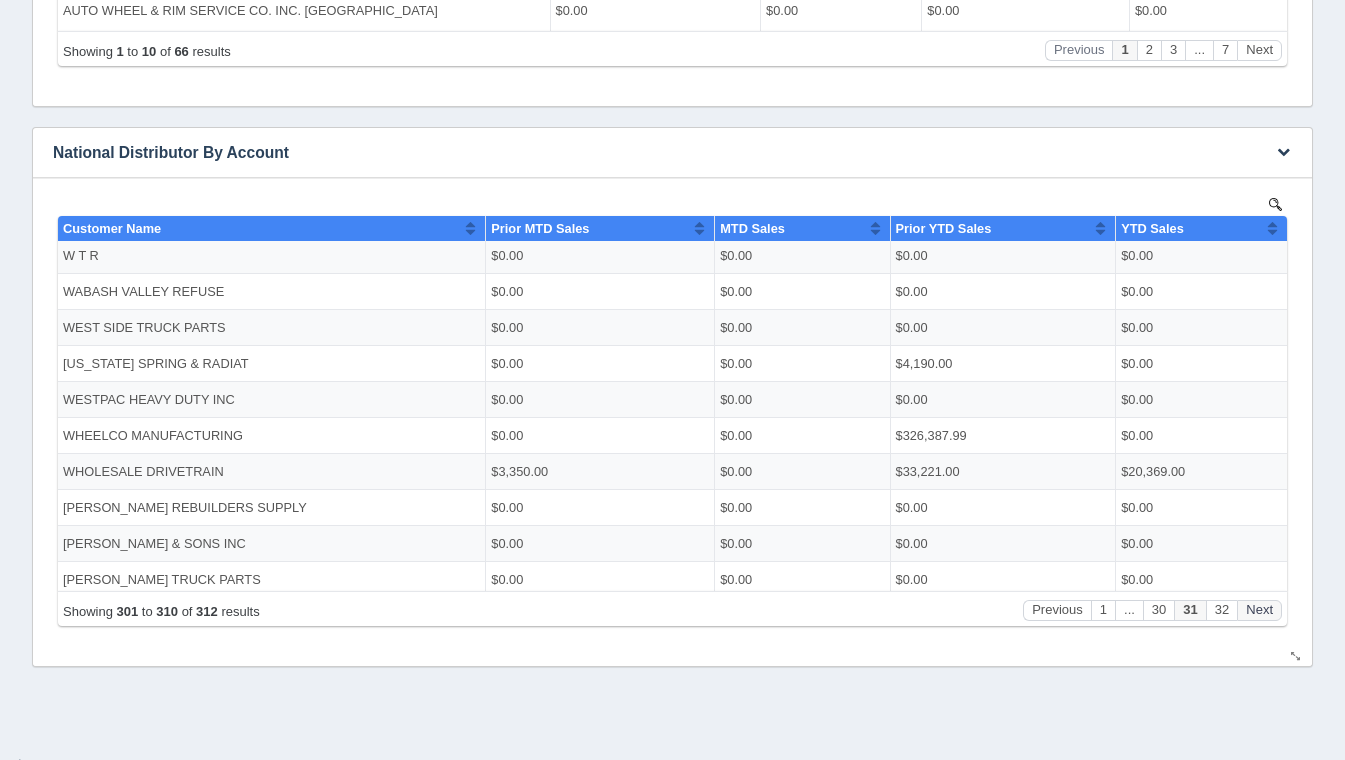 scroll, scrollTop: 0, scrollLeft: 0, axis: both 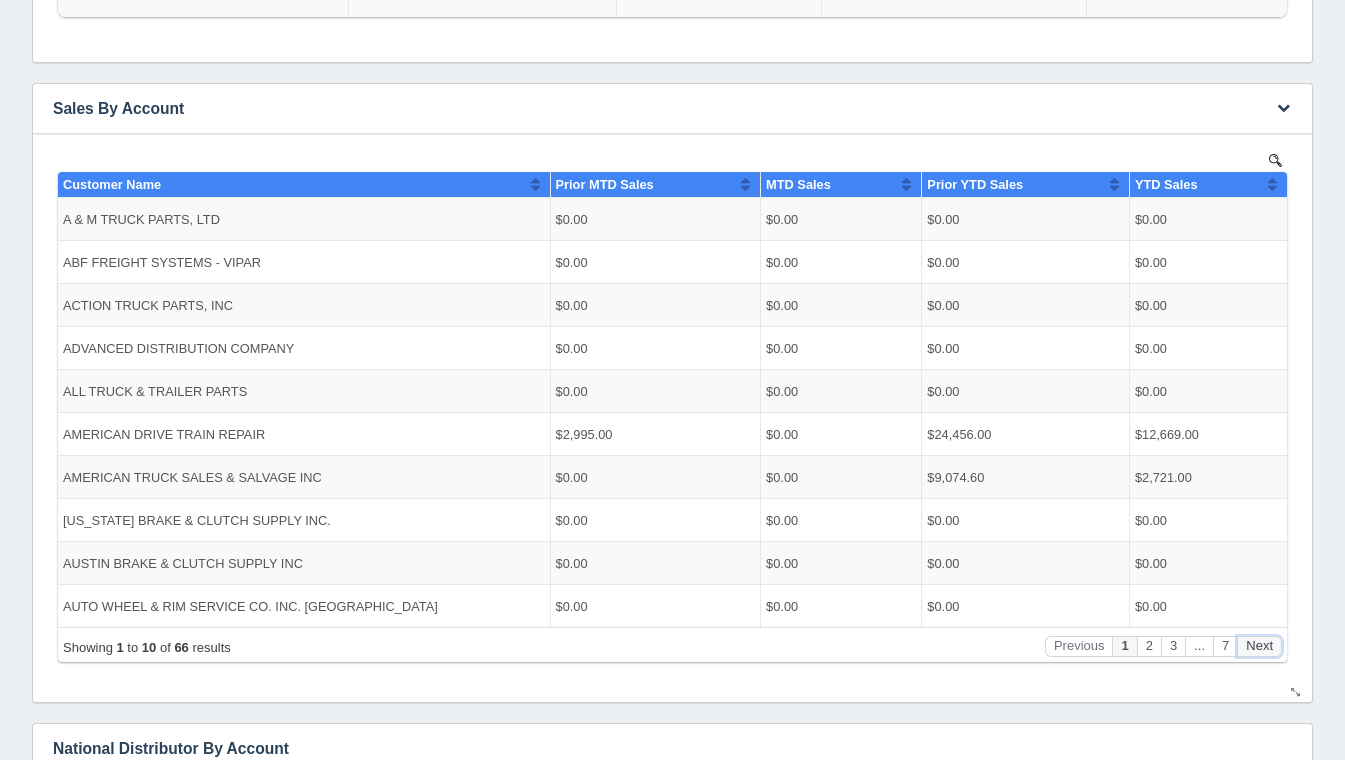 click on "Next" at bounding box center (1259, 645) 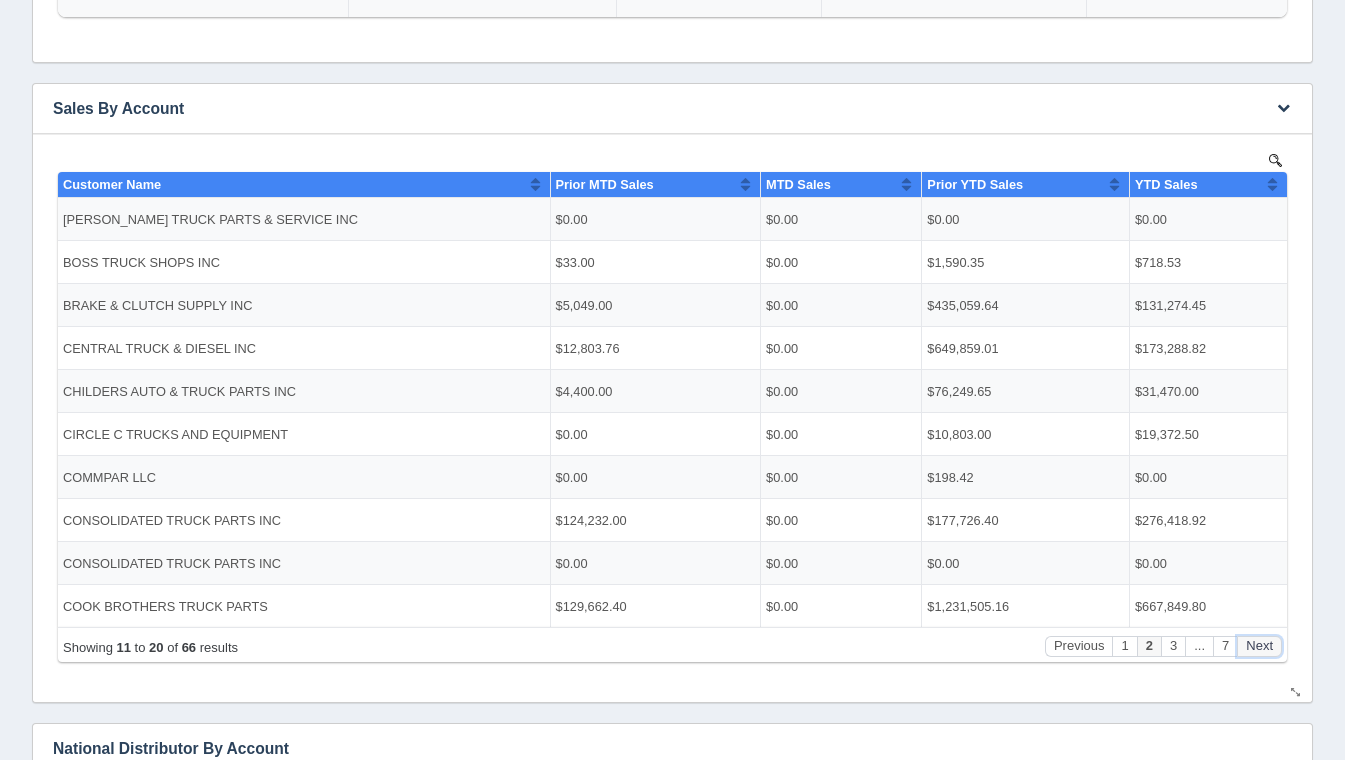 click on "Next" at bounding box center (1259, 645) 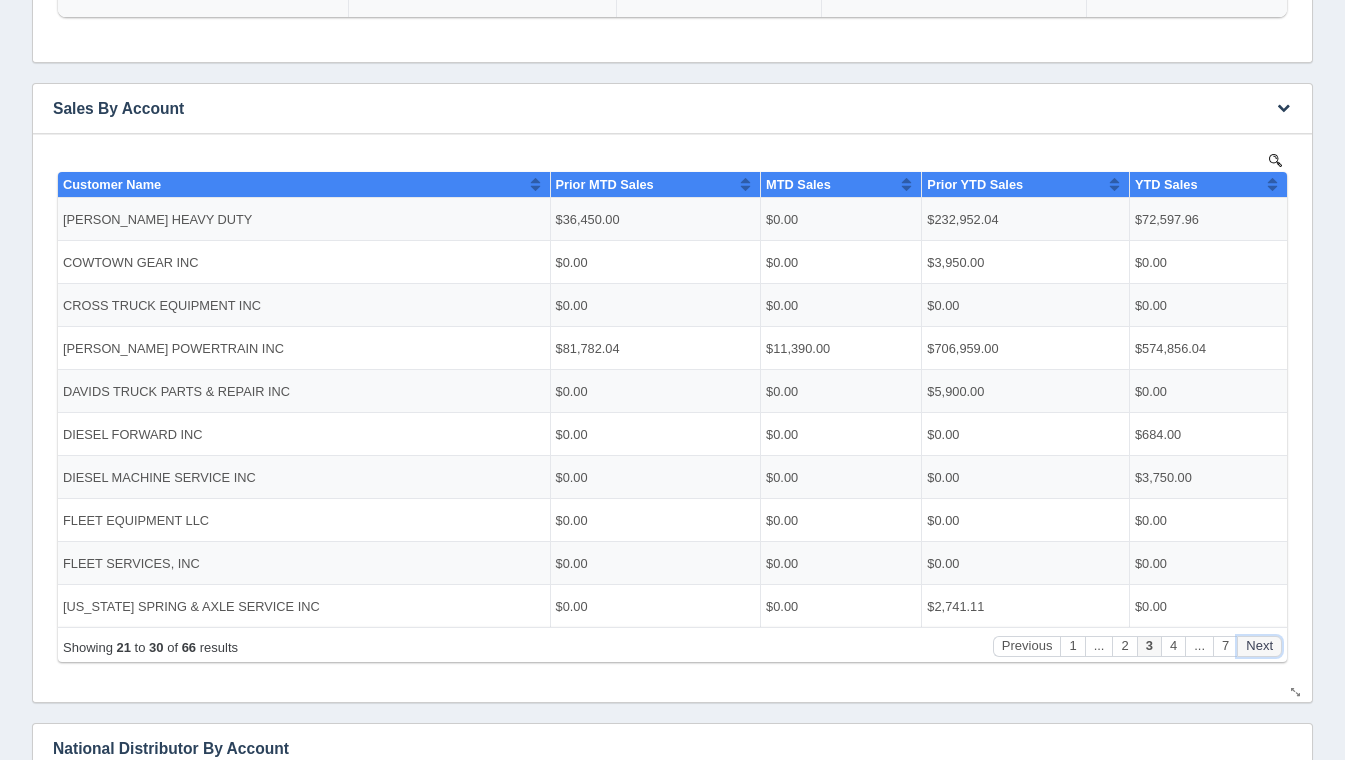 click on "Next" at bounding box center (1259, 645) 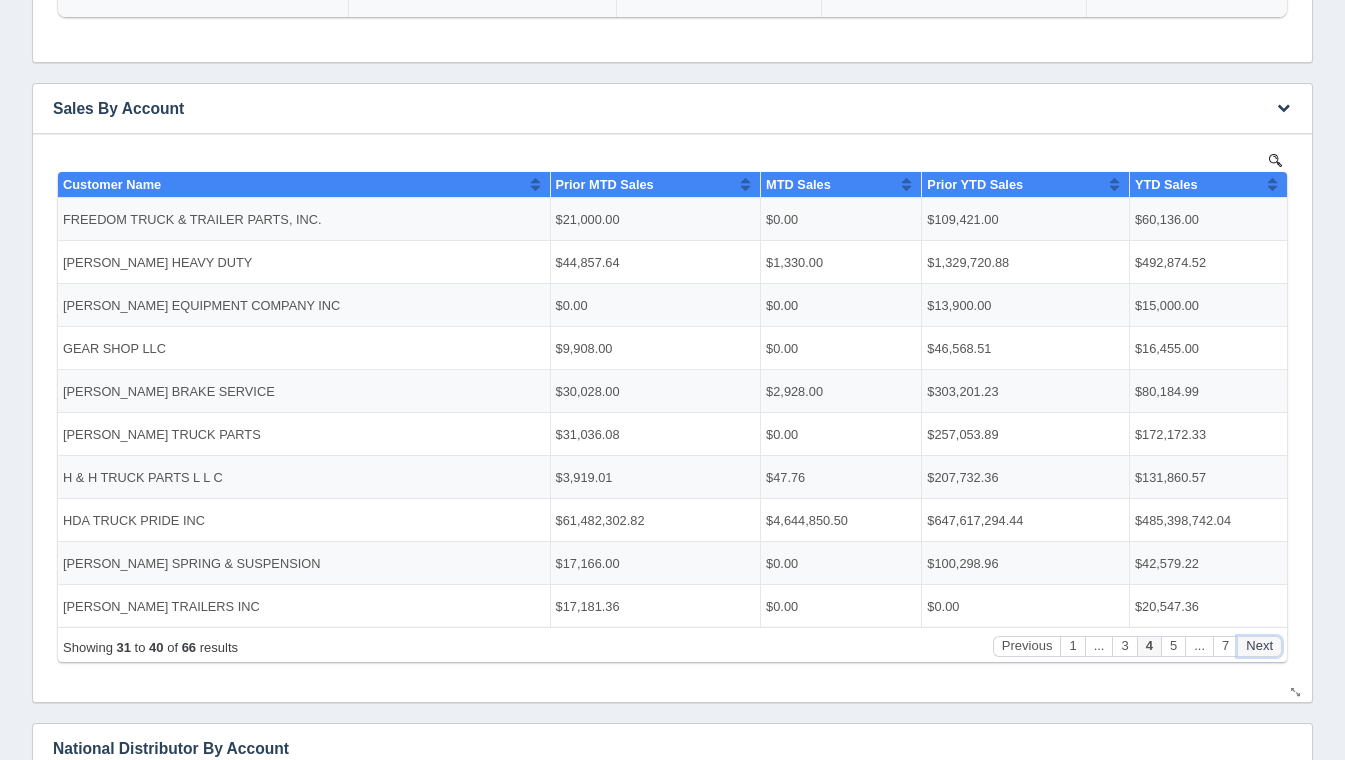 click on "Next" at bounding box center [1259, 645] 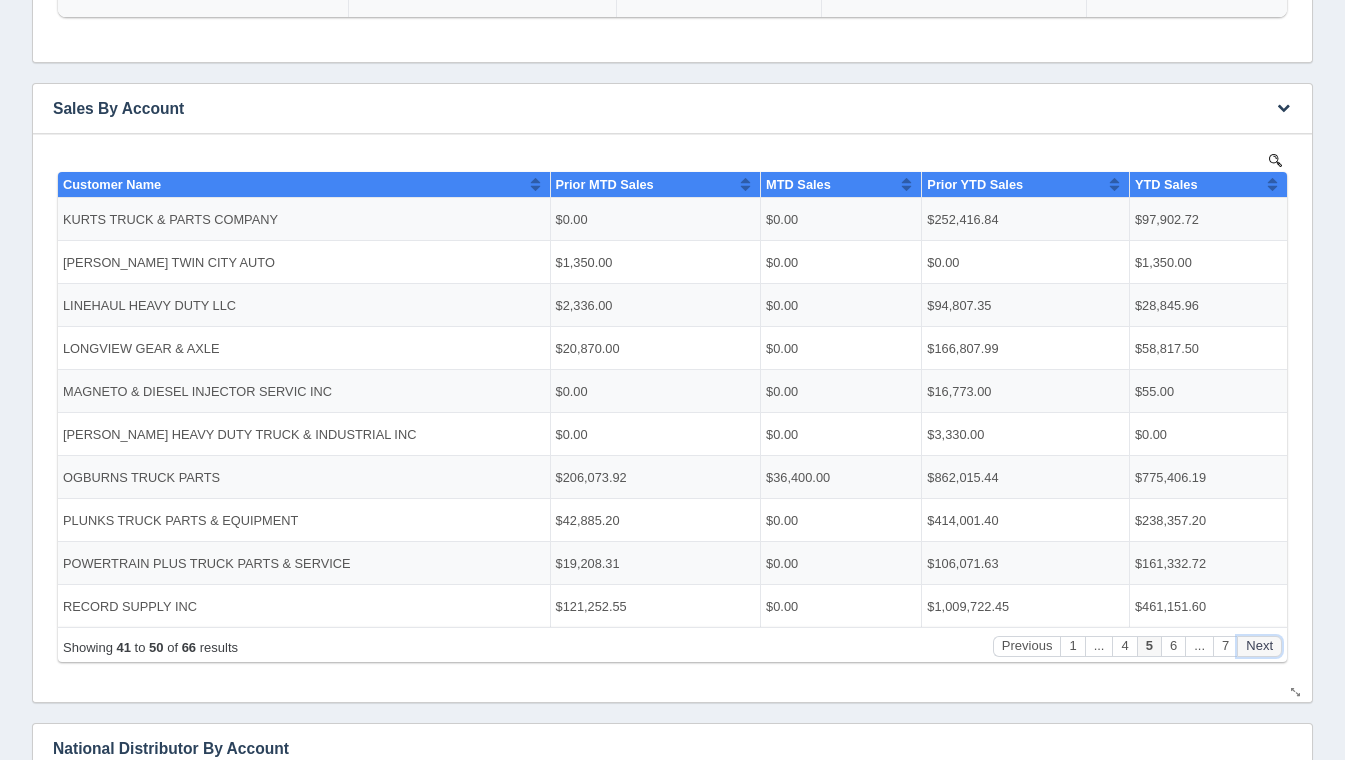 click on "Next" at bounding box center (1259, 645) 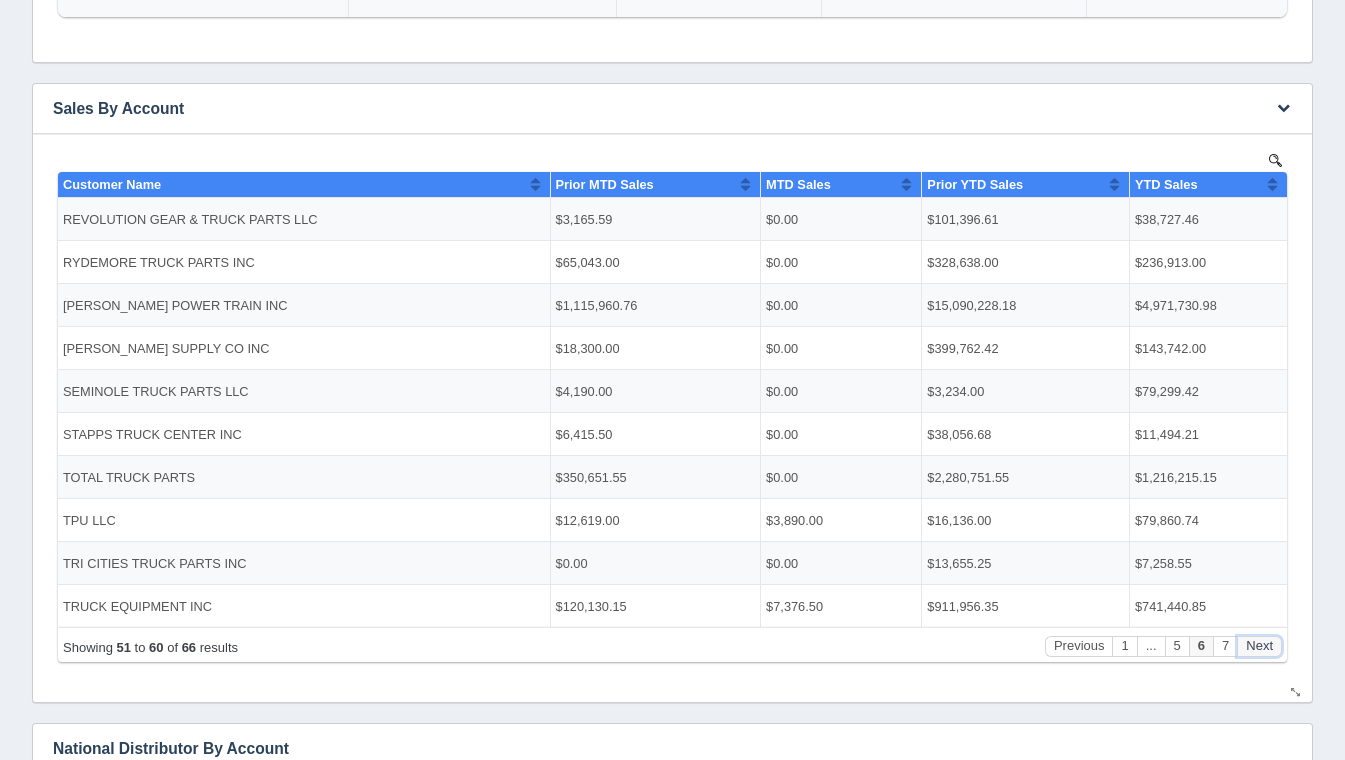 click on "Next" at bounding box center (1259, 645) 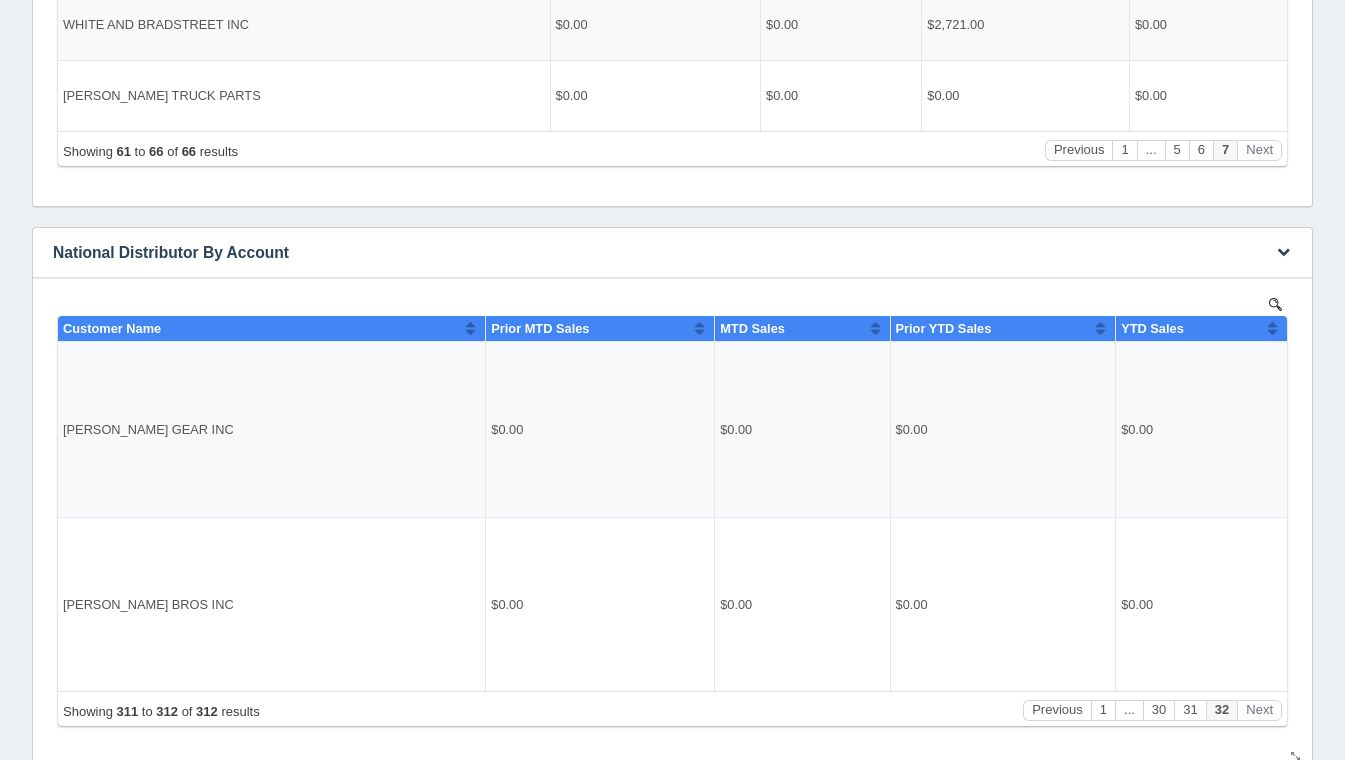 scroll, scrollTop: 927, scrollLeft: 0, axis: vertical 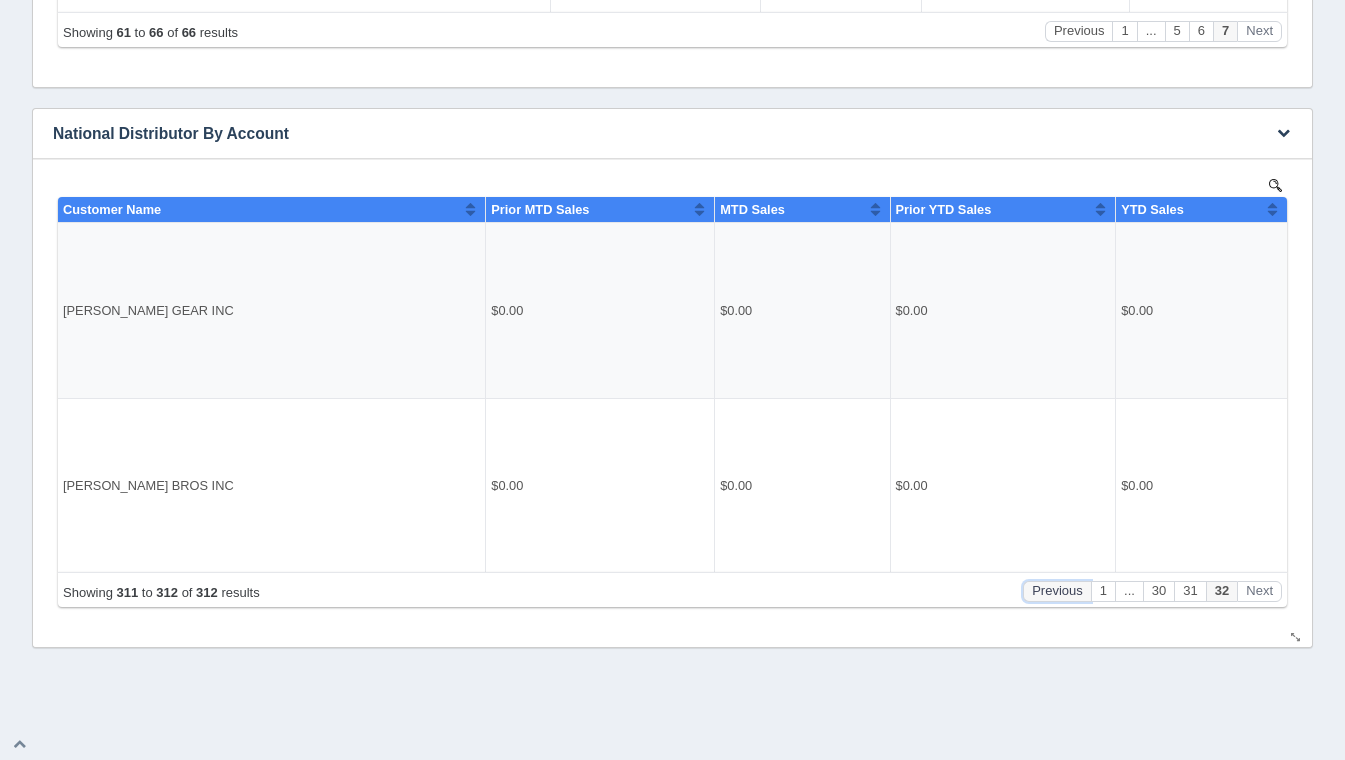 click on "Previous" at bounding box center [1057, 590] 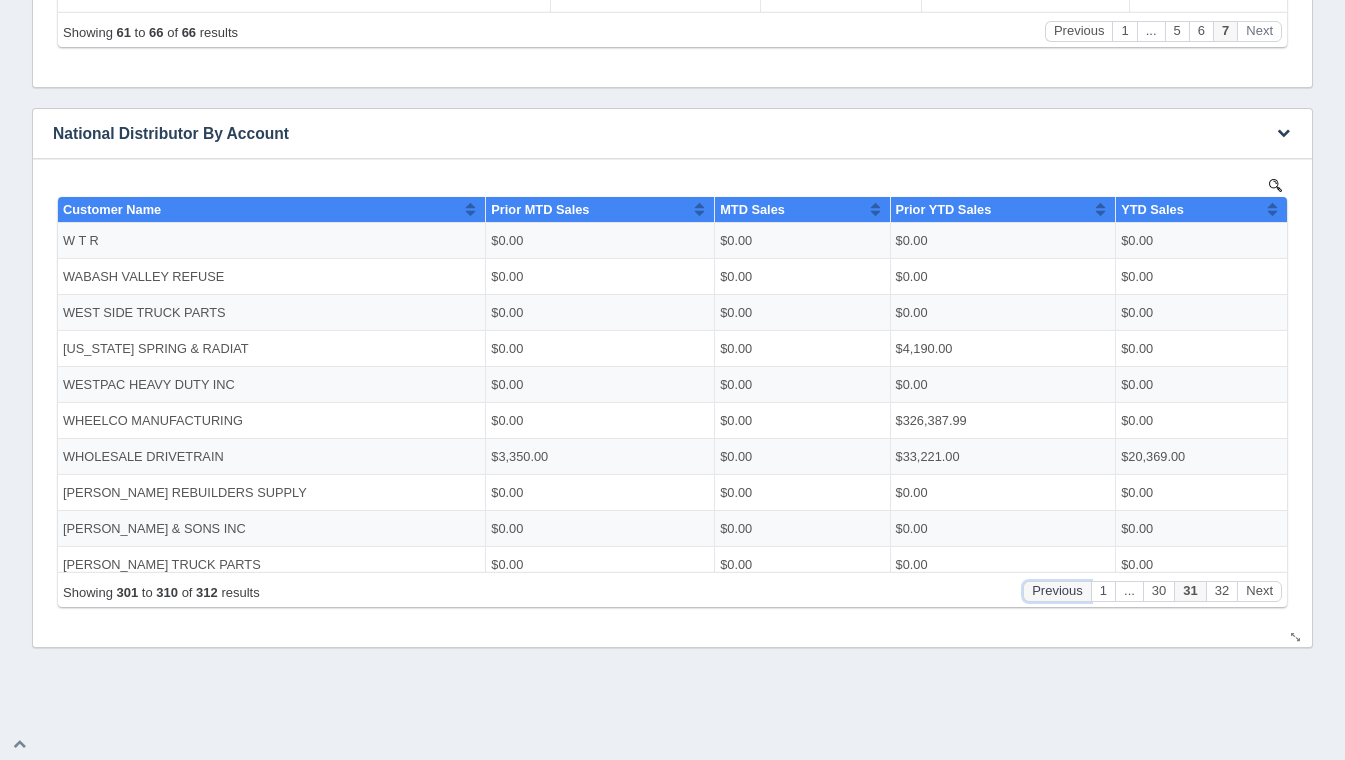 click on "Previous" at bounding box center (1057, 590) 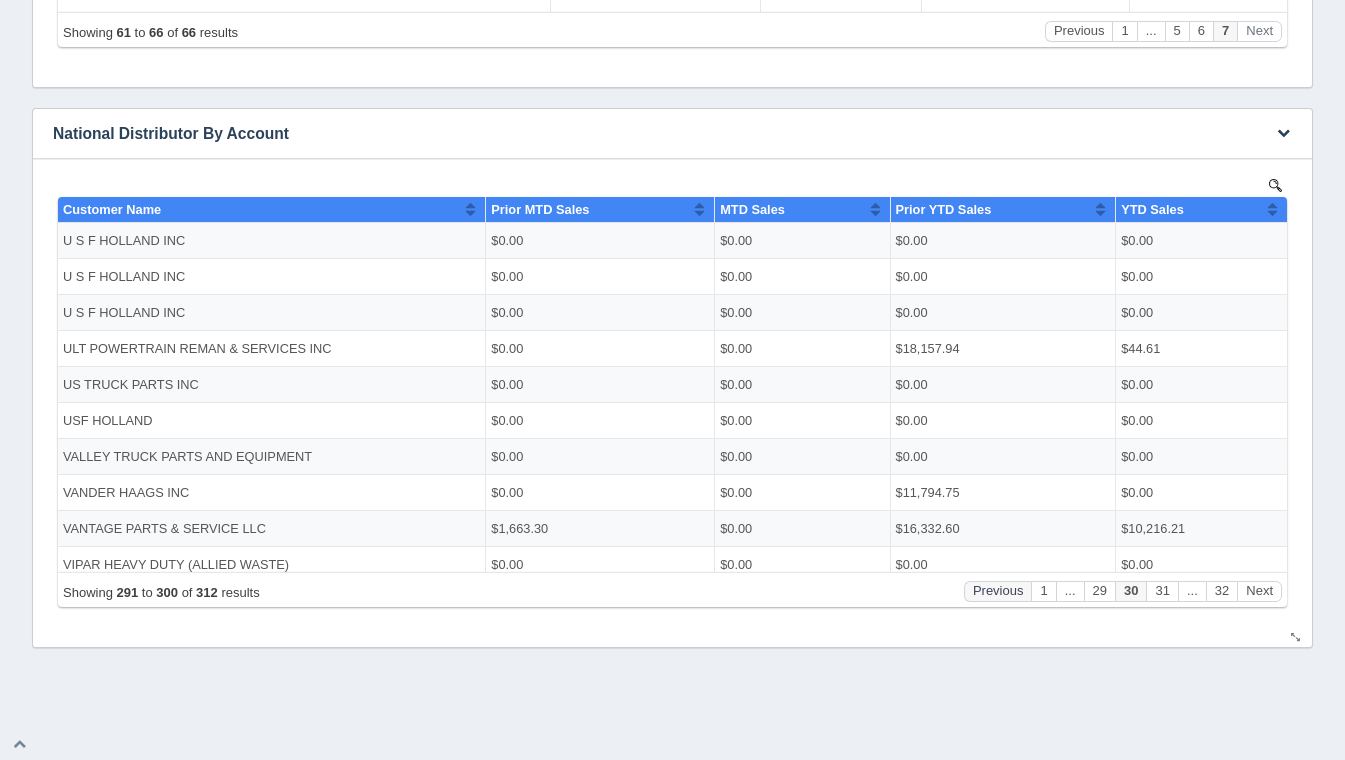 click on "..." at bounding box center [1070, 590] 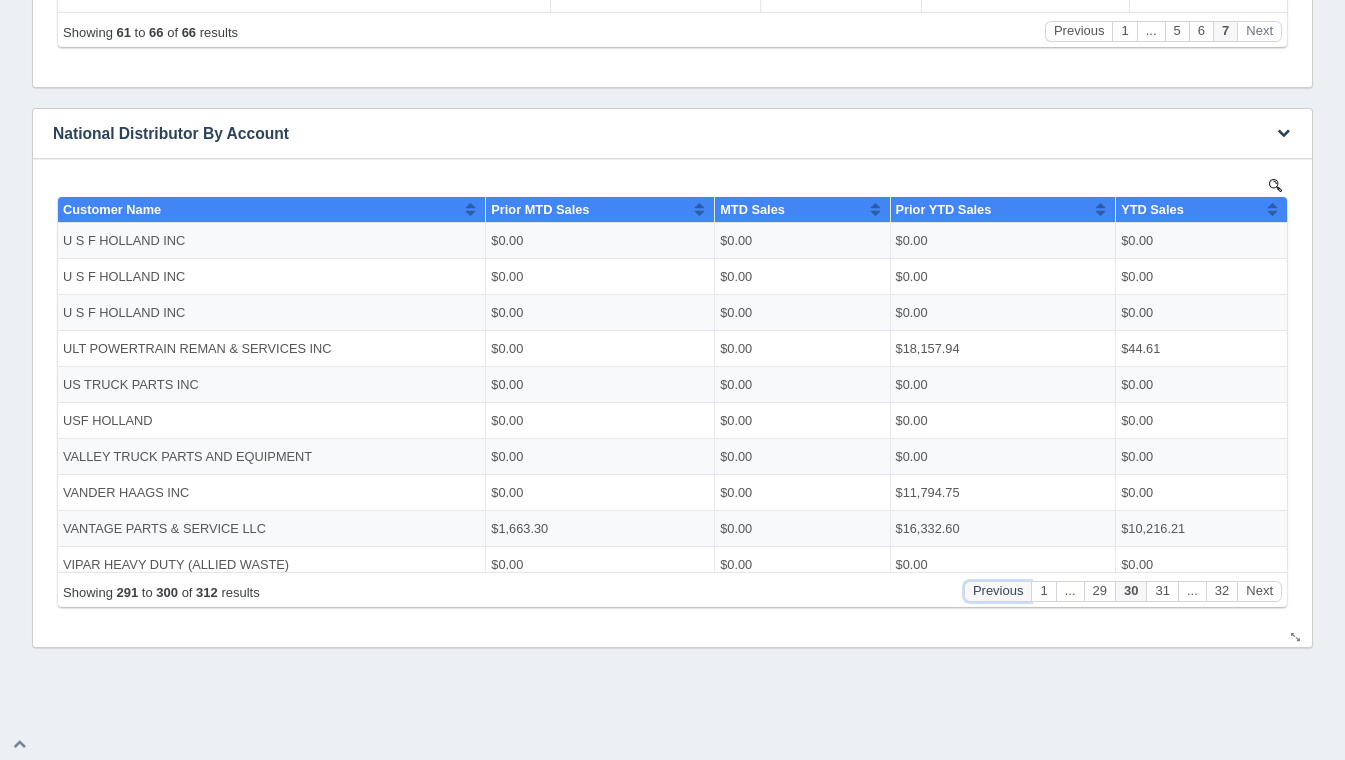 click on "Previous" at bounding box center (998, 590) 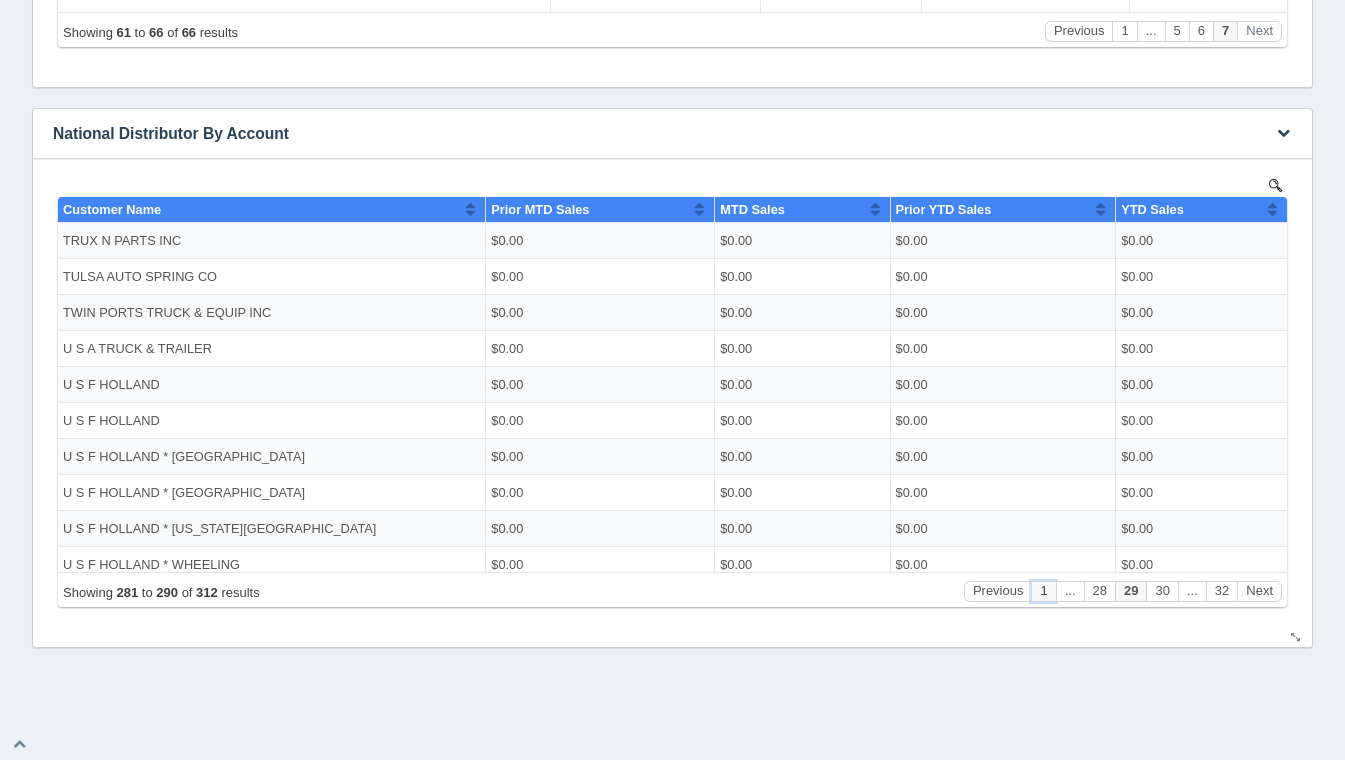 click on "1" at bounding box center (1043, 590) 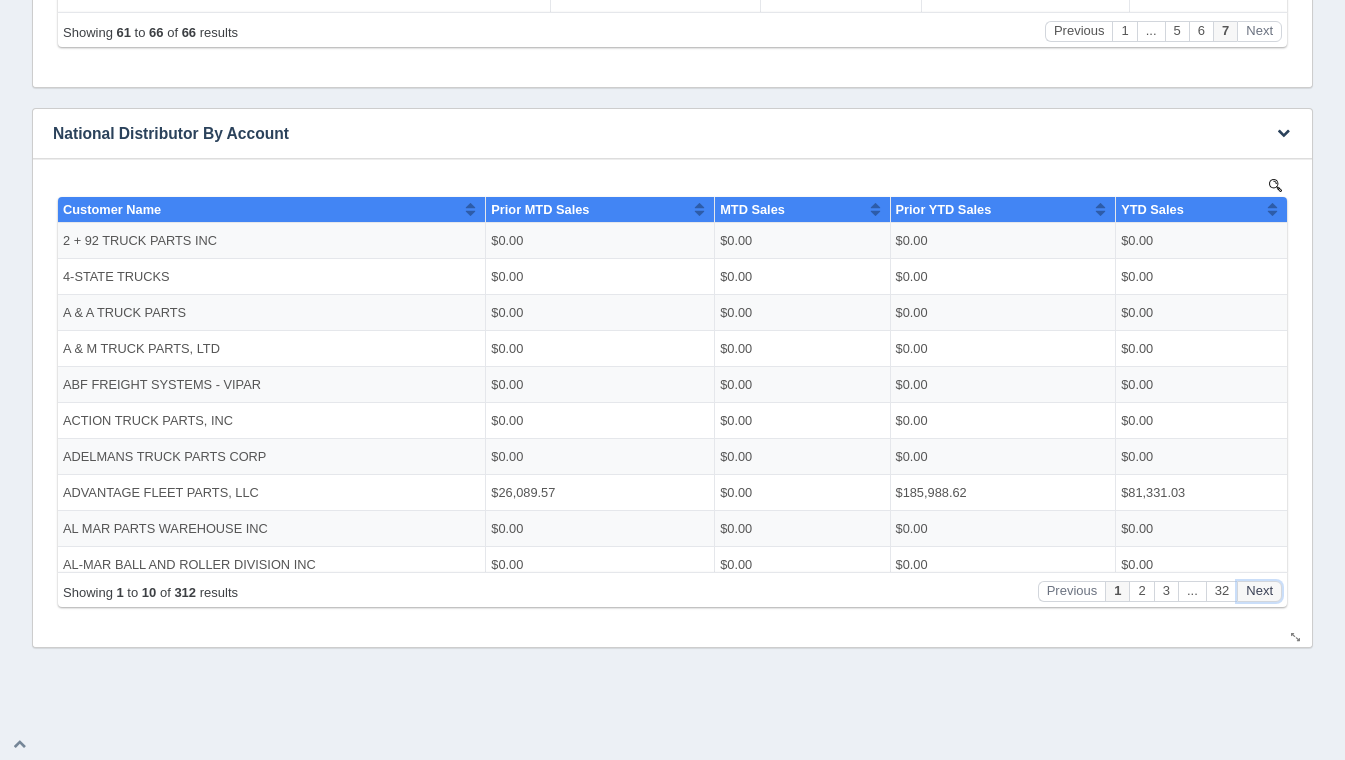 drag, startPoint x: 1289, startPoint y: 808, endPoint x: 1255, endPoint y: 595, distance: 215.69655 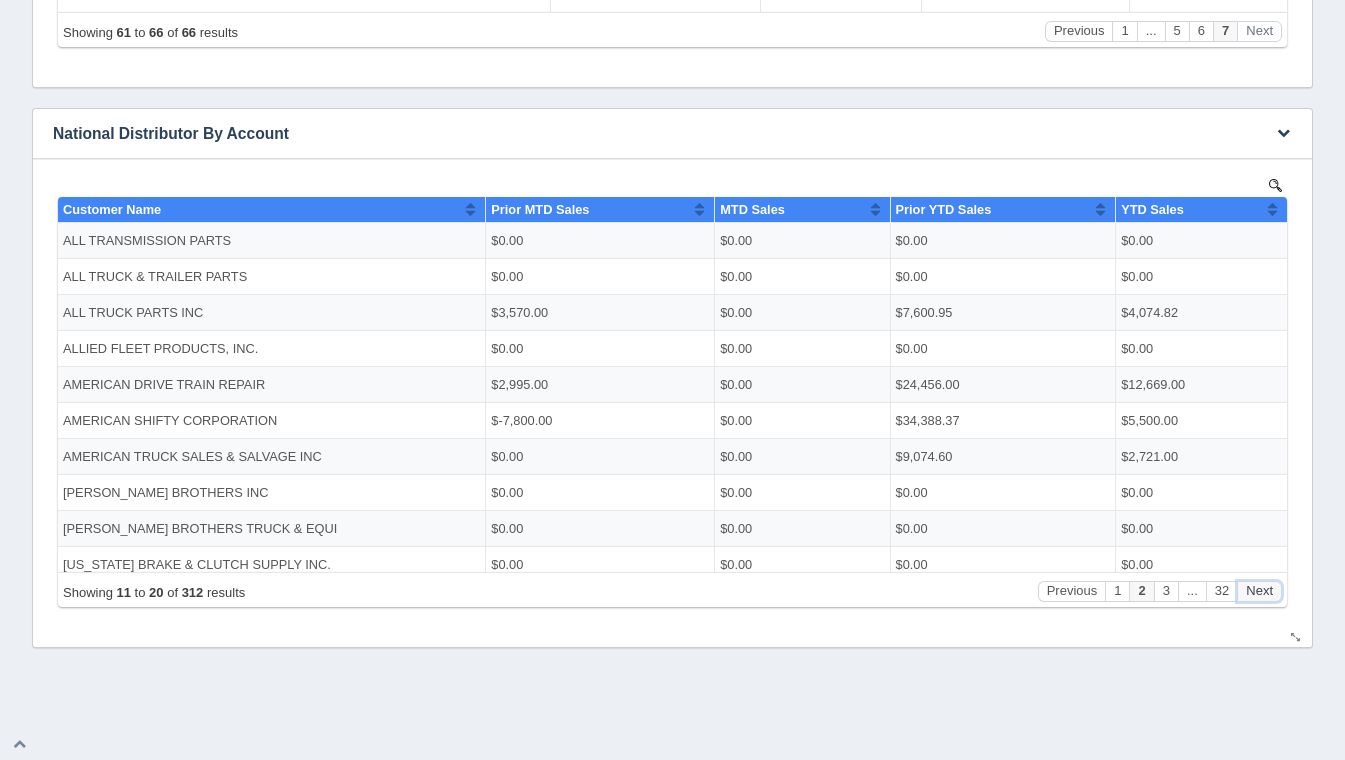 click on "Next" at bounding box center [1259, 590] 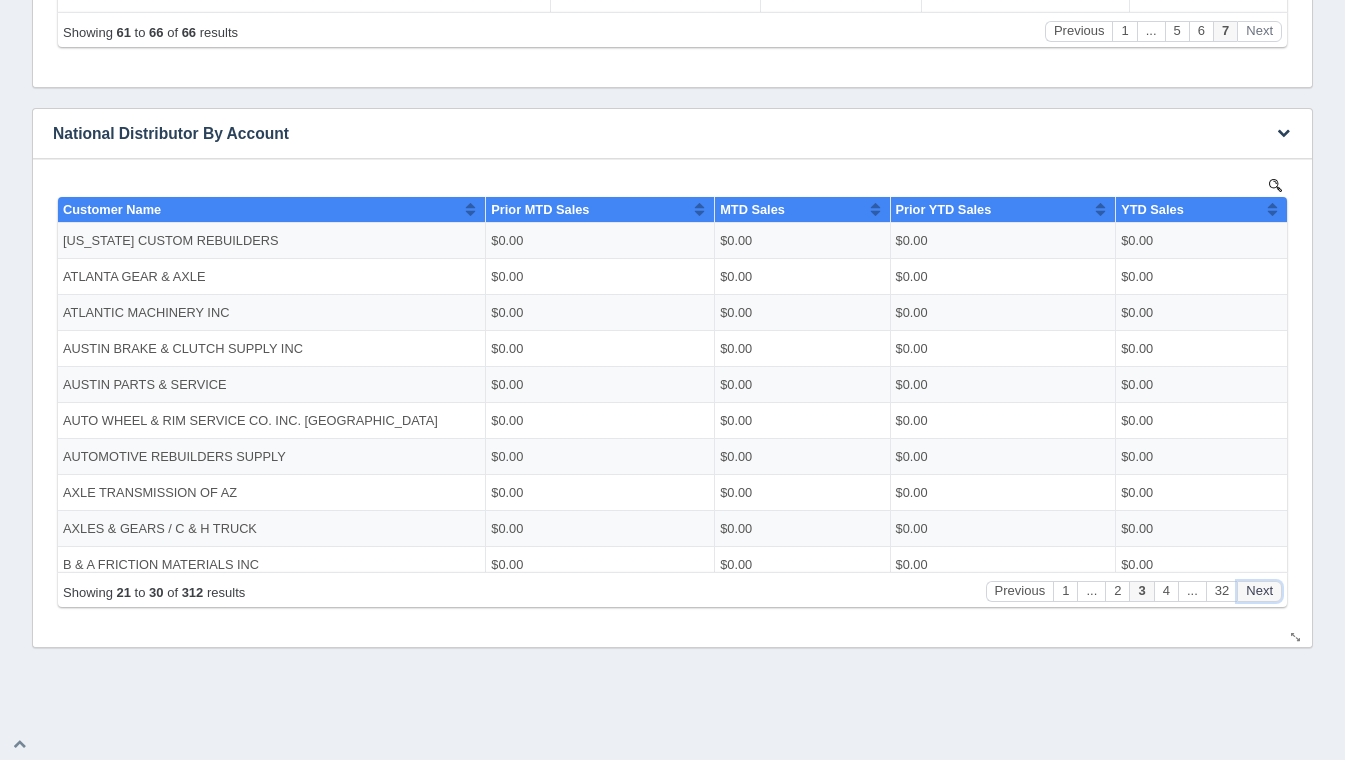 click on "Next" at bounding box center [1259, 590] 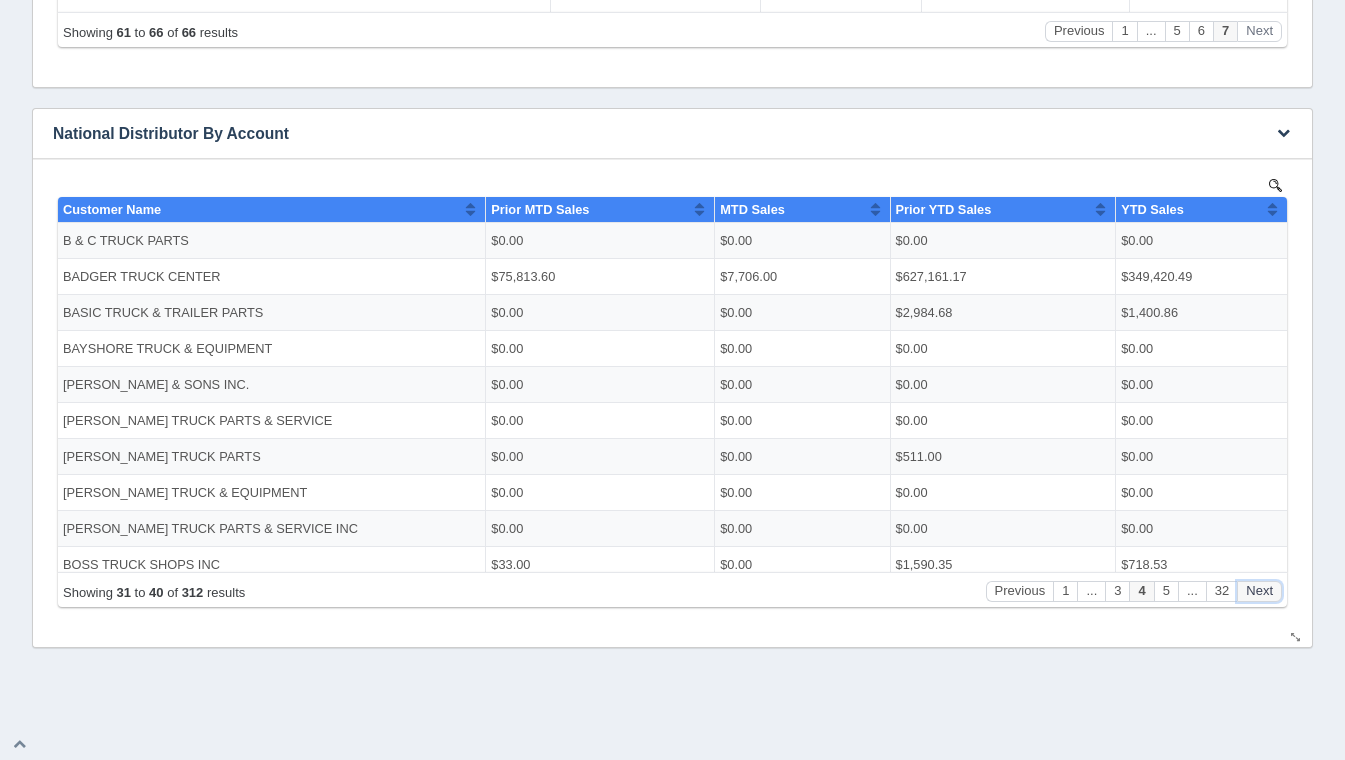 click on "Next" at bounding box center [1259, 590] 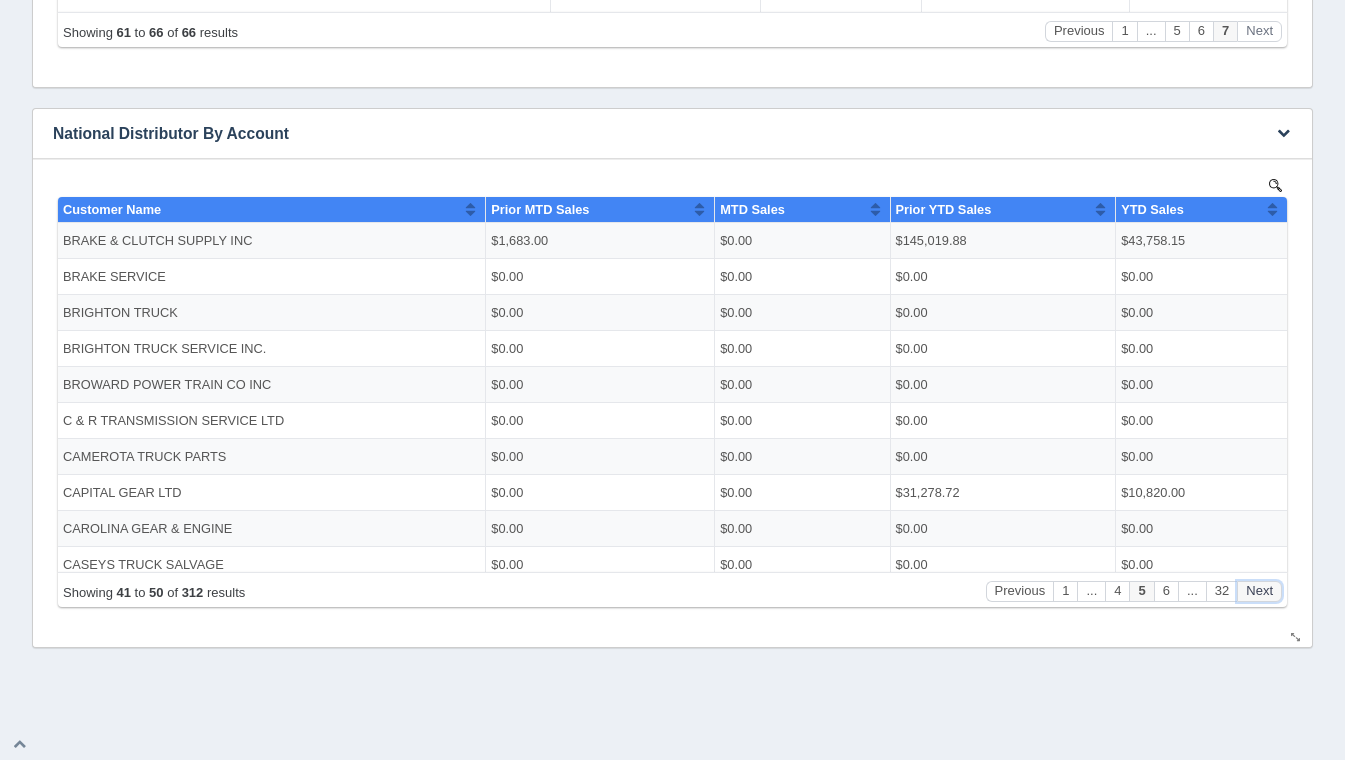 click on "Next" at bounding box center [1259, 590] 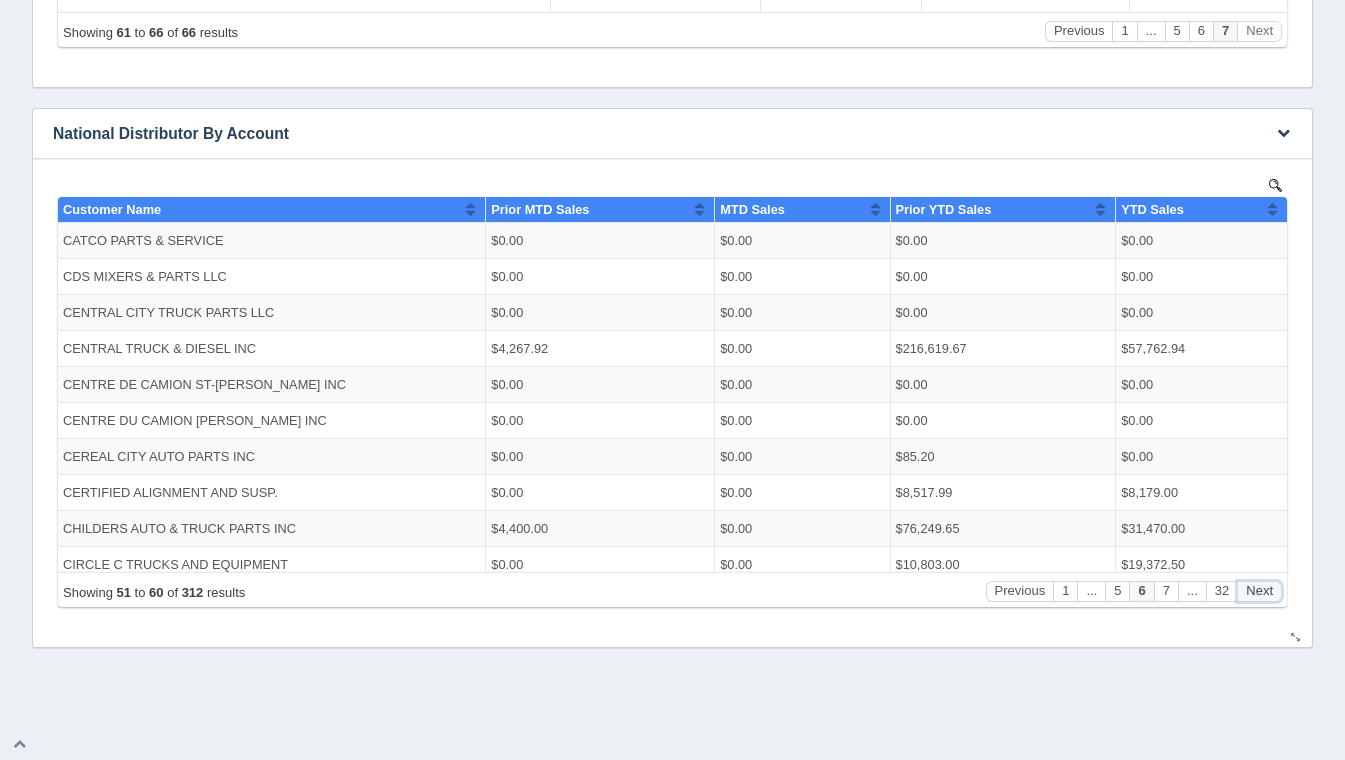 click on "Next" at bounding box center [1259, 590] 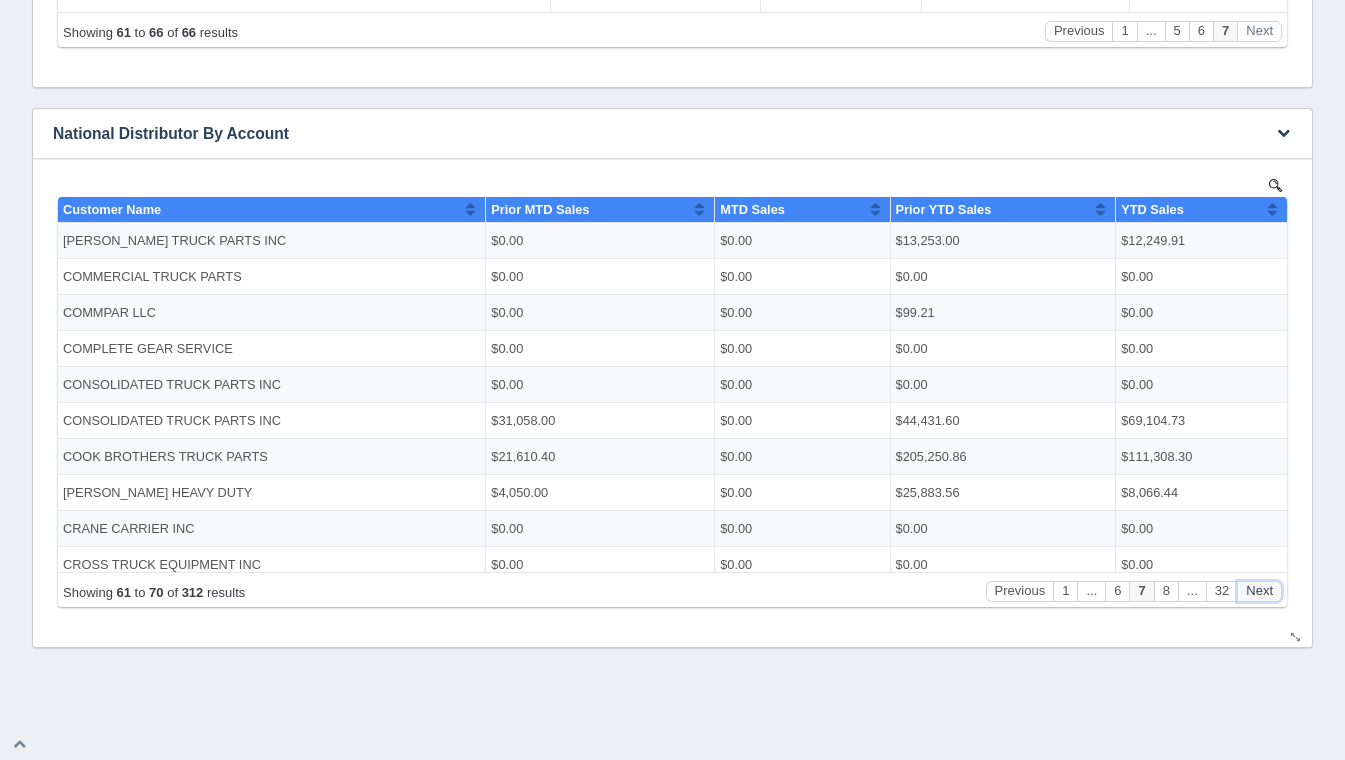 click on "Next" at bounding box center [1259, 590] 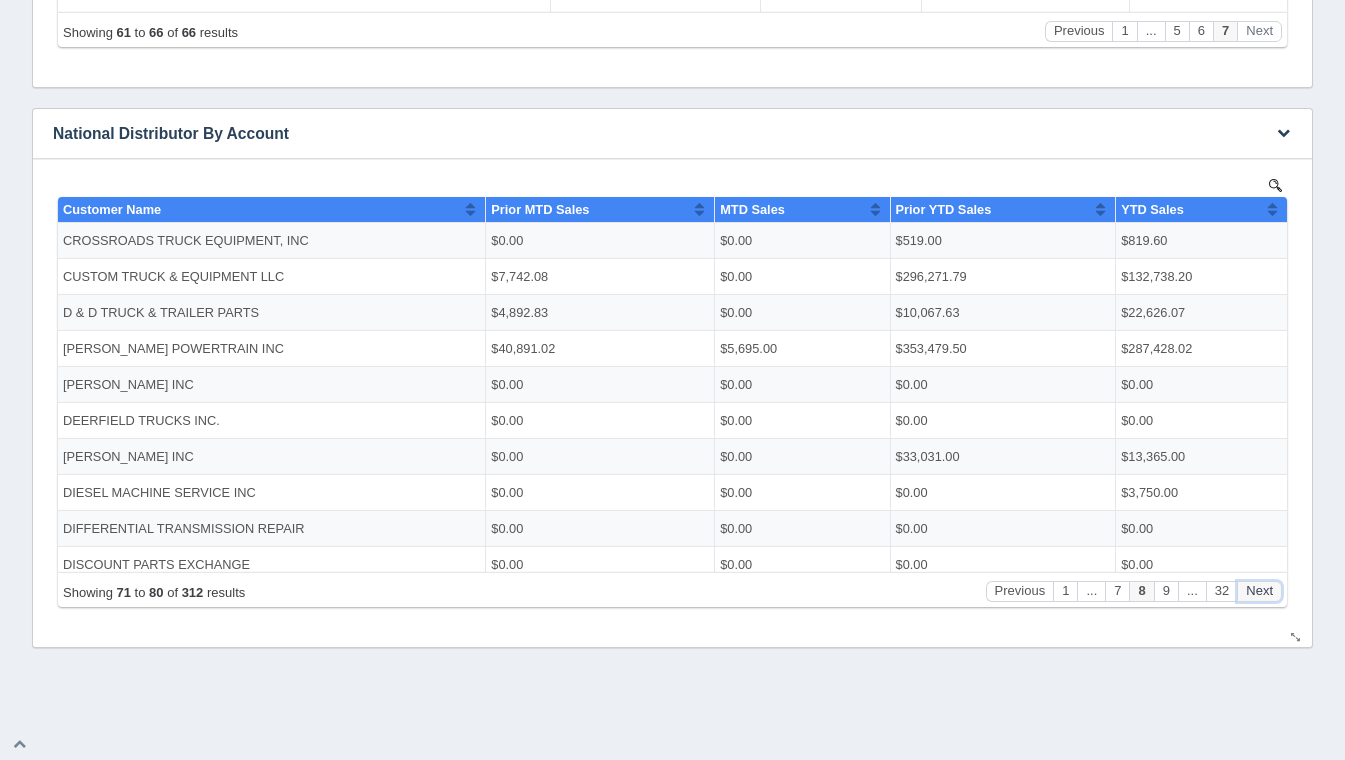 click on "Next" at bounding box center (1259, 590) 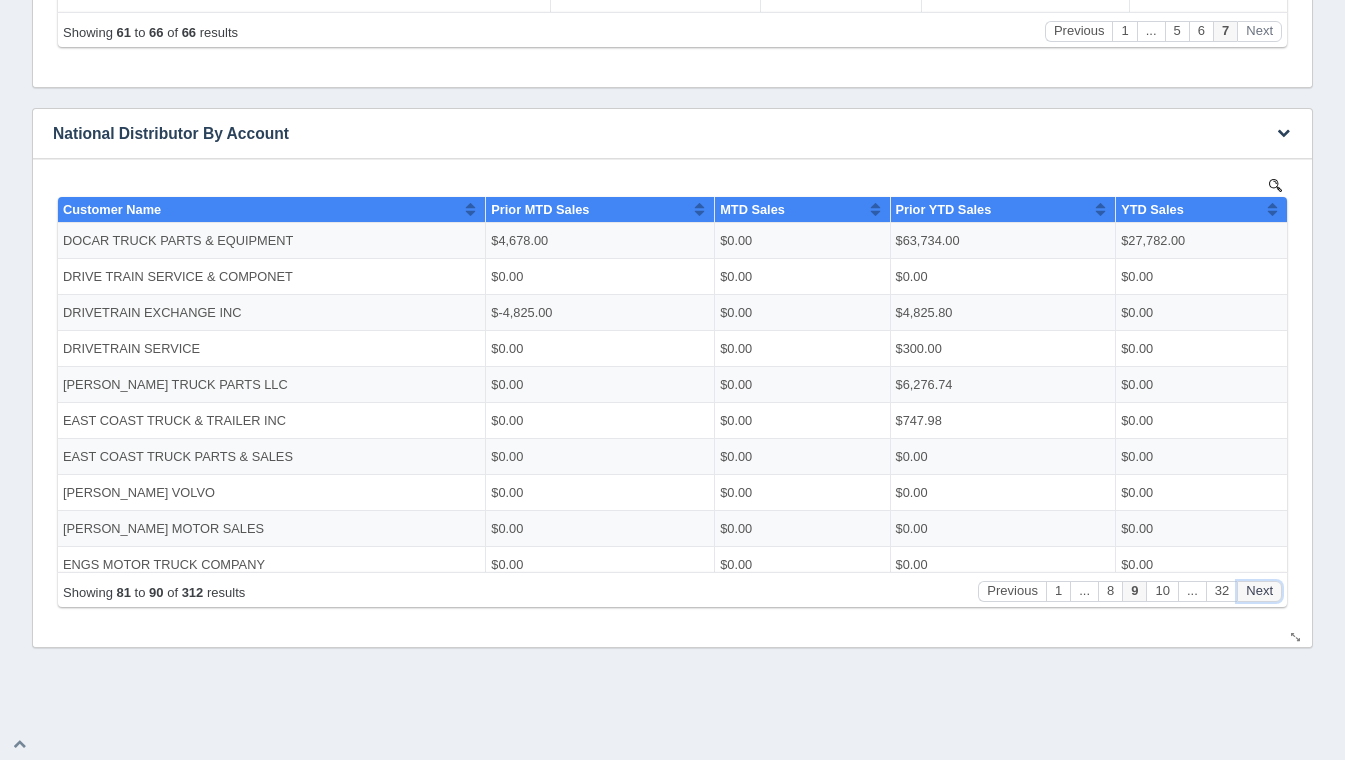 click on "Next" at bounding box center (1259, 590) 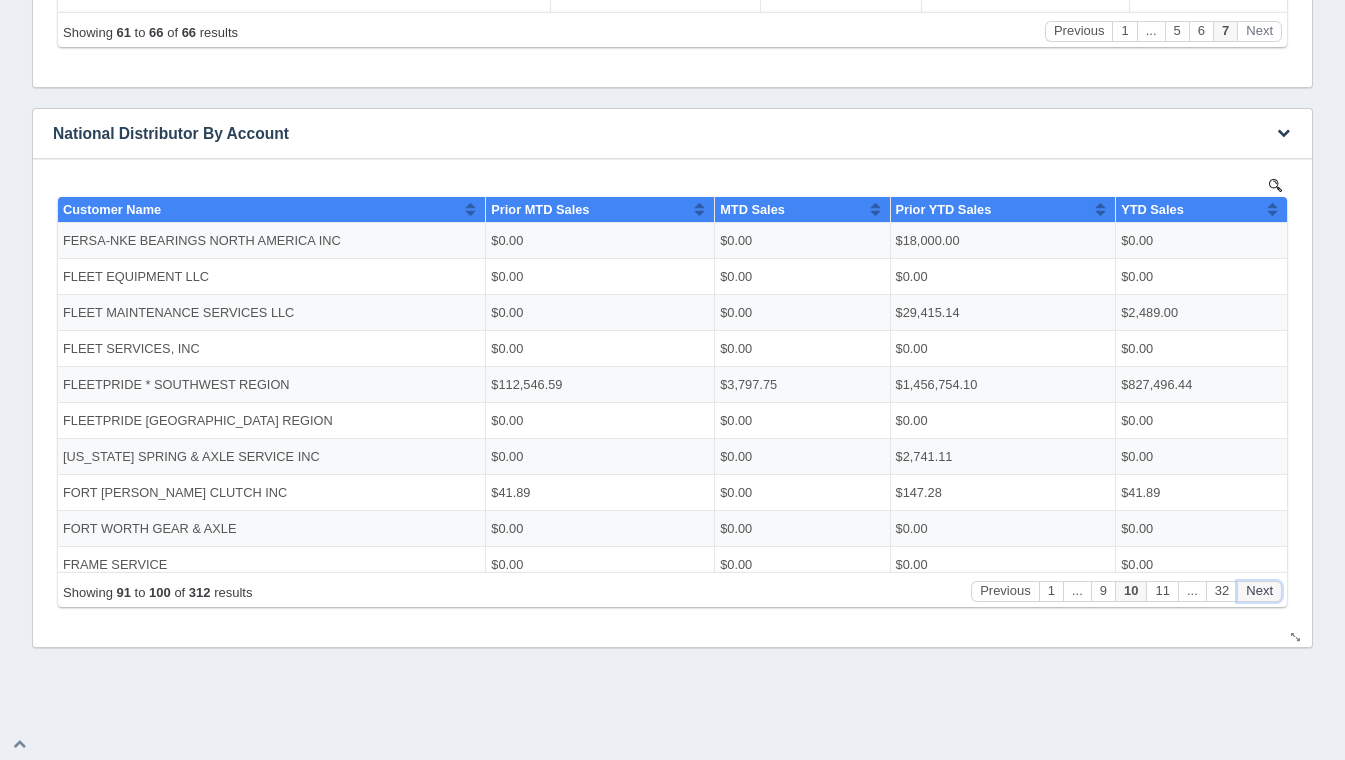 click on "Next" at bounding box center (1259, 590) 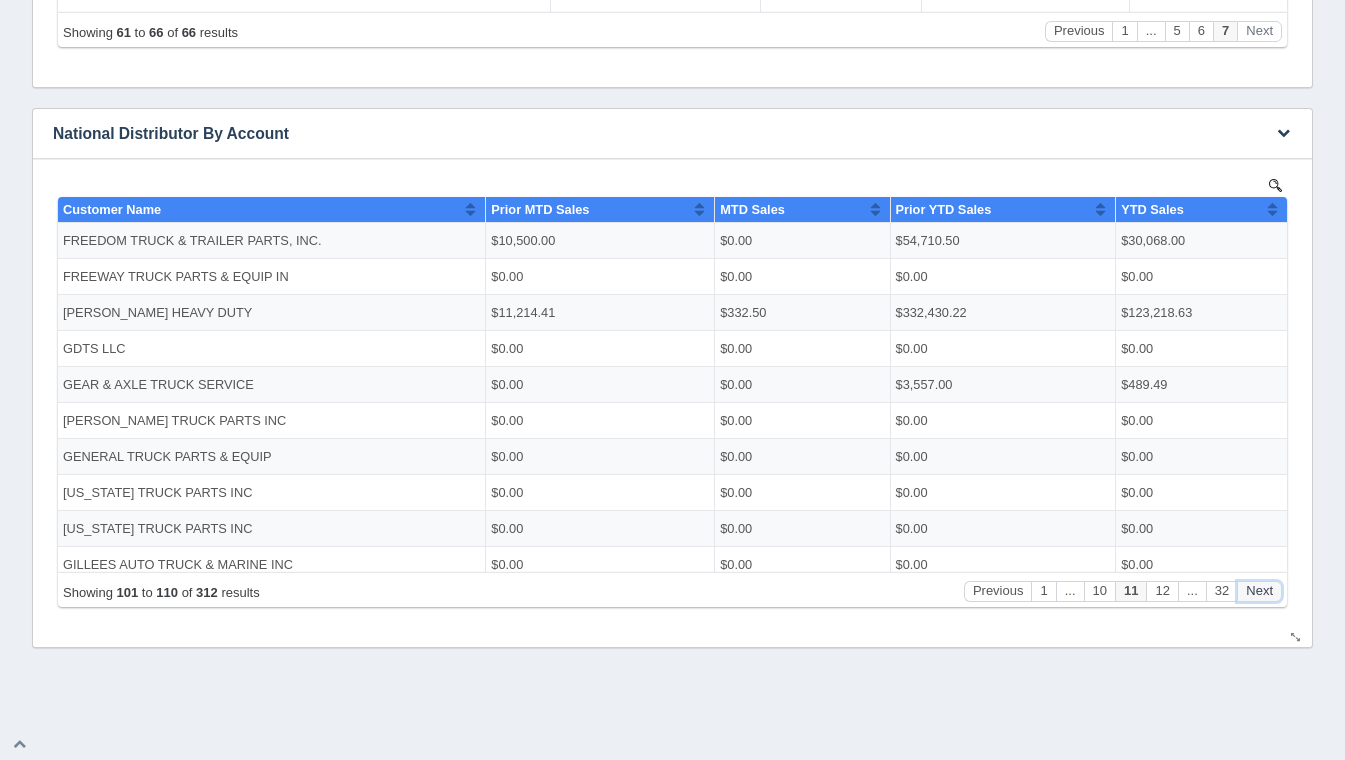 click on "Next" at bounding box center (1259, 590) 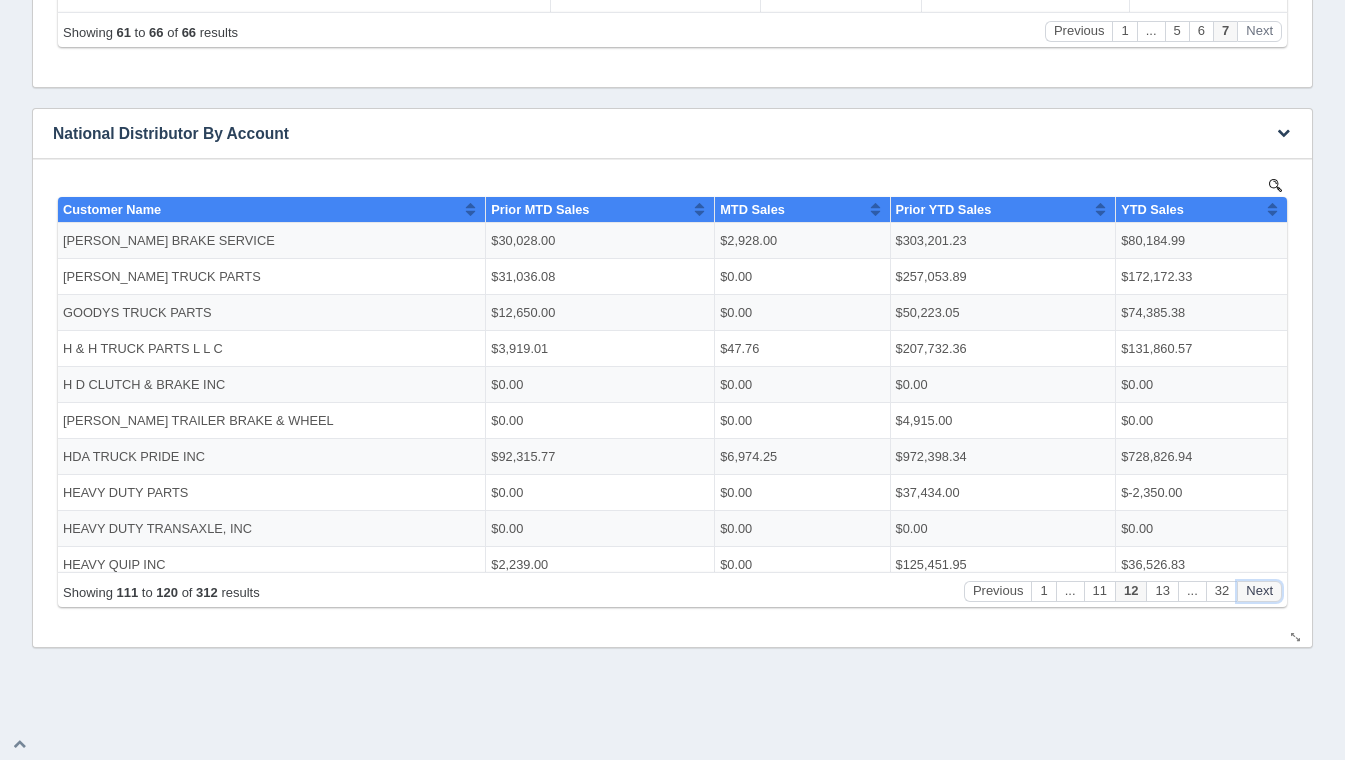 click on "Next" at bounding box center [1259, 590] 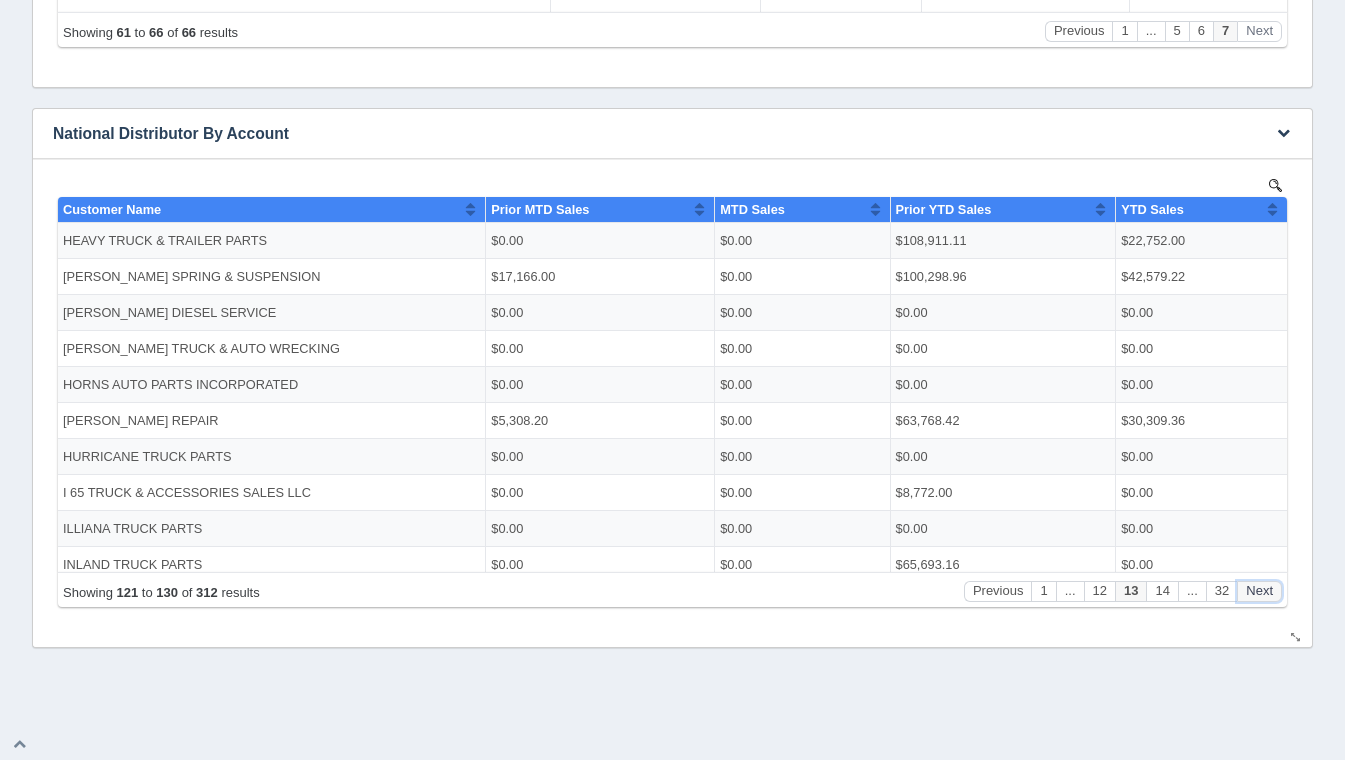 click on "Next" at bounding box center [1259, 590] 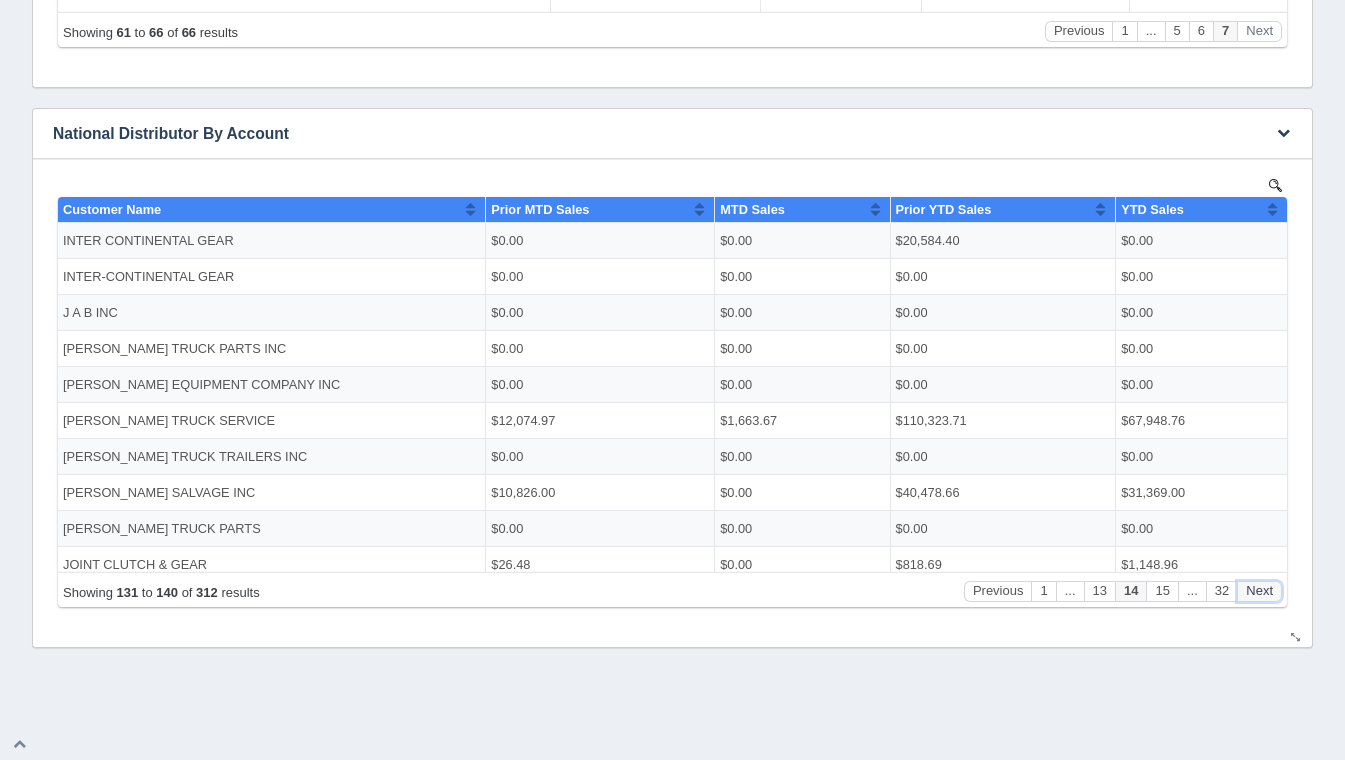 click on "Next" at bounding box center (1259, 590) 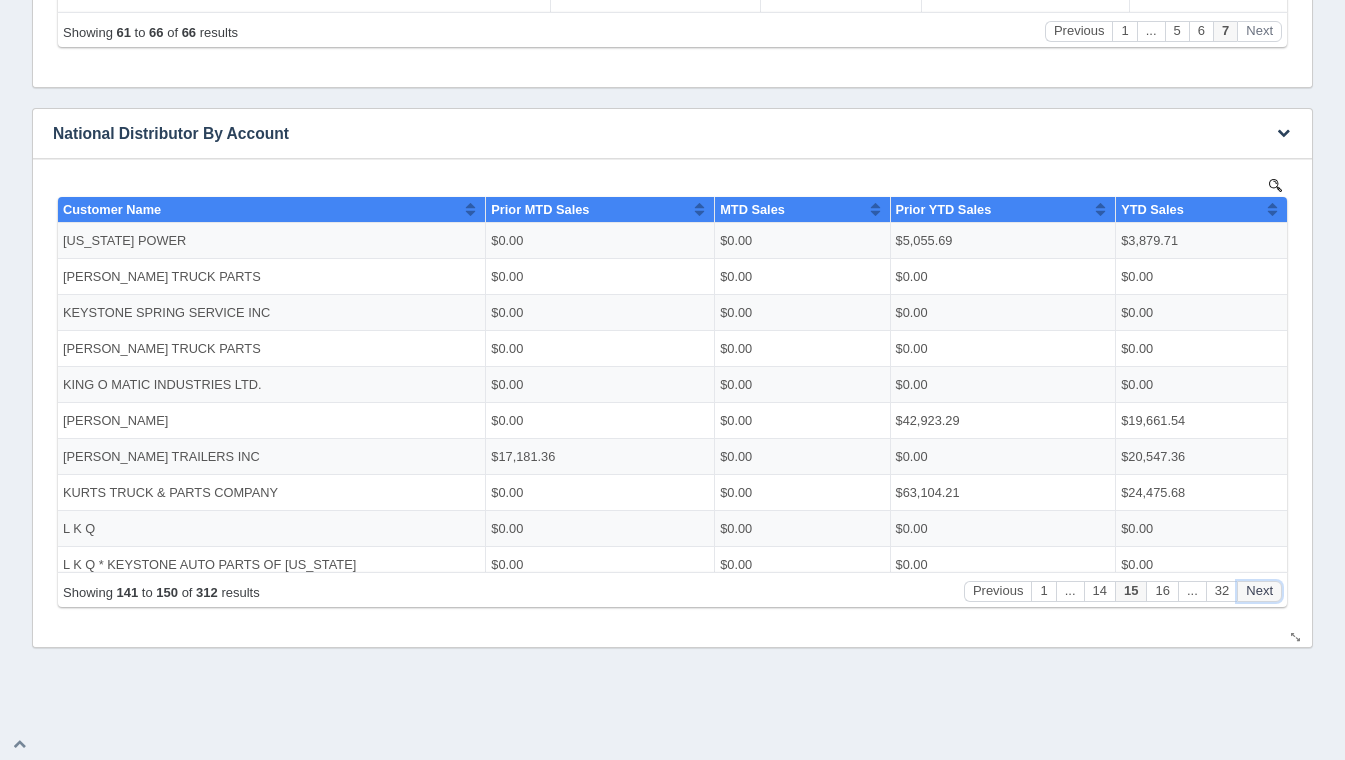 click on "Next" at bounding box center [1259, 590] 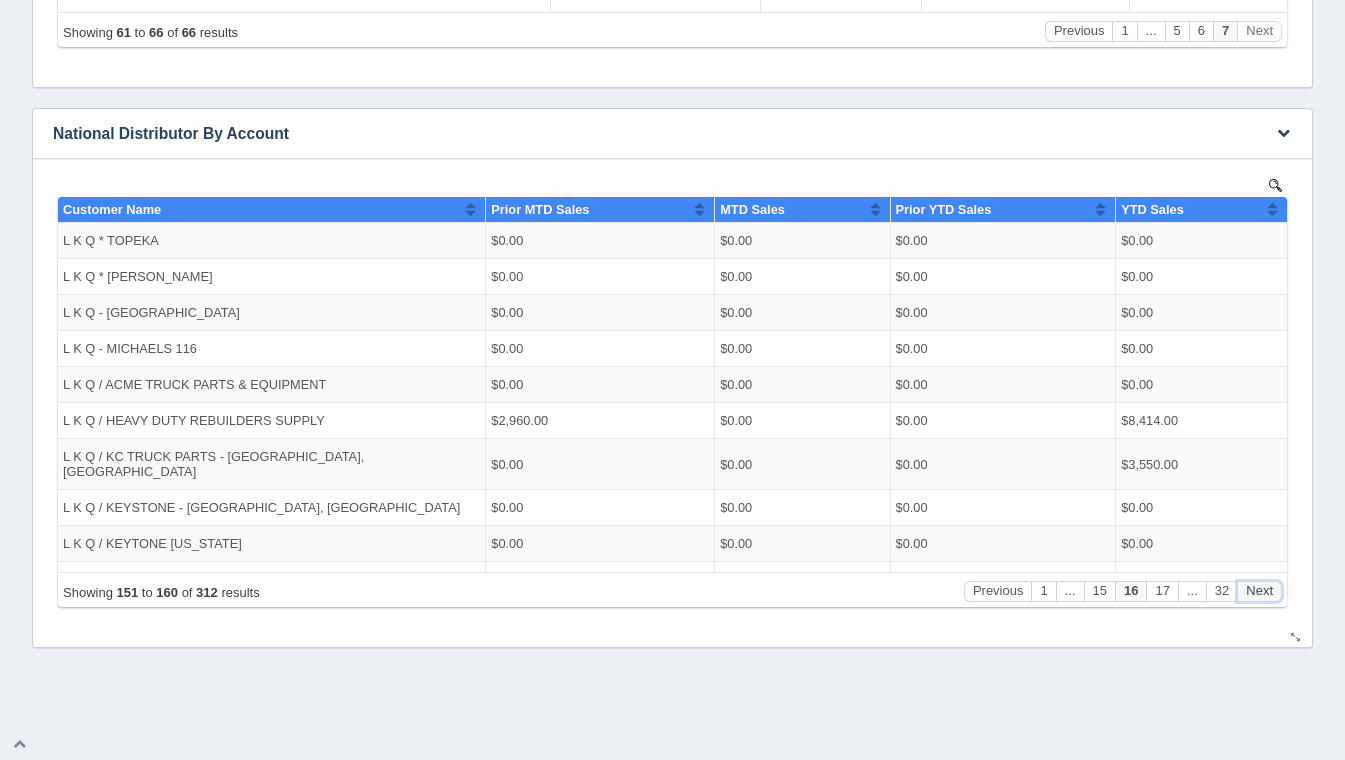 click on "Next" at bounding box center [1259, 590] 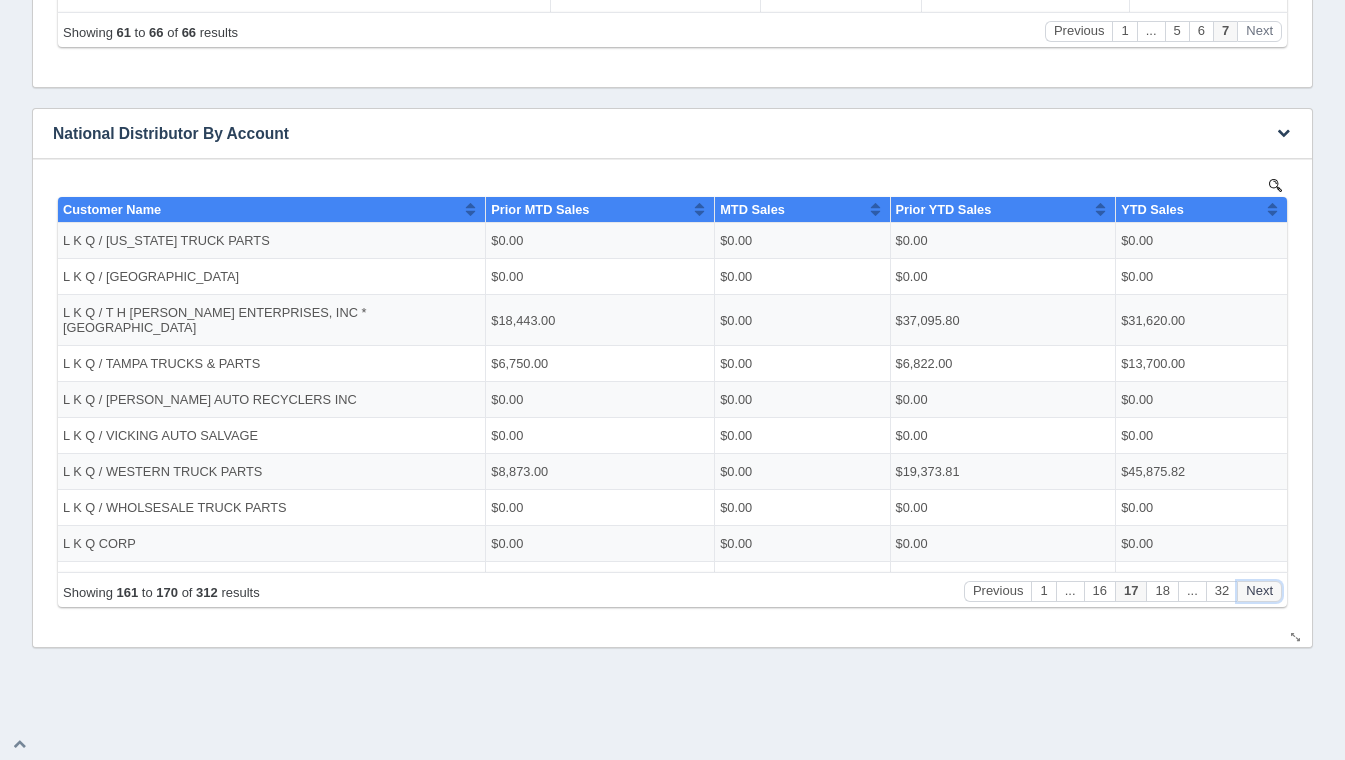 click on "Next" at bounding box center [1259, 590] 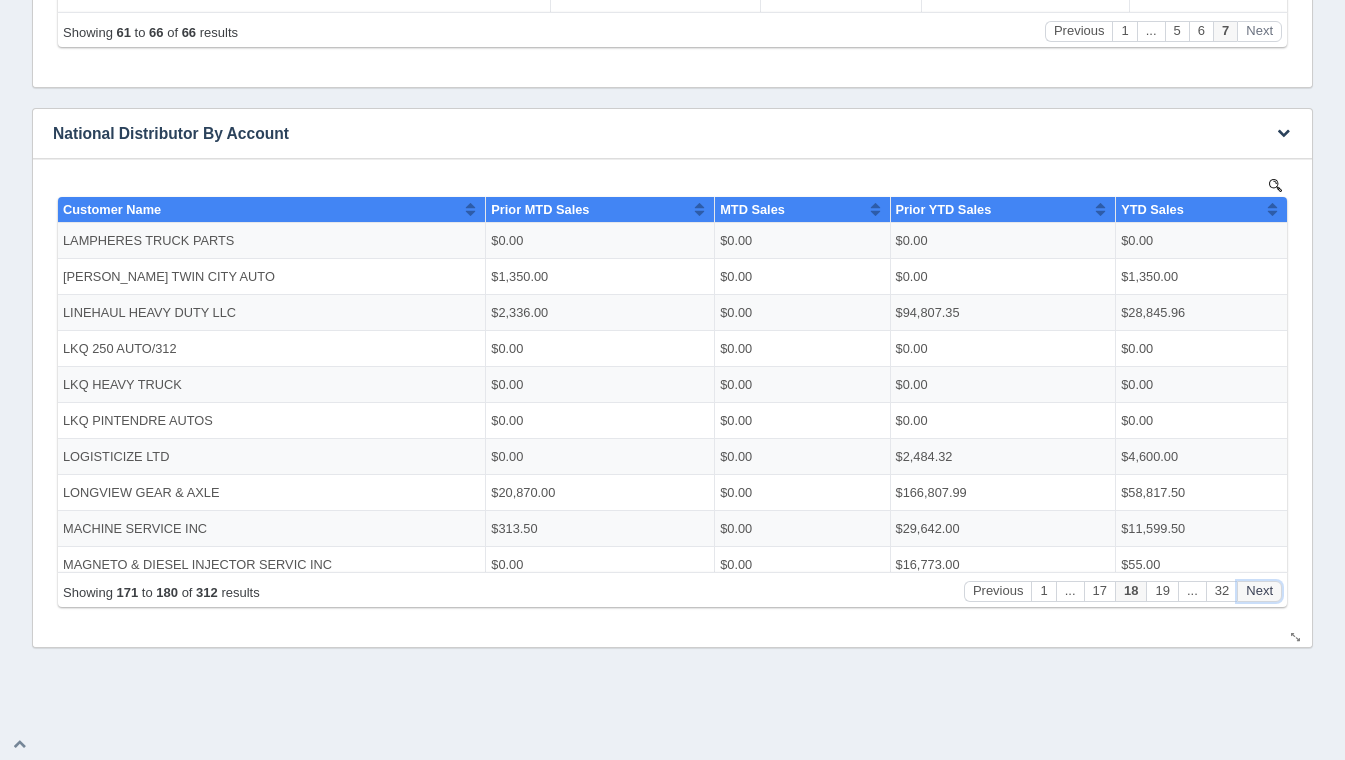 click on "Next" at bounding box center [1259, 590] 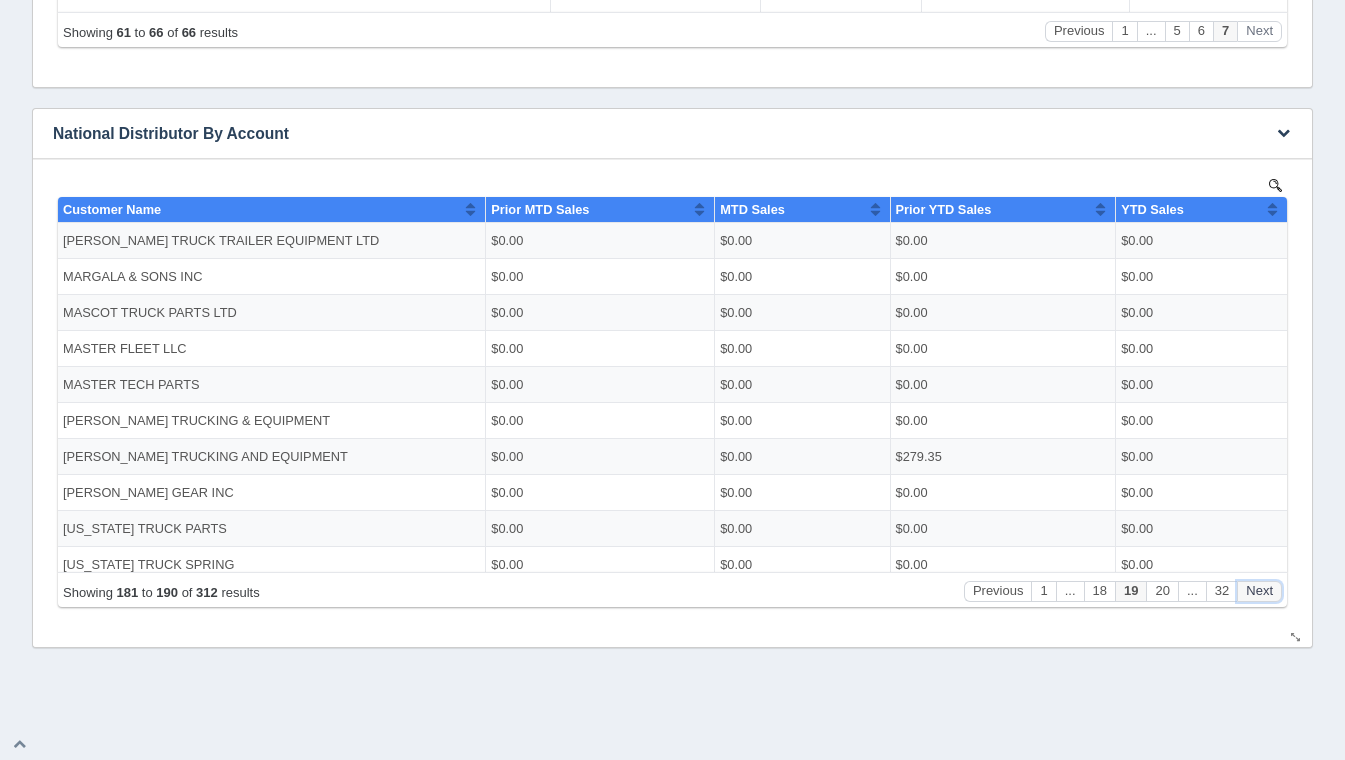 click on "Next" at bounding box center (1259, 590) 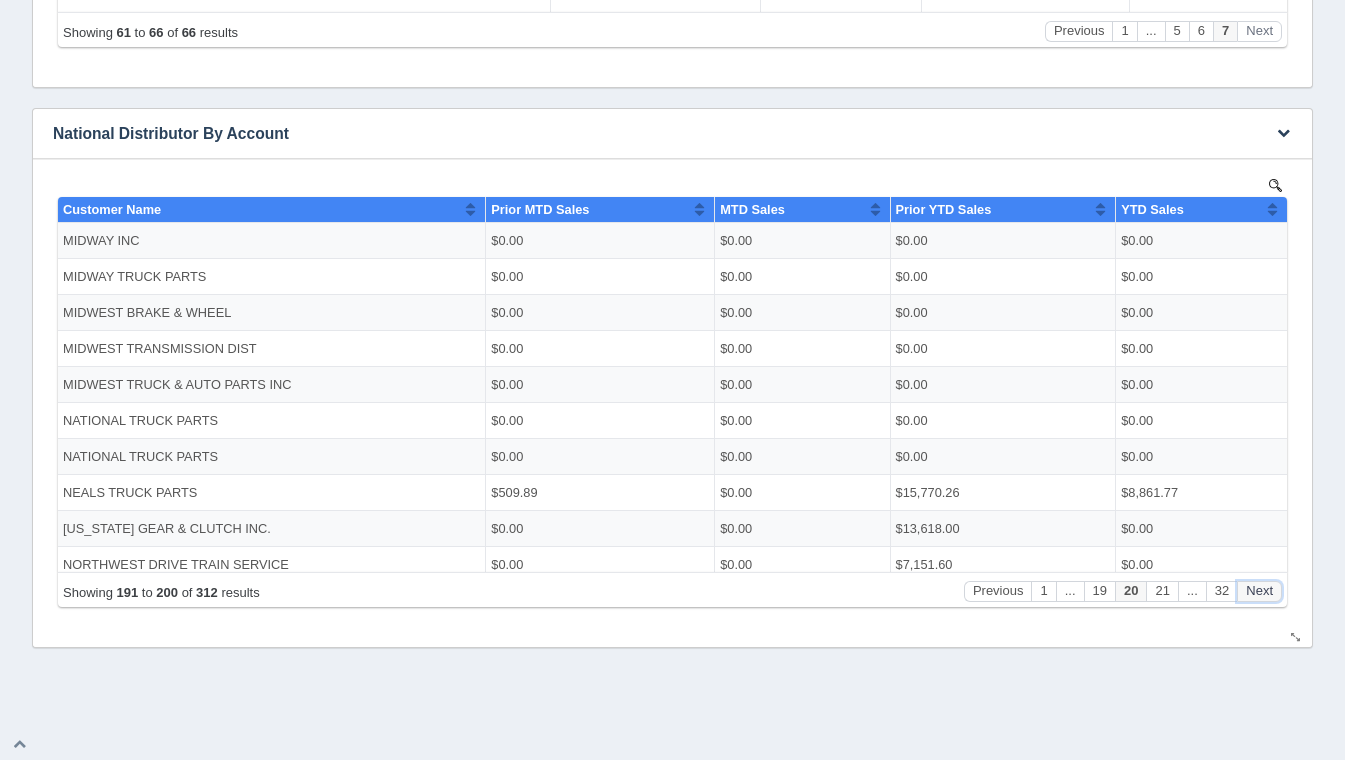 click on "Next" at bounding box center [1259, 590] 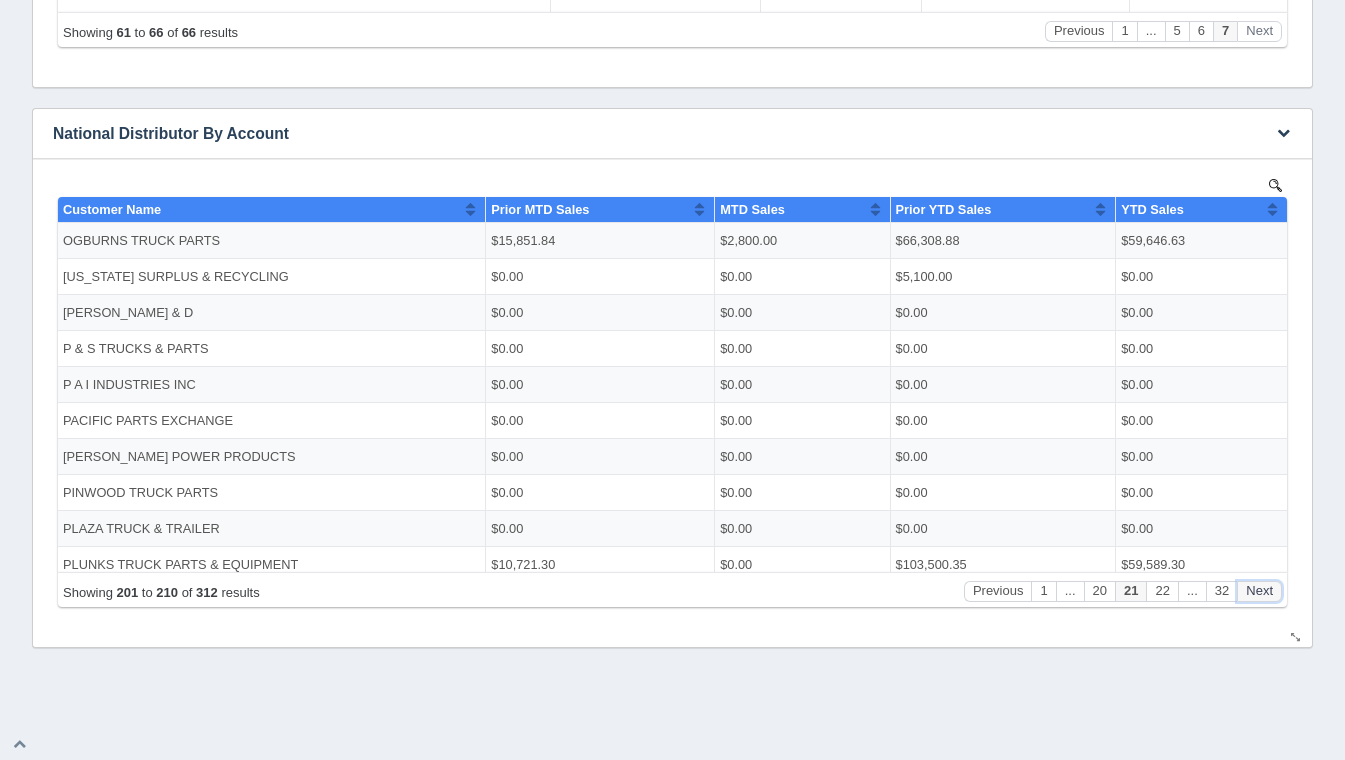 click on "Next" at bounding box center (1259, 590) 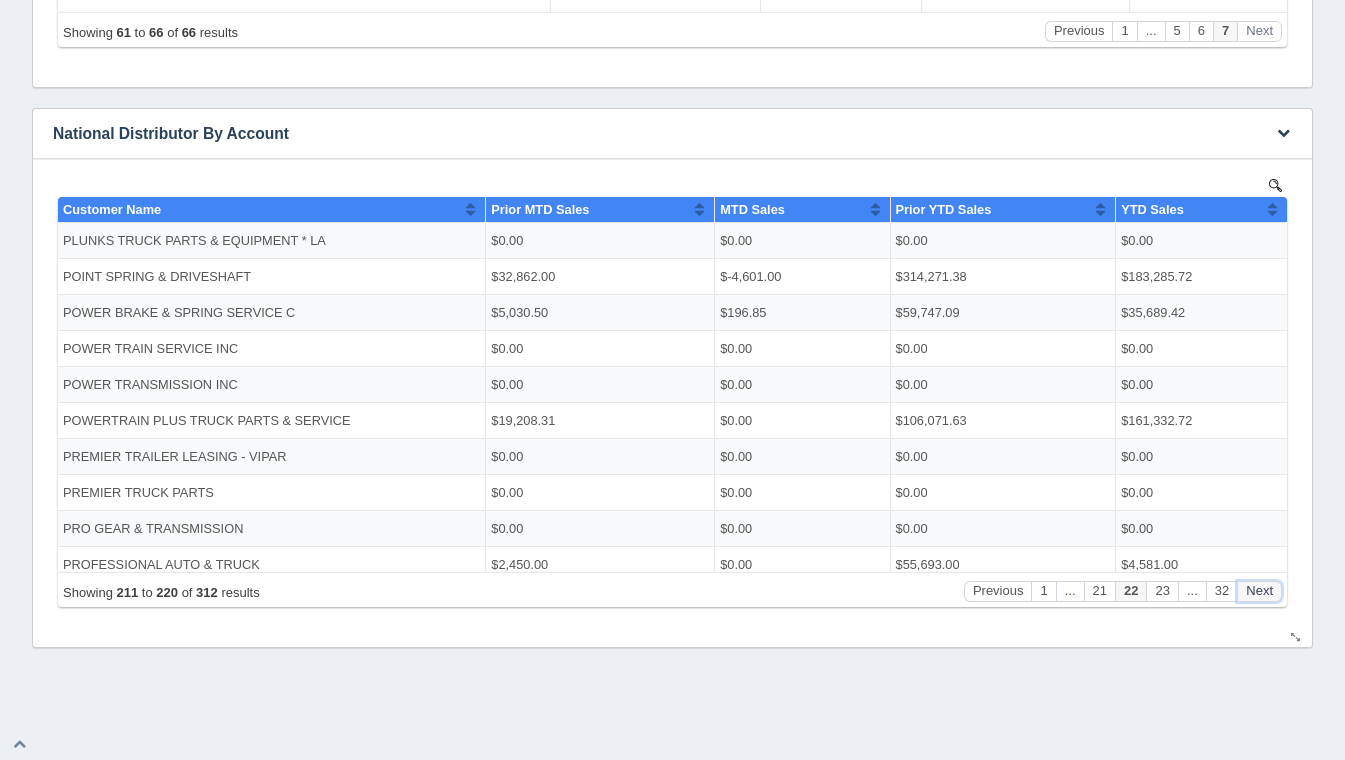 click on "Next" at bounding box center [1259, 590] 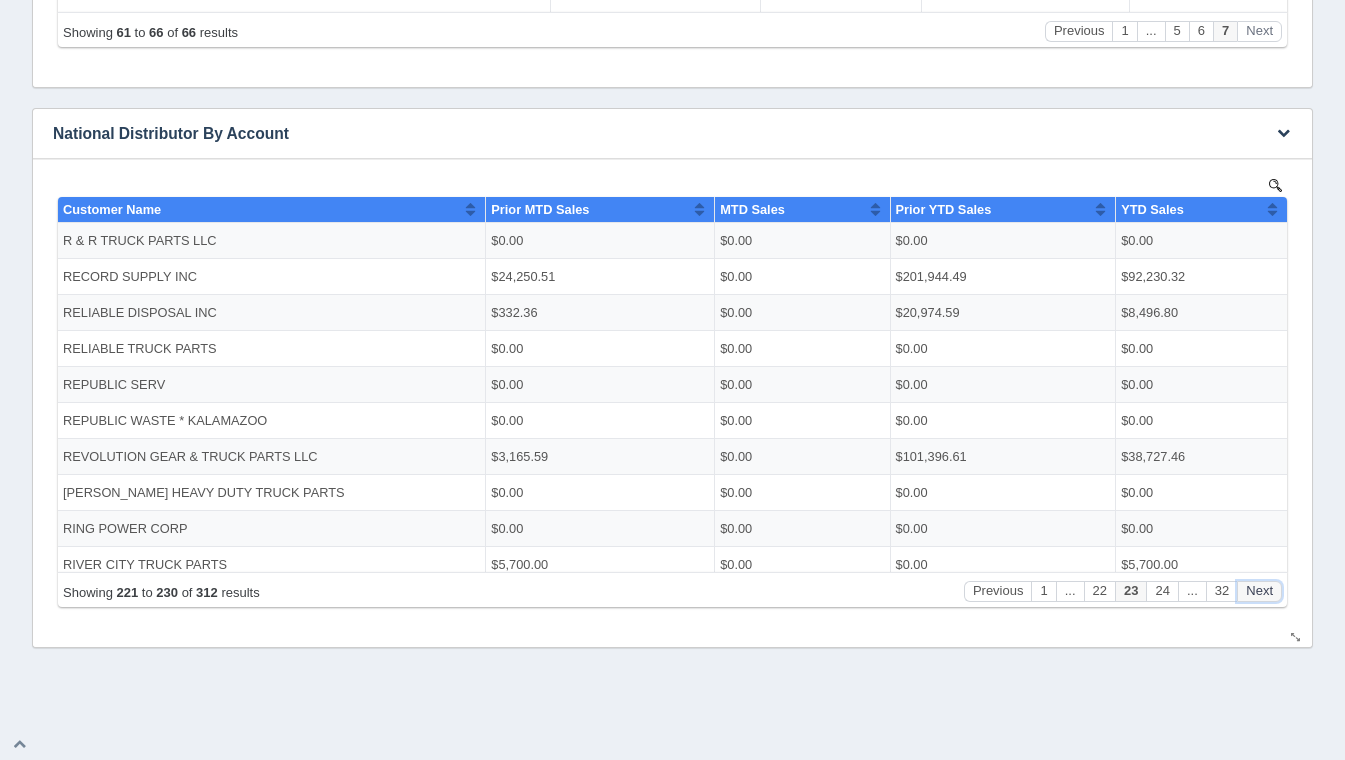 click on "Next" at bounding box center (1259, 590) 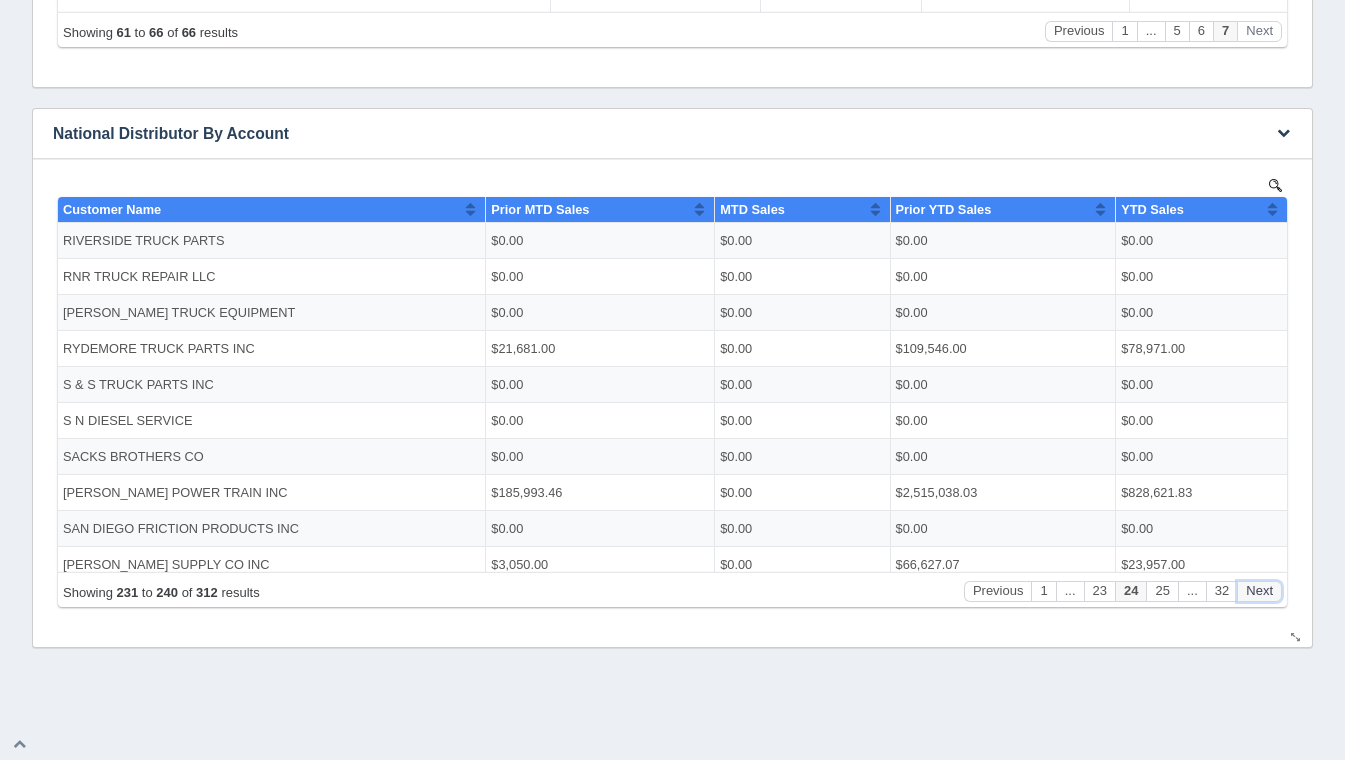 click on "Next" at bounding box center (1259, 590) 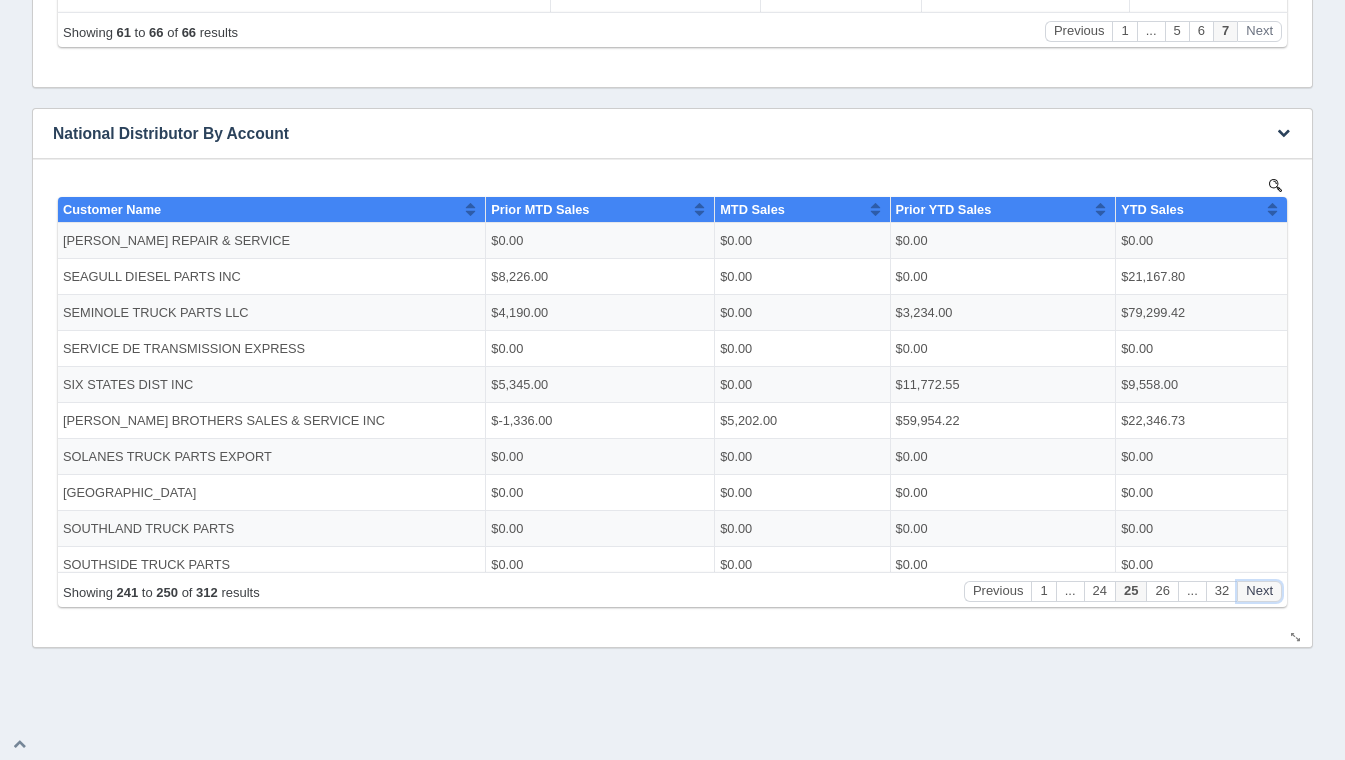 click on "Next" at bounding box center [1259, 590] 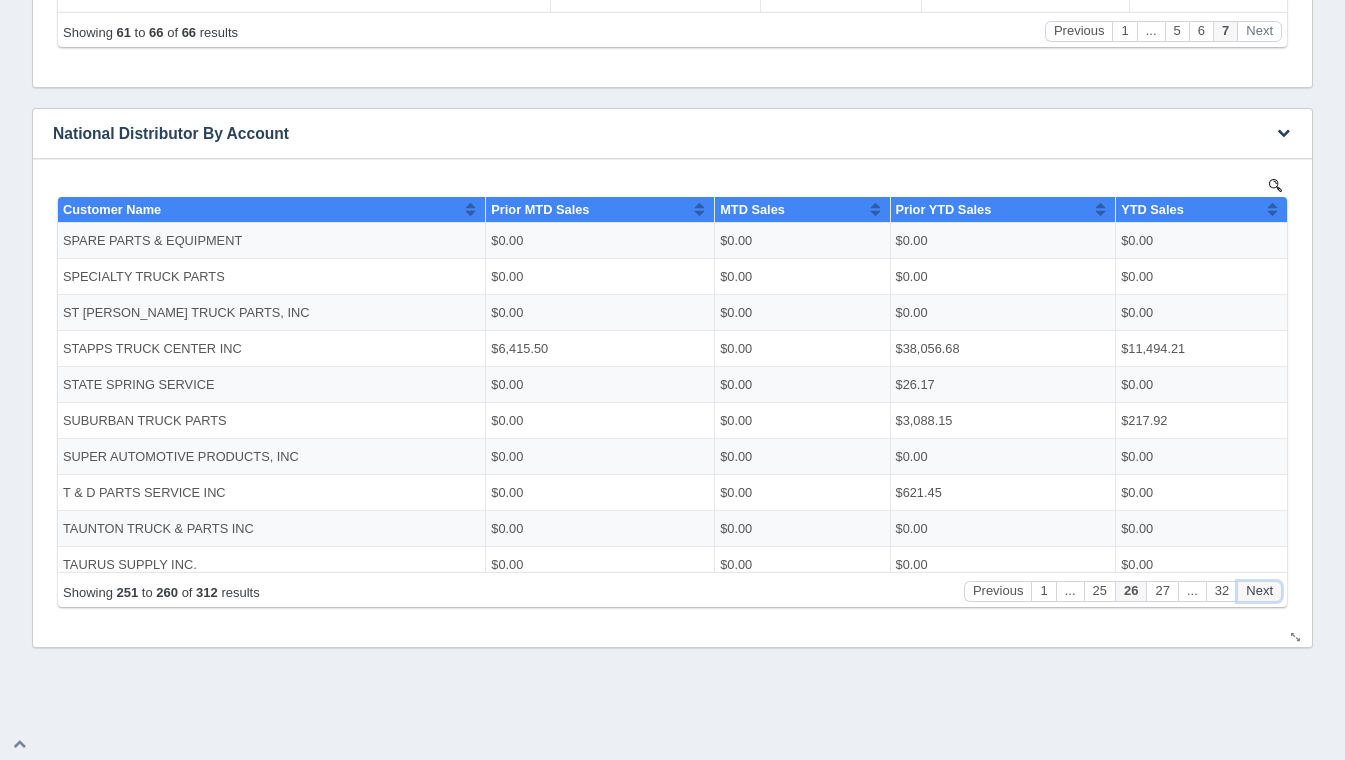 click on "Next" at bounding box center (1259, 590) 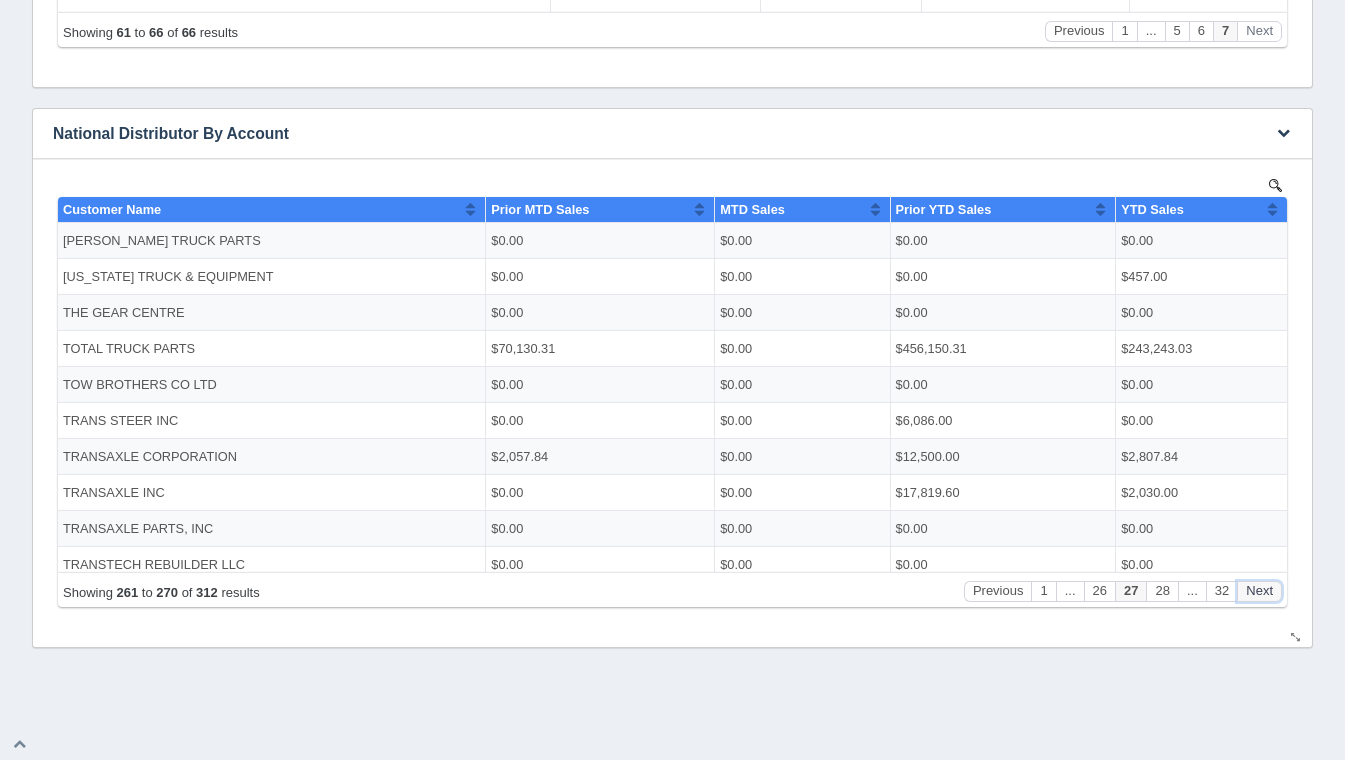 click on "Next" at bounding box center [1259, 590] 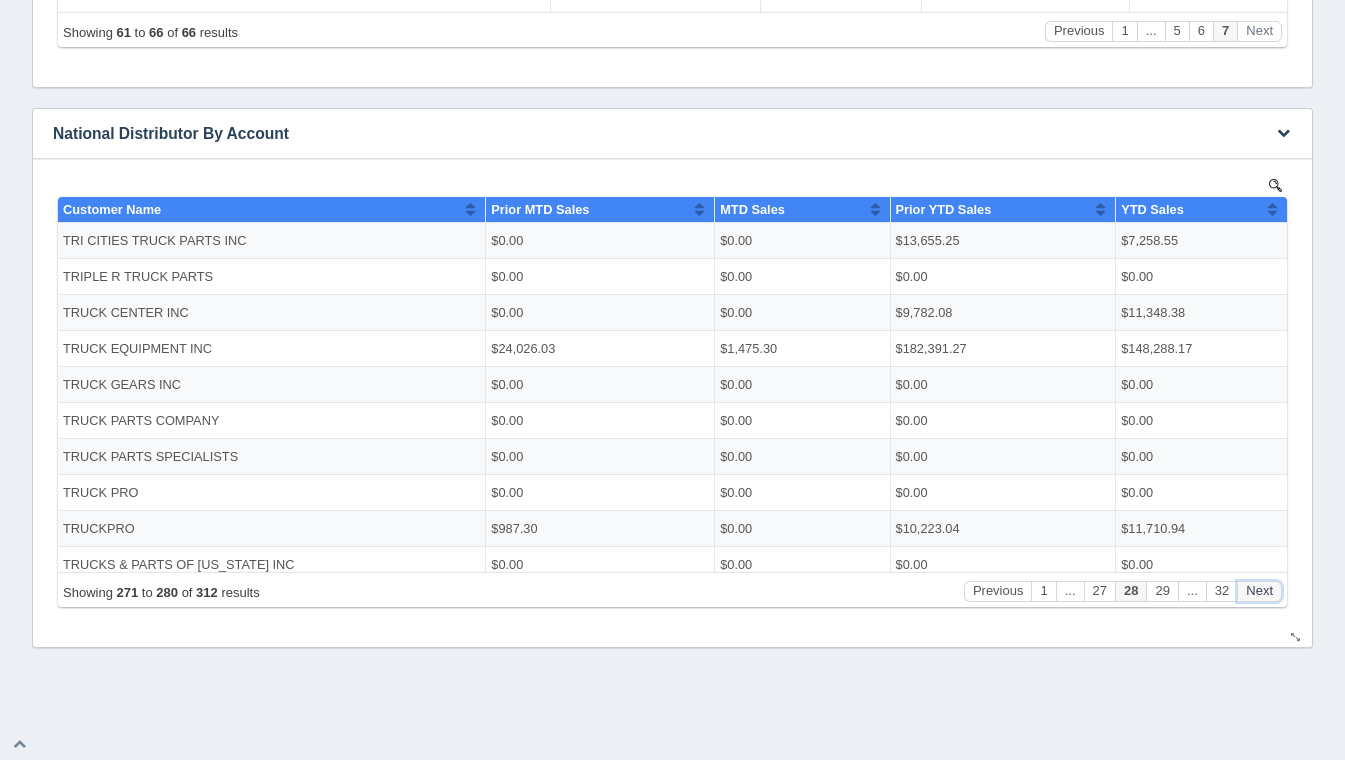 click on "Next" at bounding box center [1259, 590] 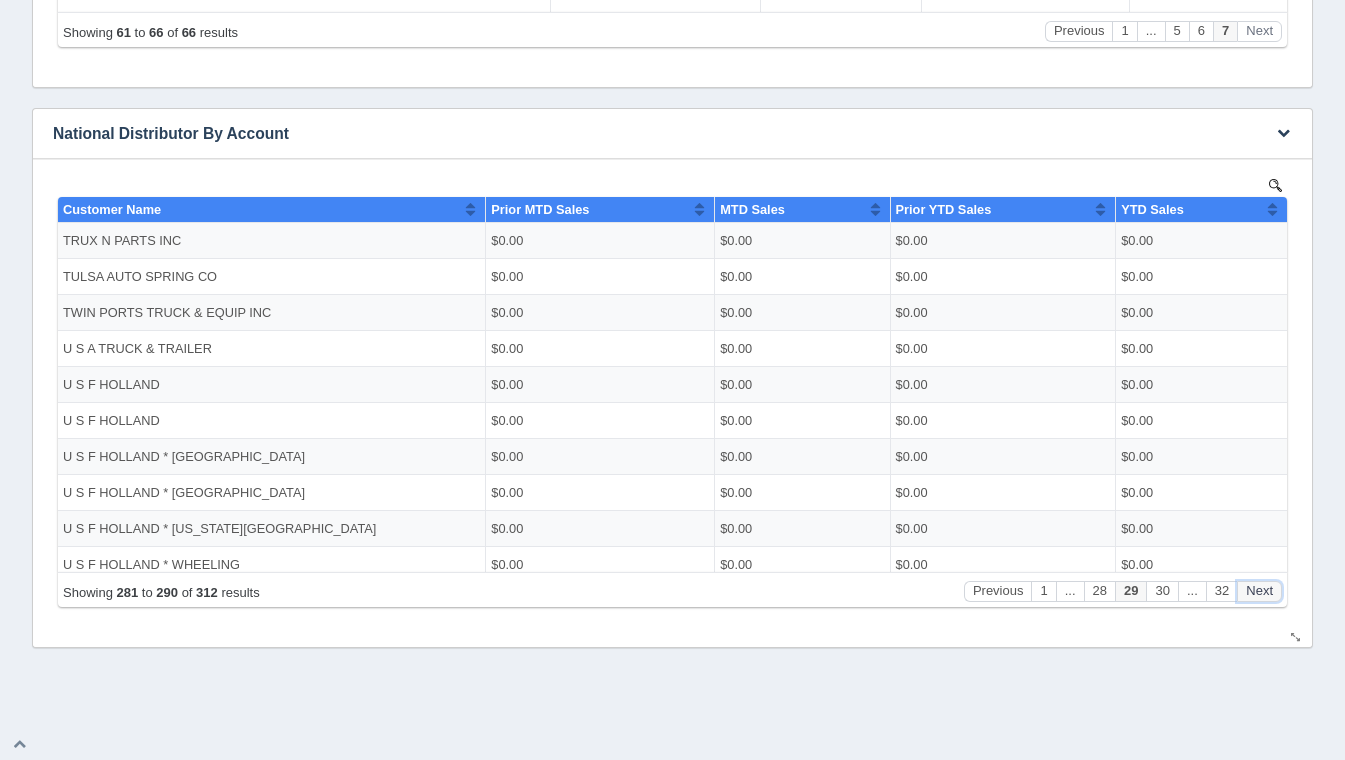 click on "Next" at bounding box center [1259, 590] 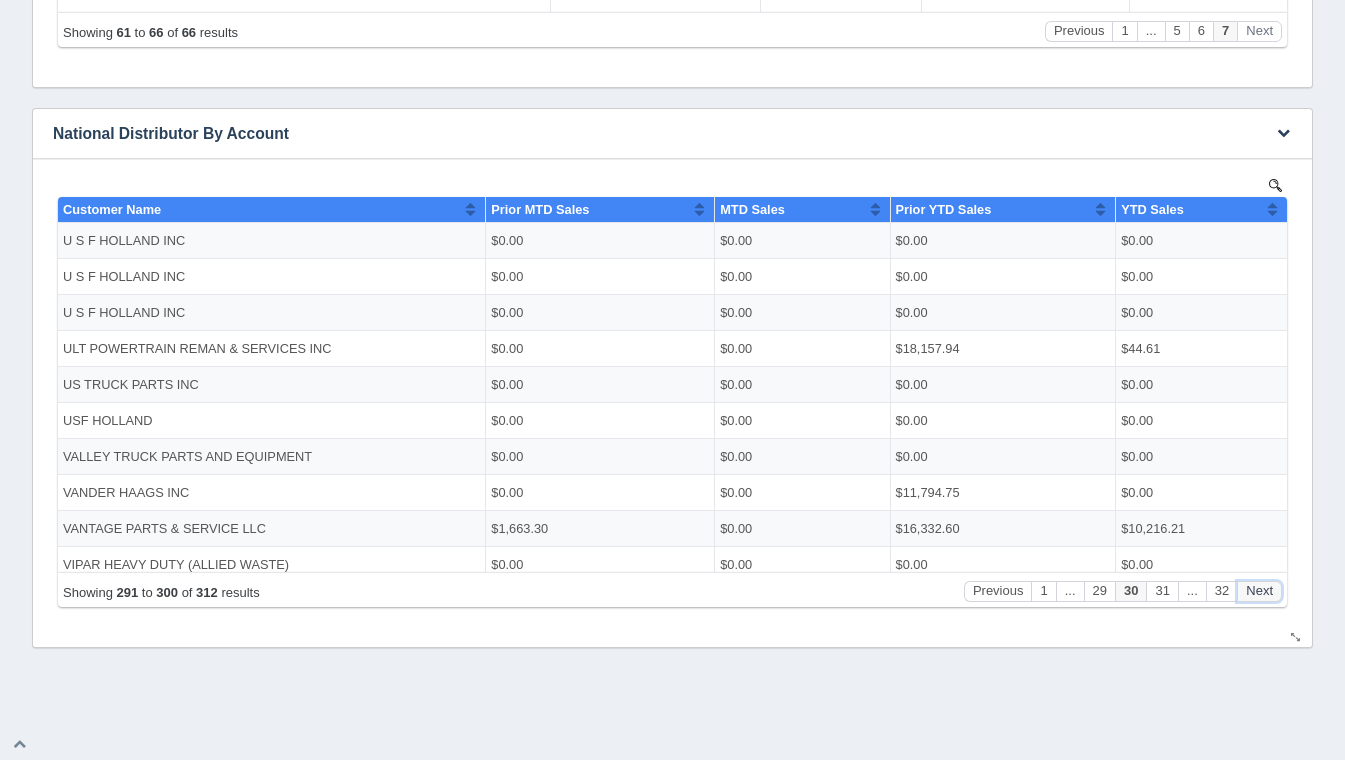 click on "Next" at bounding box center (1259, 590) 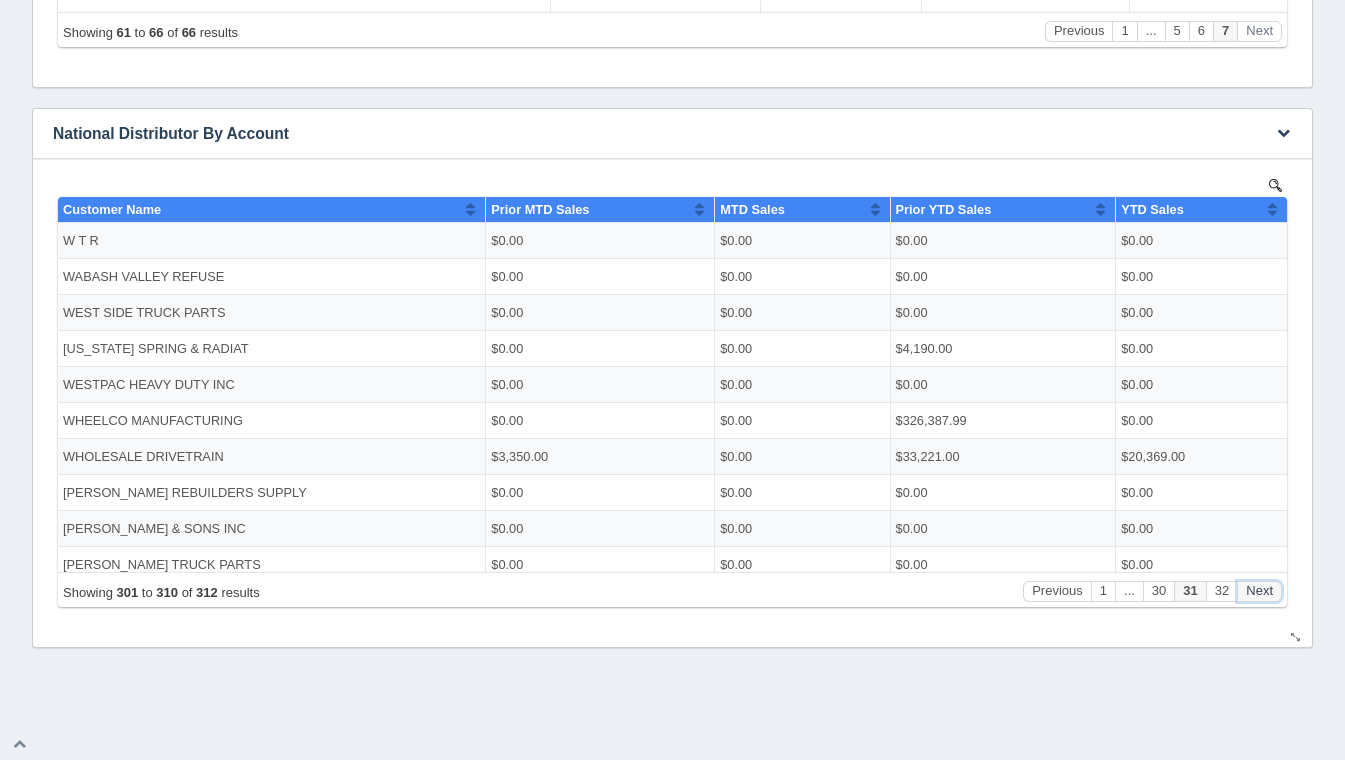 click on "Next" at bounding box center [1259, 590] 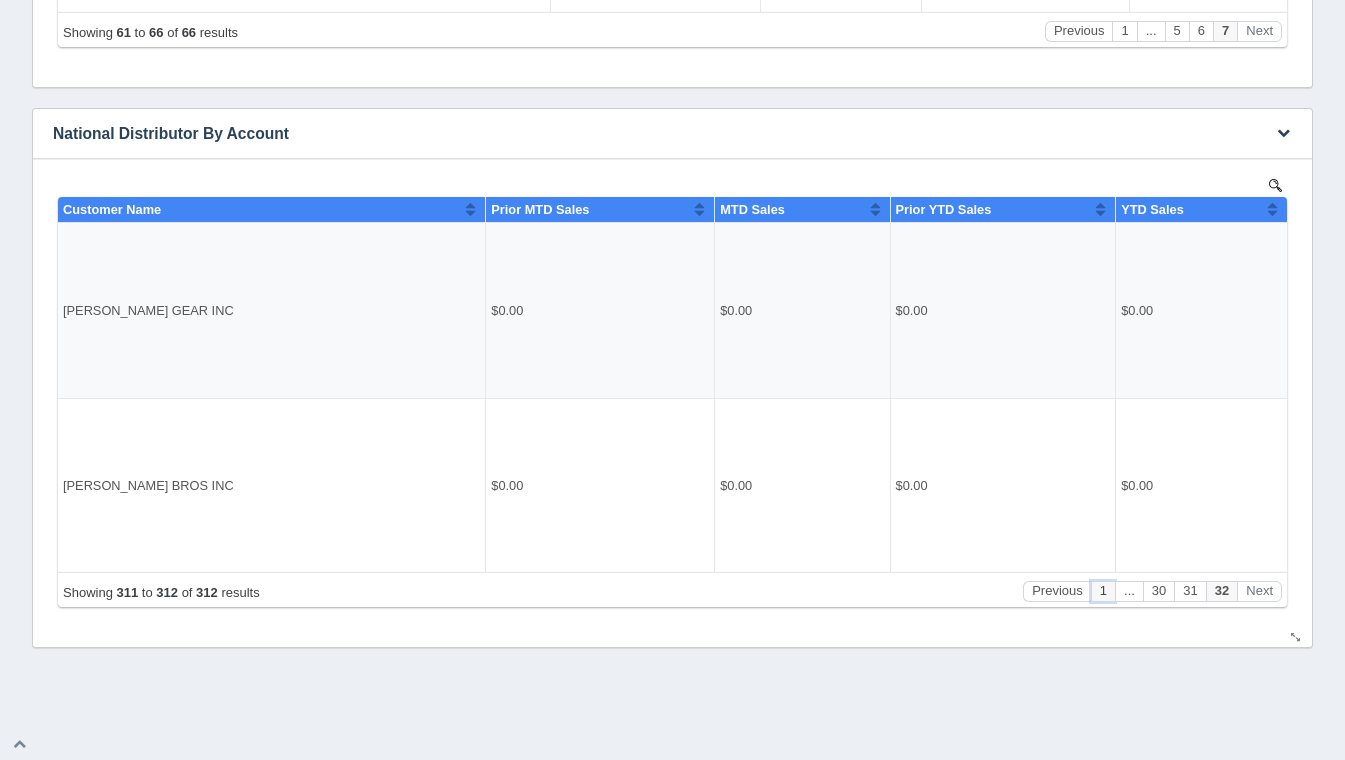 click on "1" at bounding box center [1103, 590] 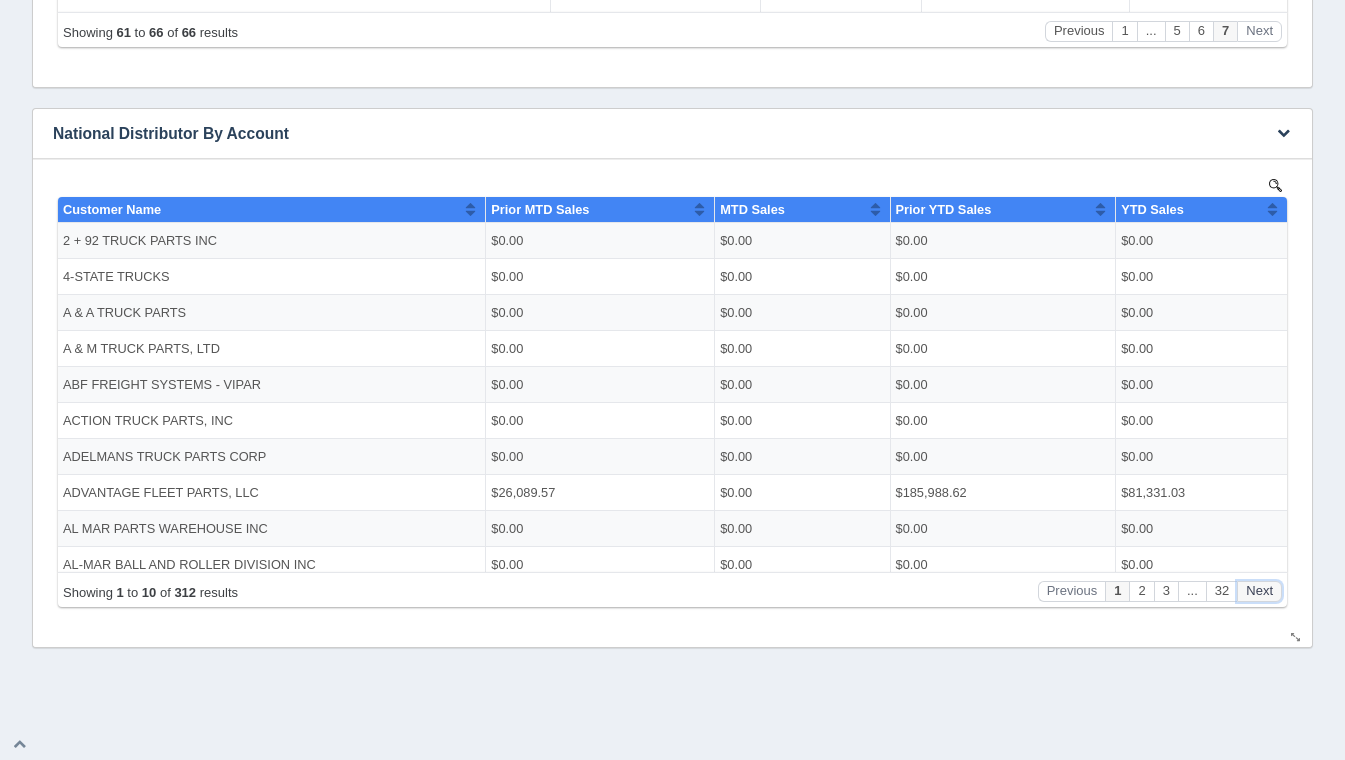 click on "Next" at bounding box center (1259, 590) 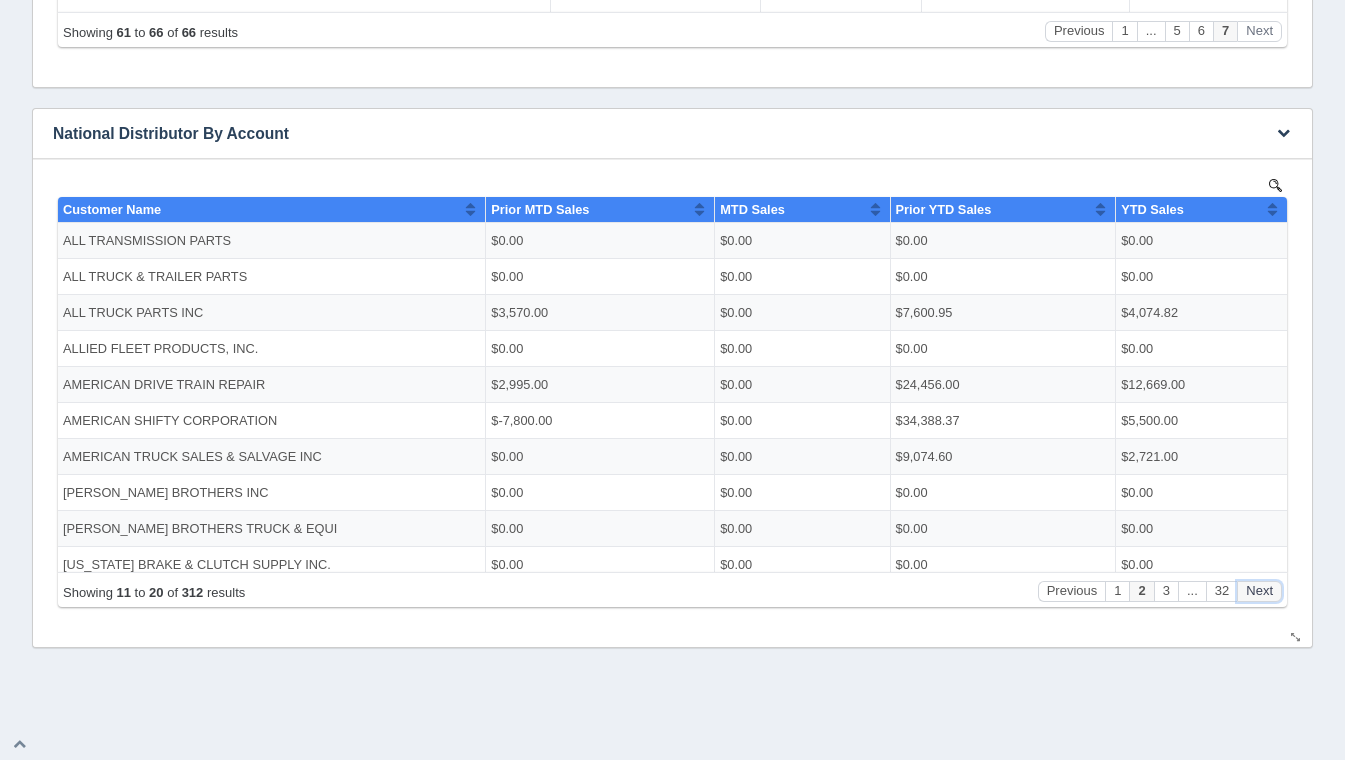 click on "Next" at bounding box center [1259, 590] 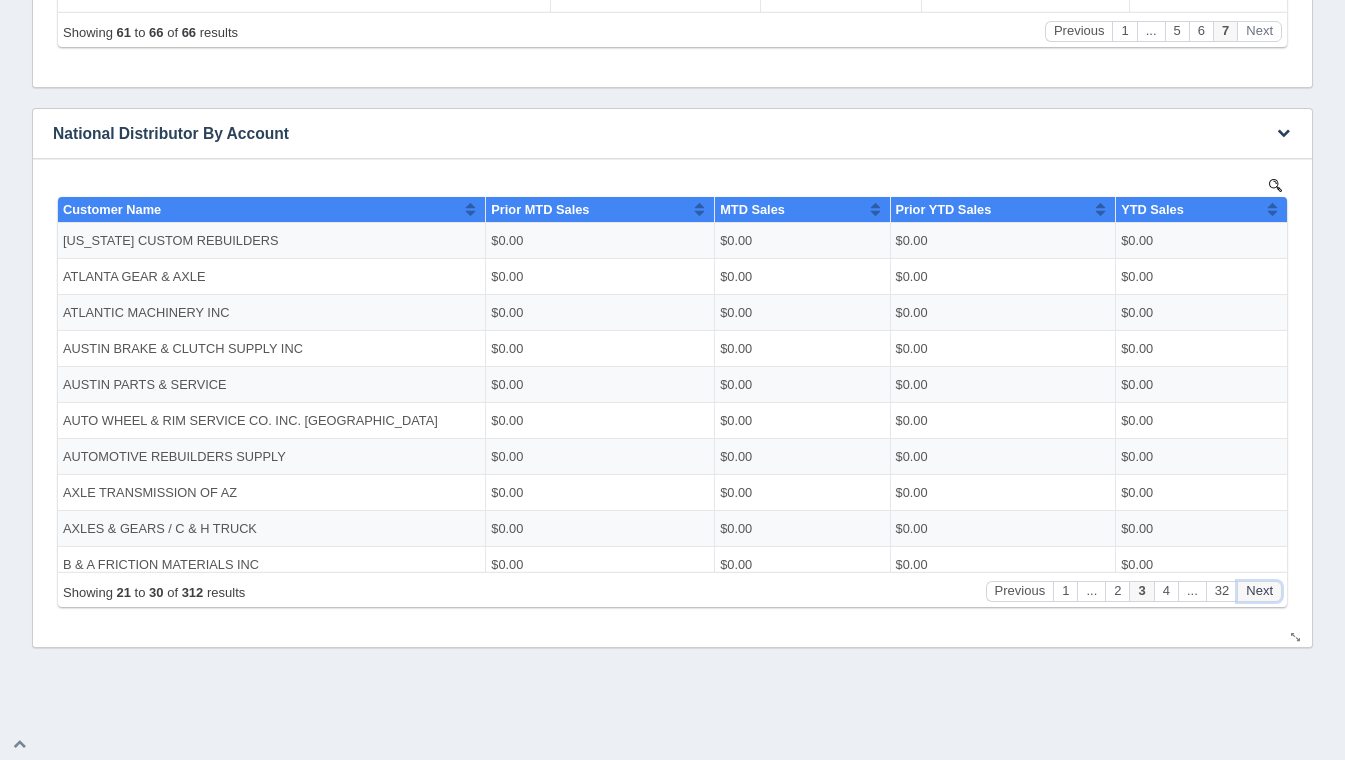 click on "Next" at bounding box center (1259, 590) 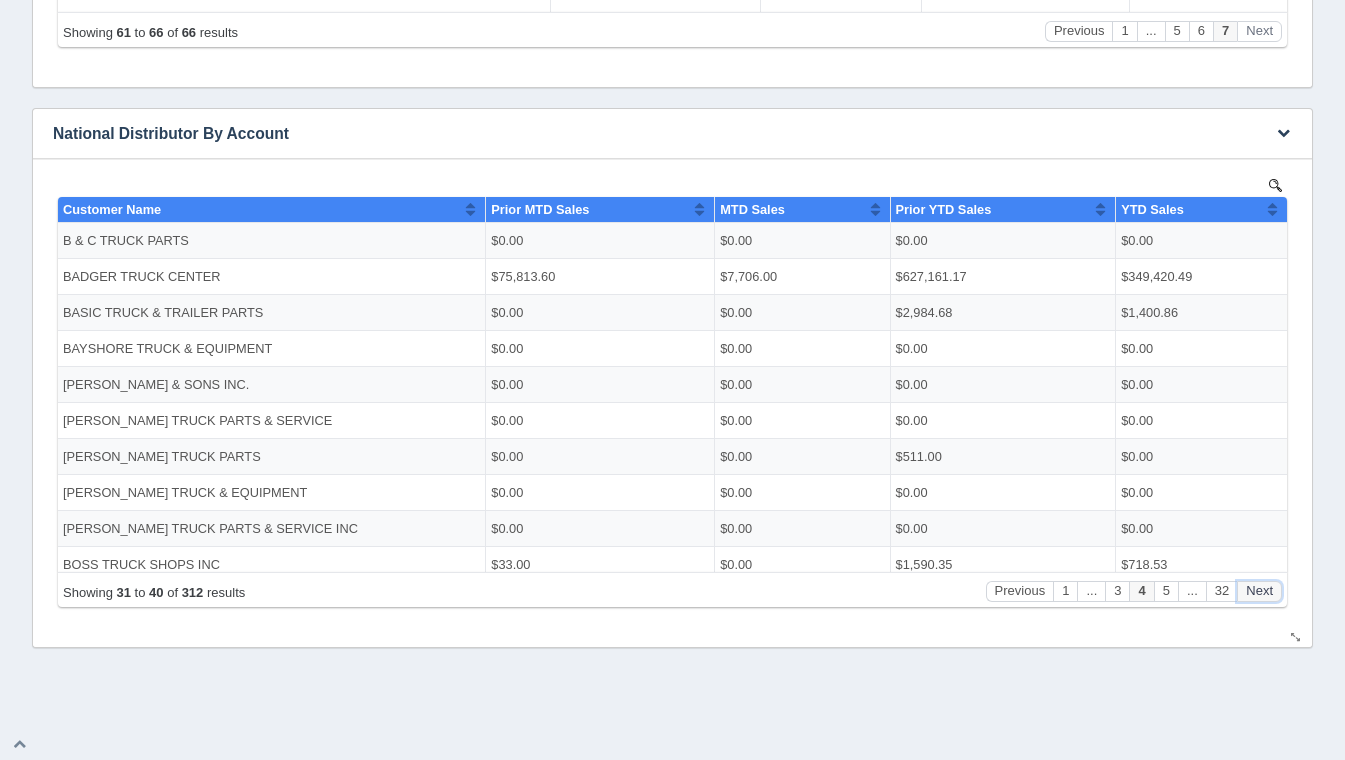 click on "Next" at bounding box center [1259, 590] 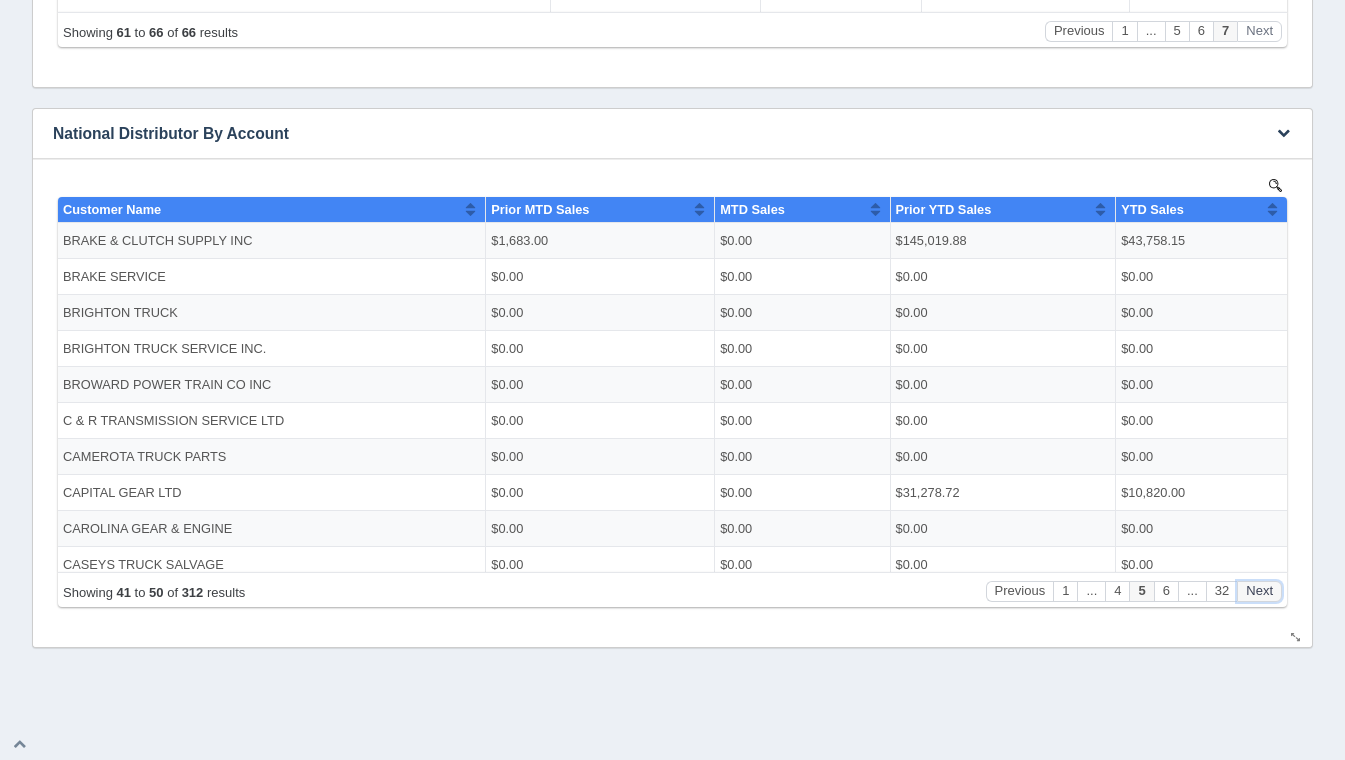 click on "Next" at bounding box center (1259, 590) 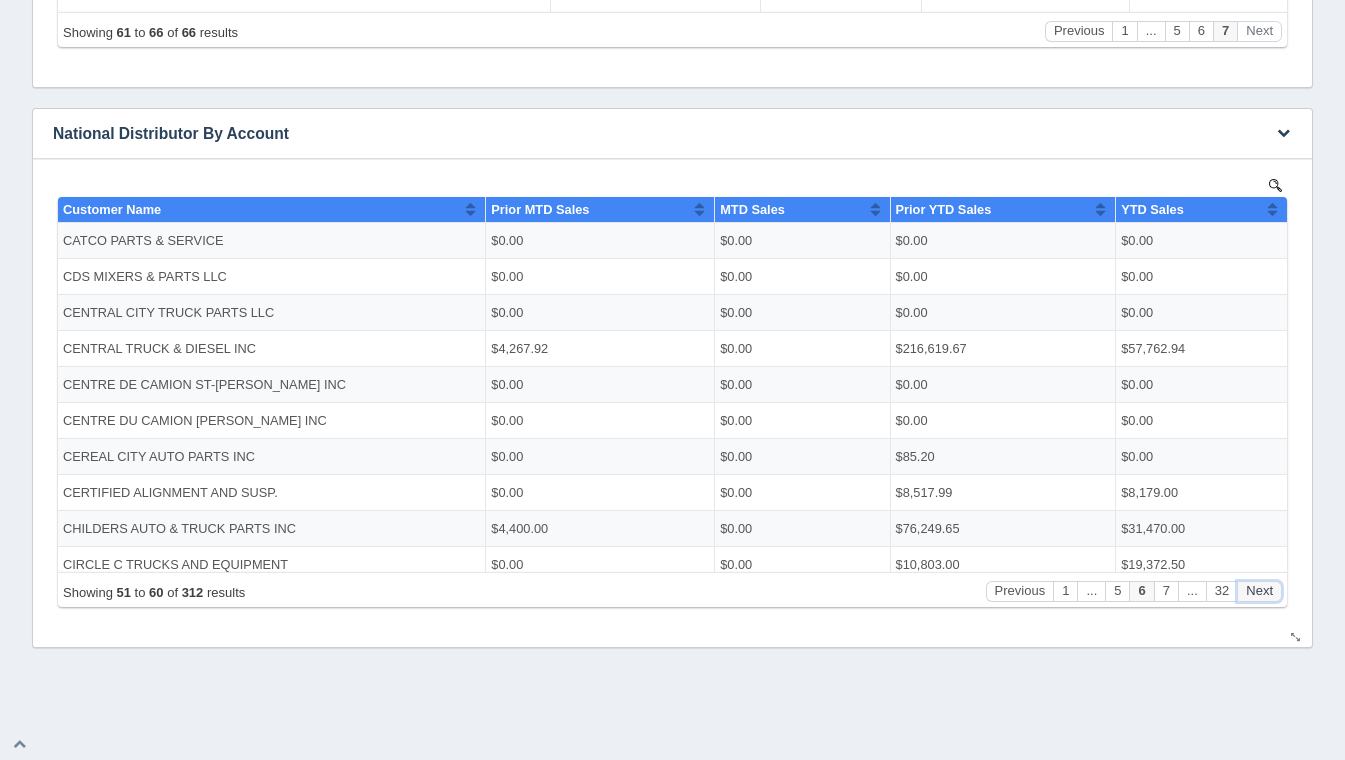 click on "Next" at bounding box center [1259, 590] 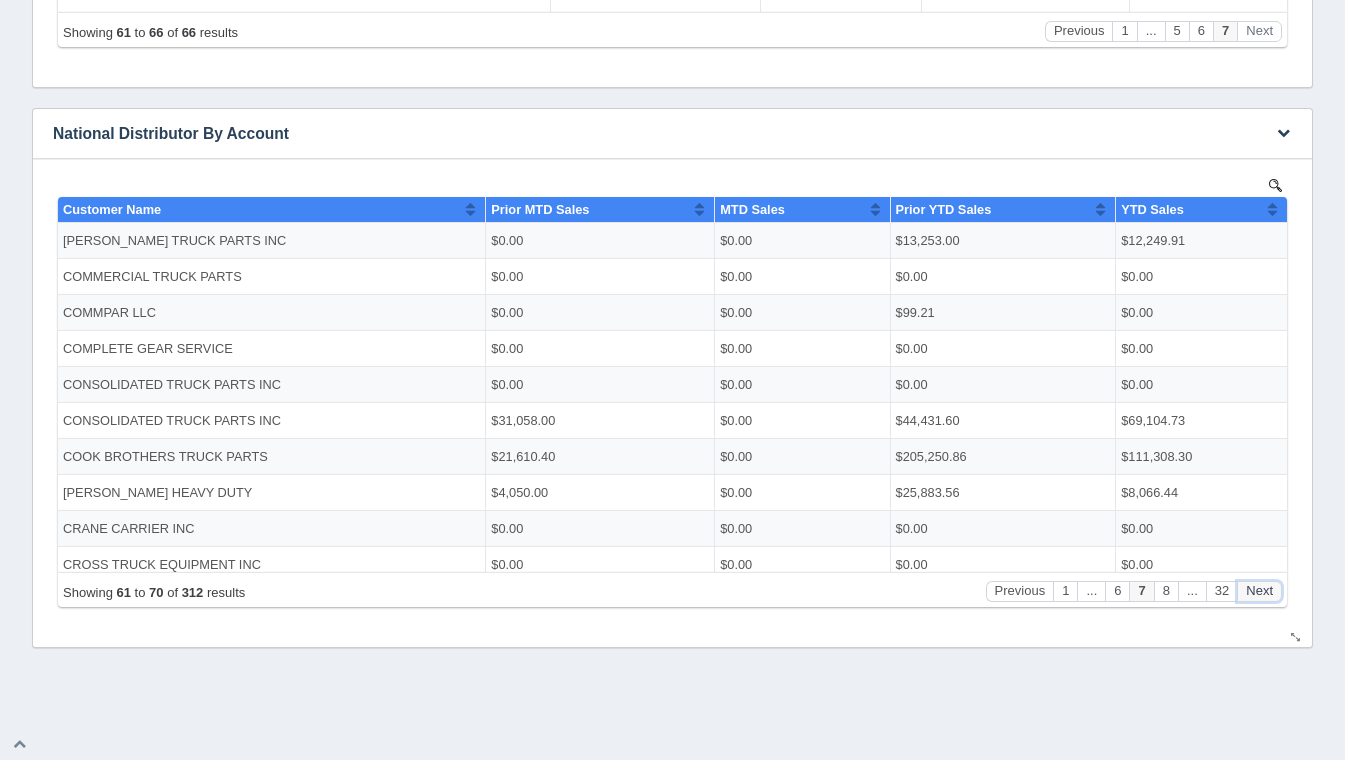 click on "Next" at bounding box center (1259, 590) 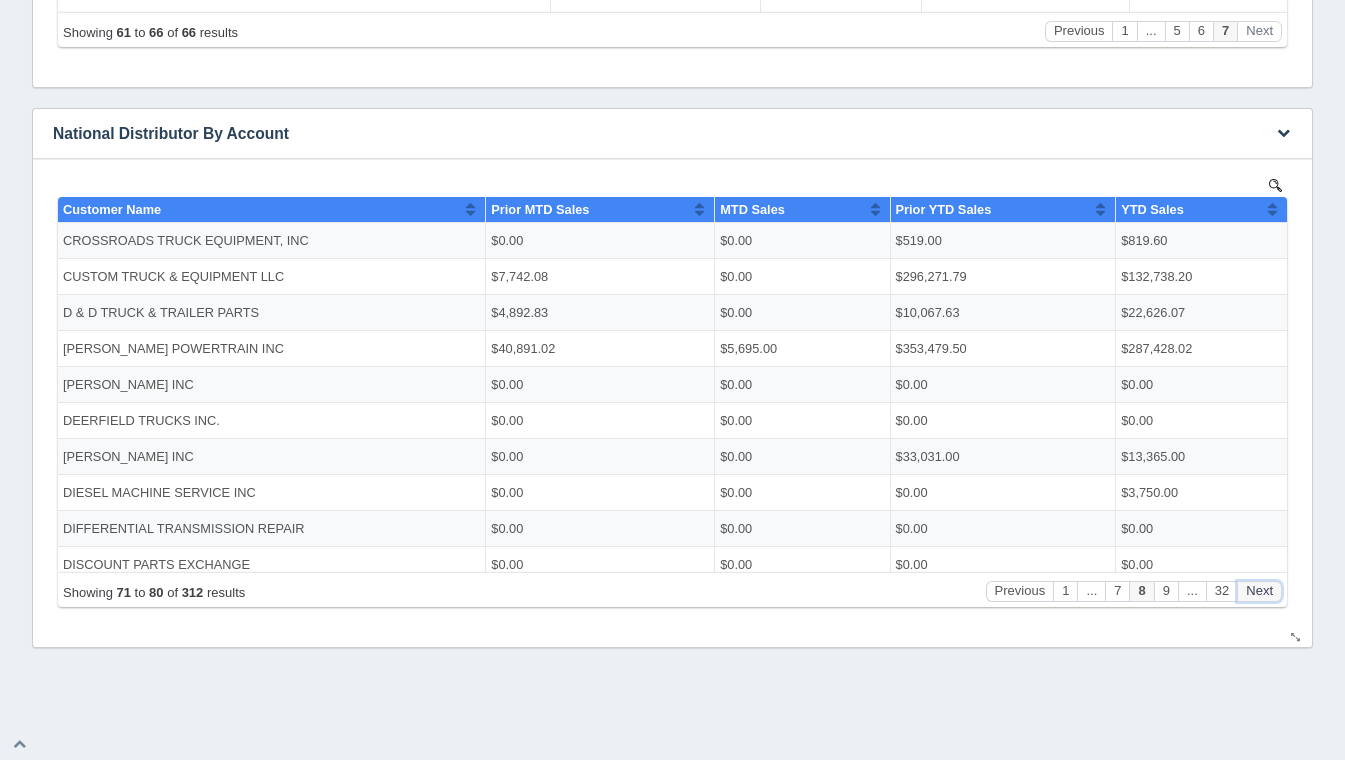 click on "Next" at bounding box center (1259, 590) 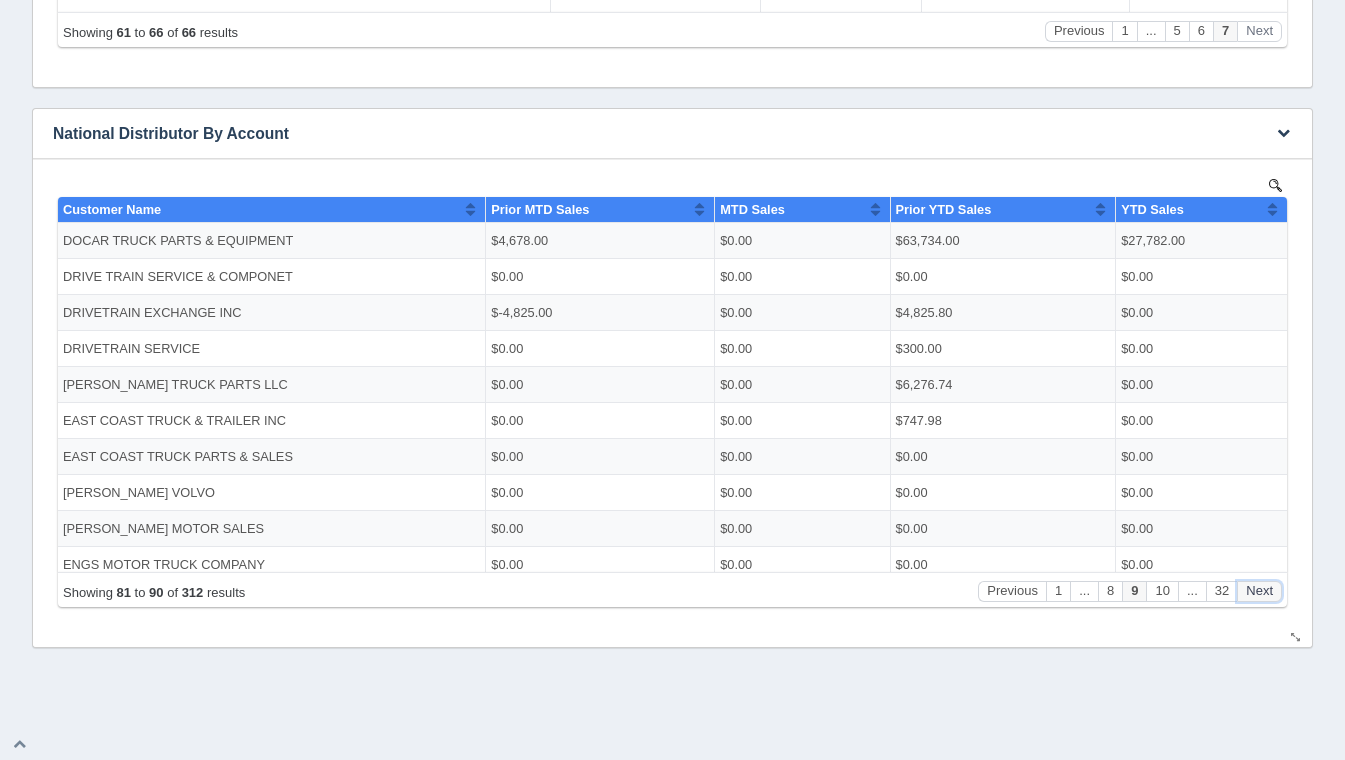 click on "Next" at bounding box center [1259, 590] 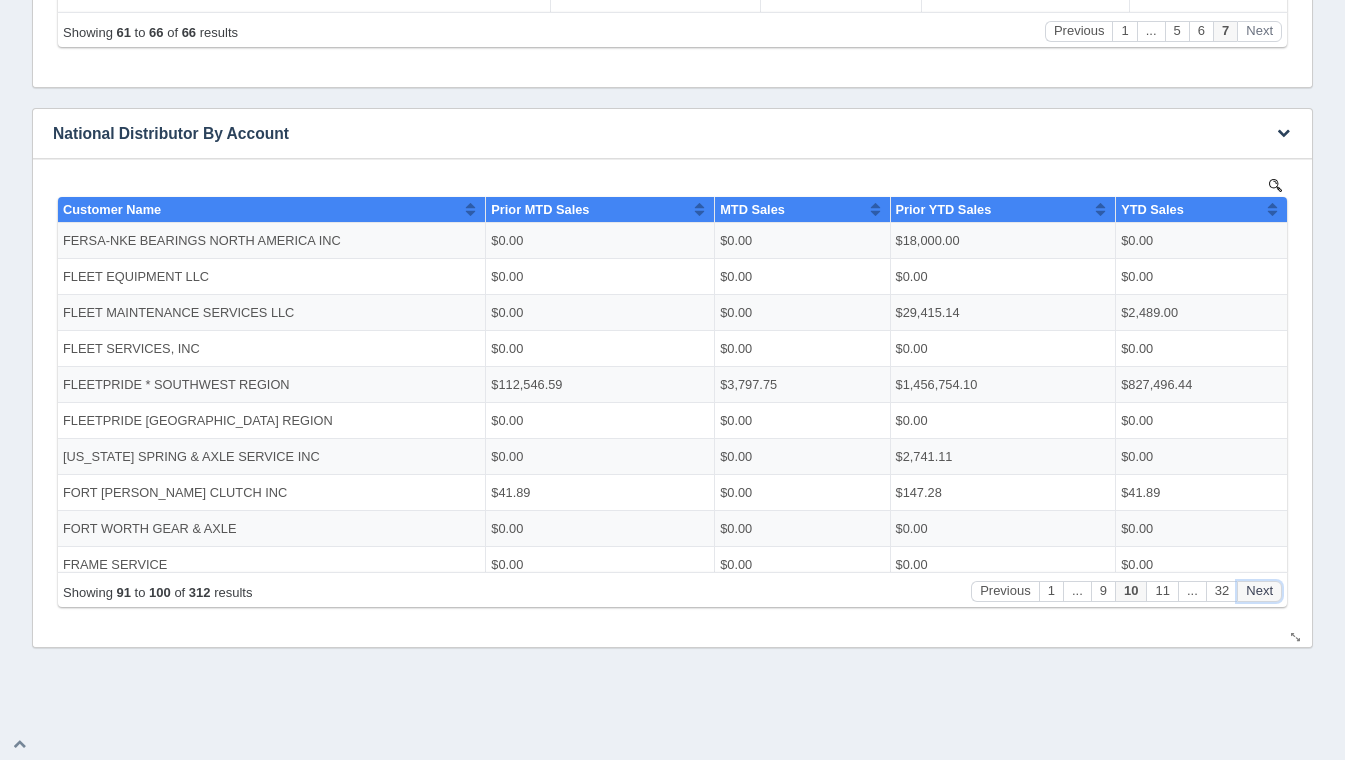 click on "Next" at bounding box center (1259, 590) 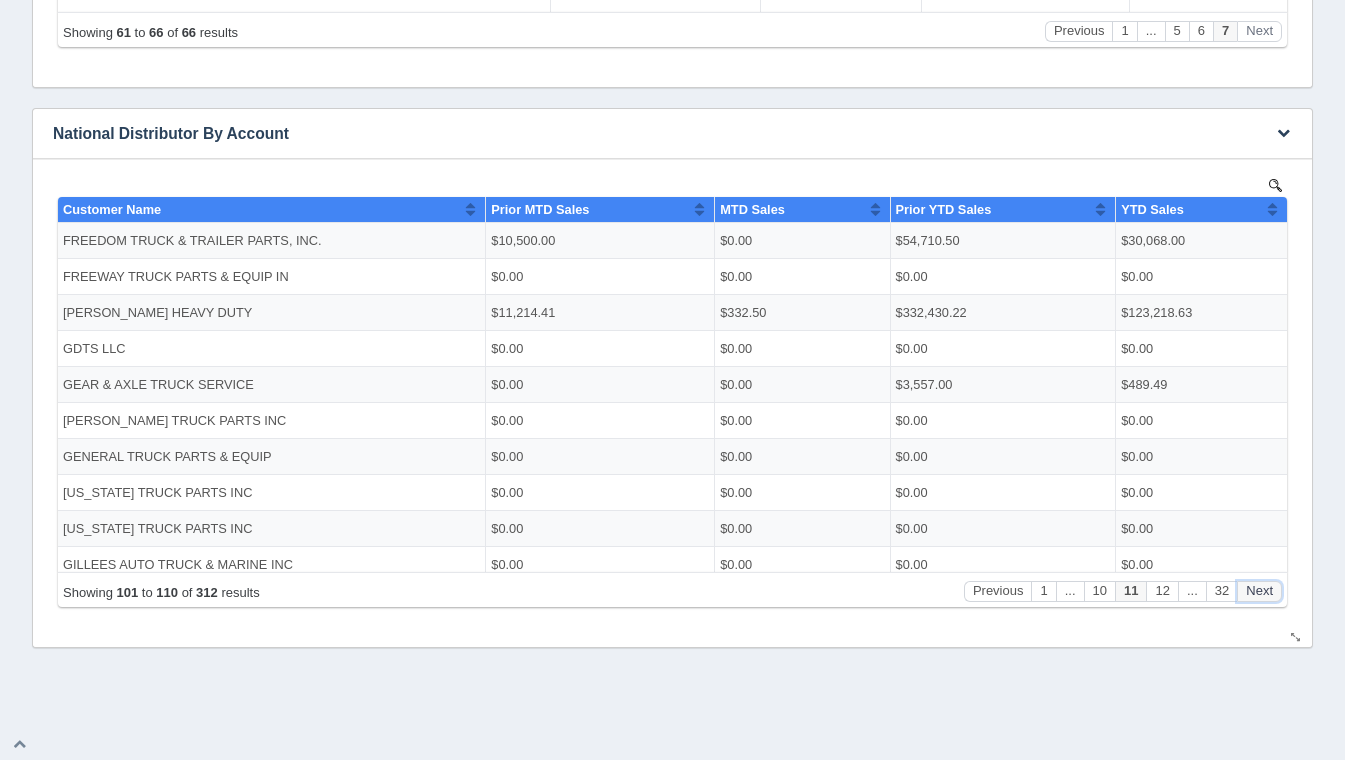 click on "Next" at bounding box center [1259, 590] 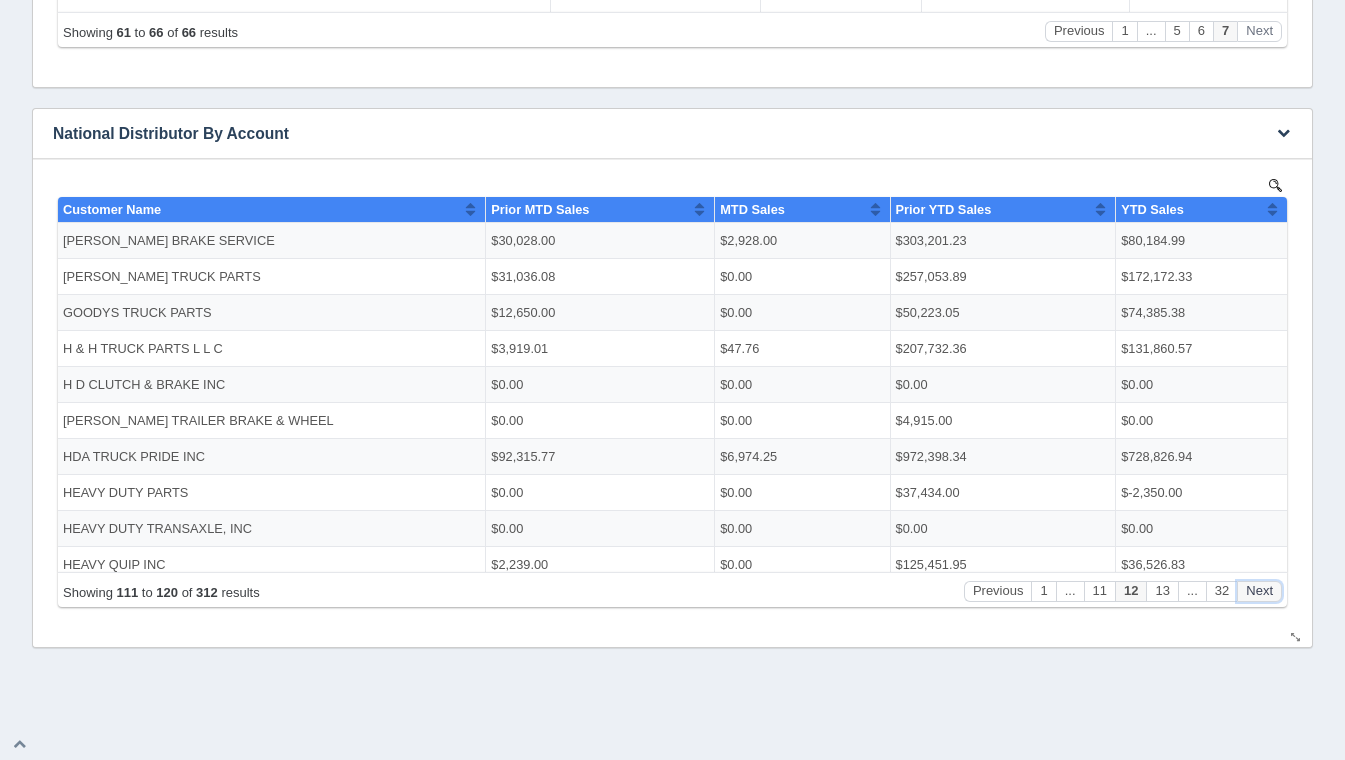 click on "Next" at bounding box center (1259, 590) 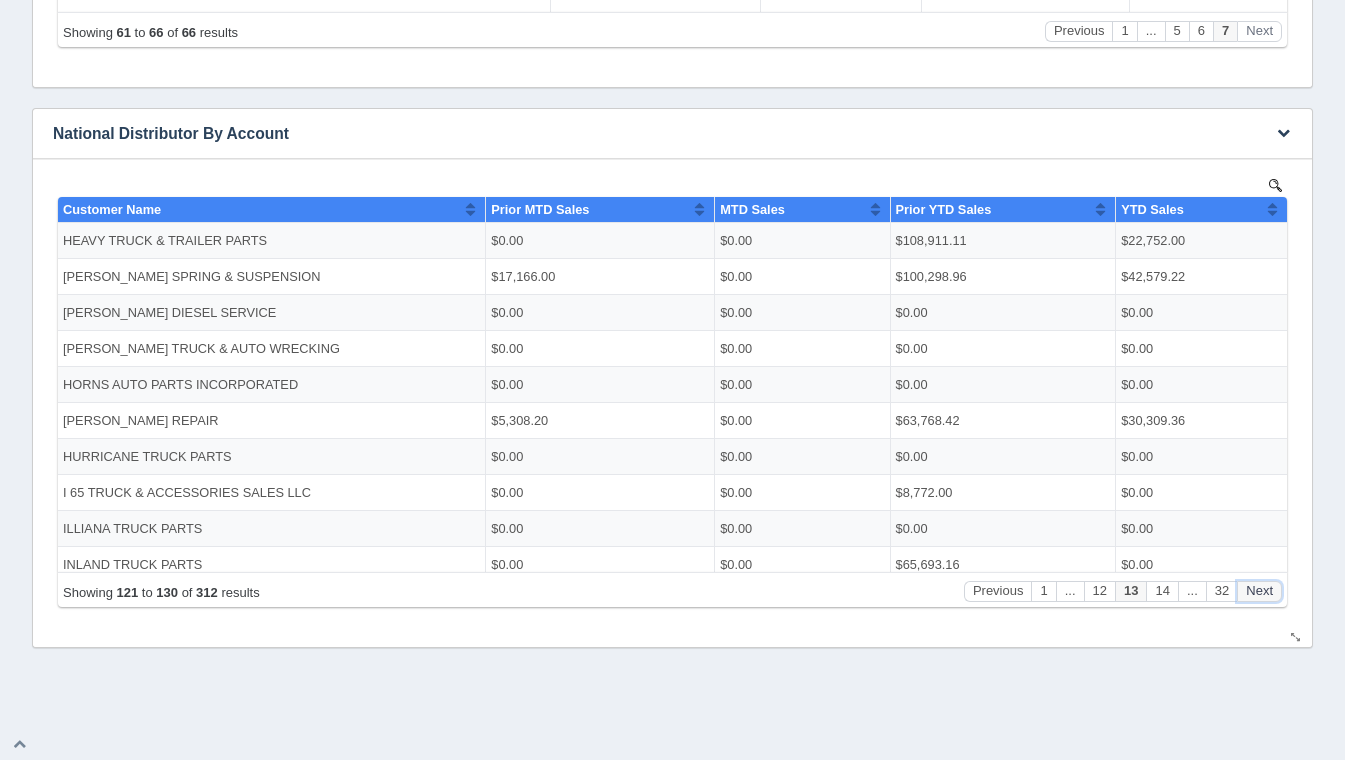 click on "Next" at bounding box center (1259, 590) 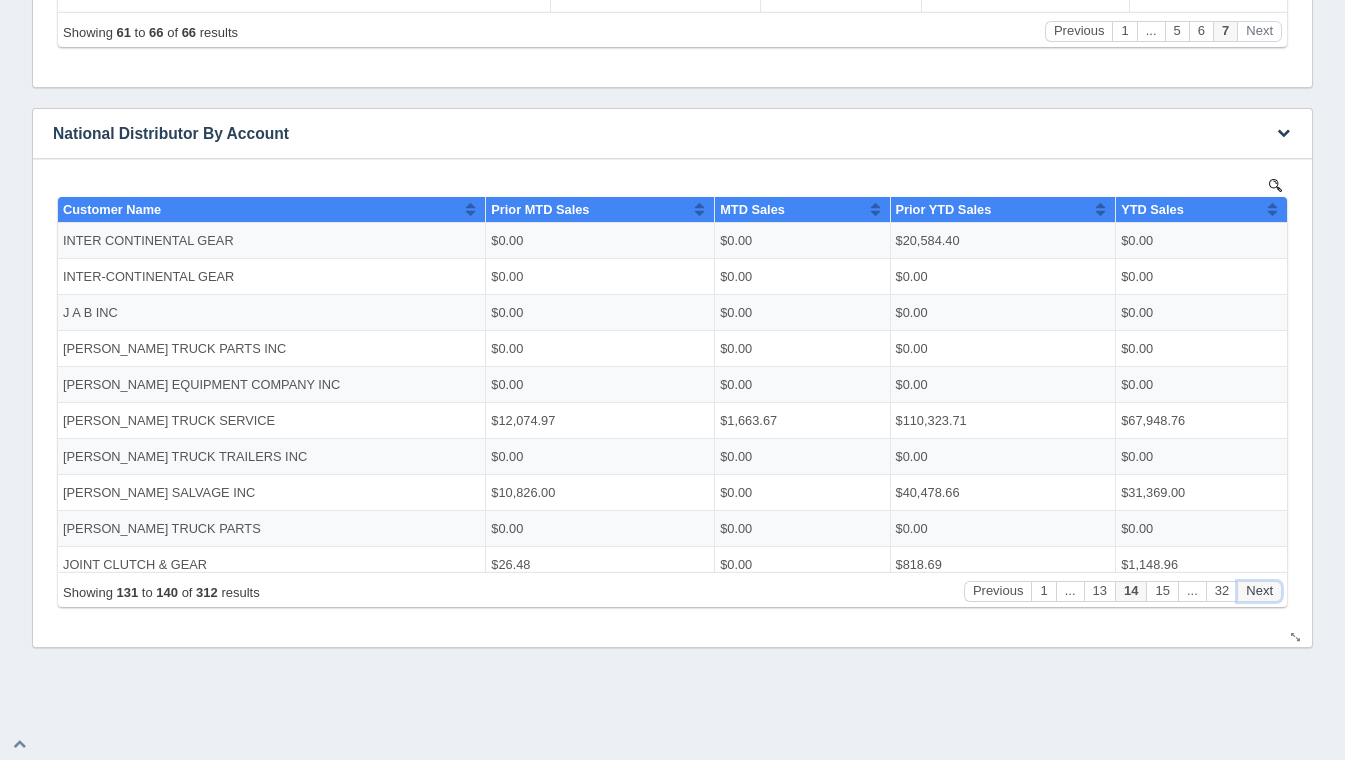 click on "Next" at bounding box center (1259, 590) 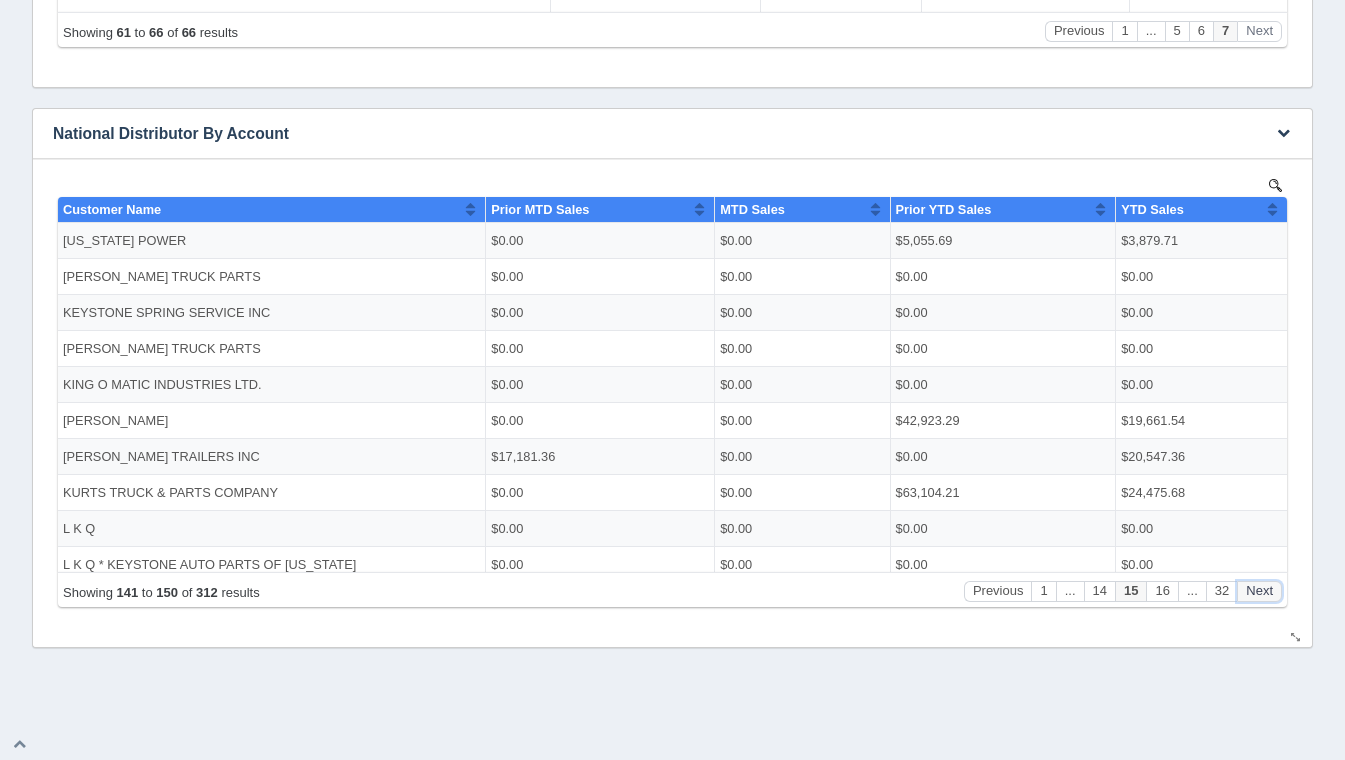 click on "Next" at bounding box center [1259, 590] 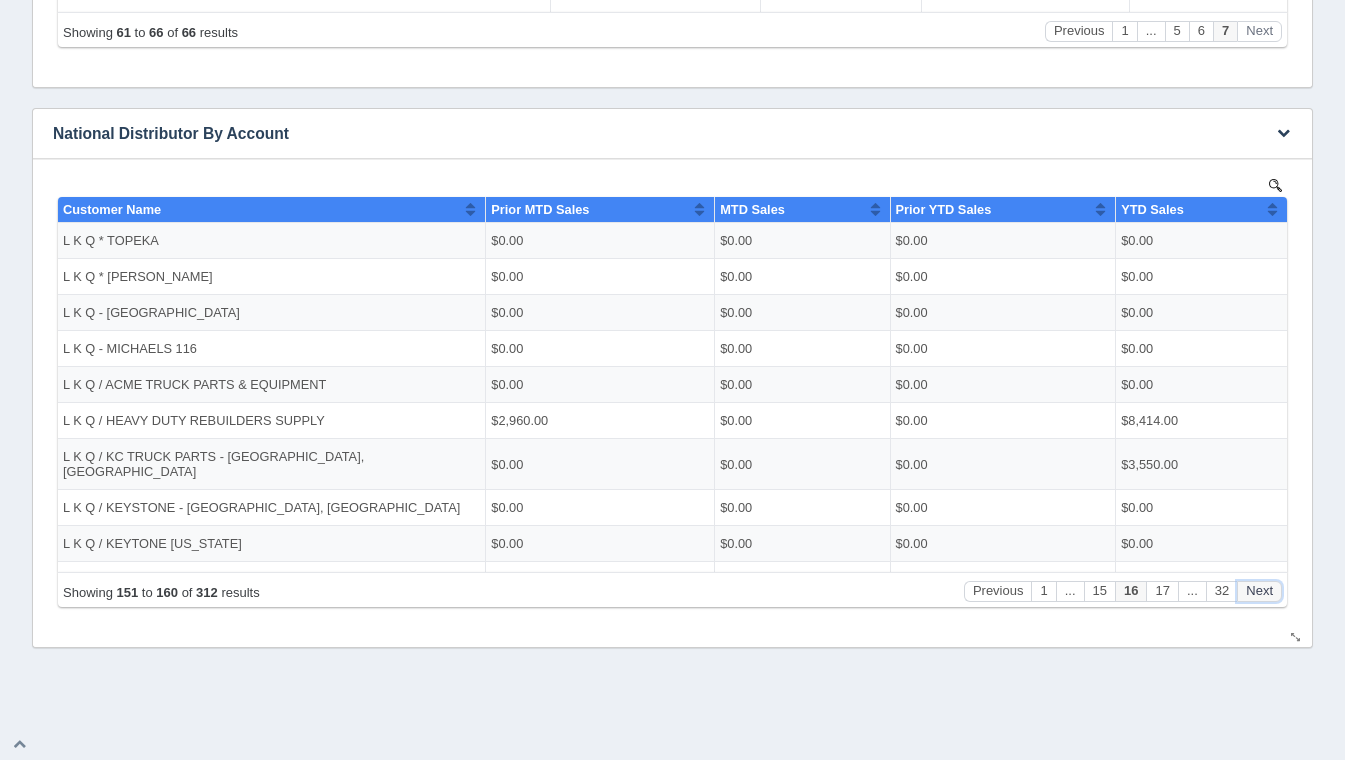 click on "Next" at bounding box center [1259, 590] 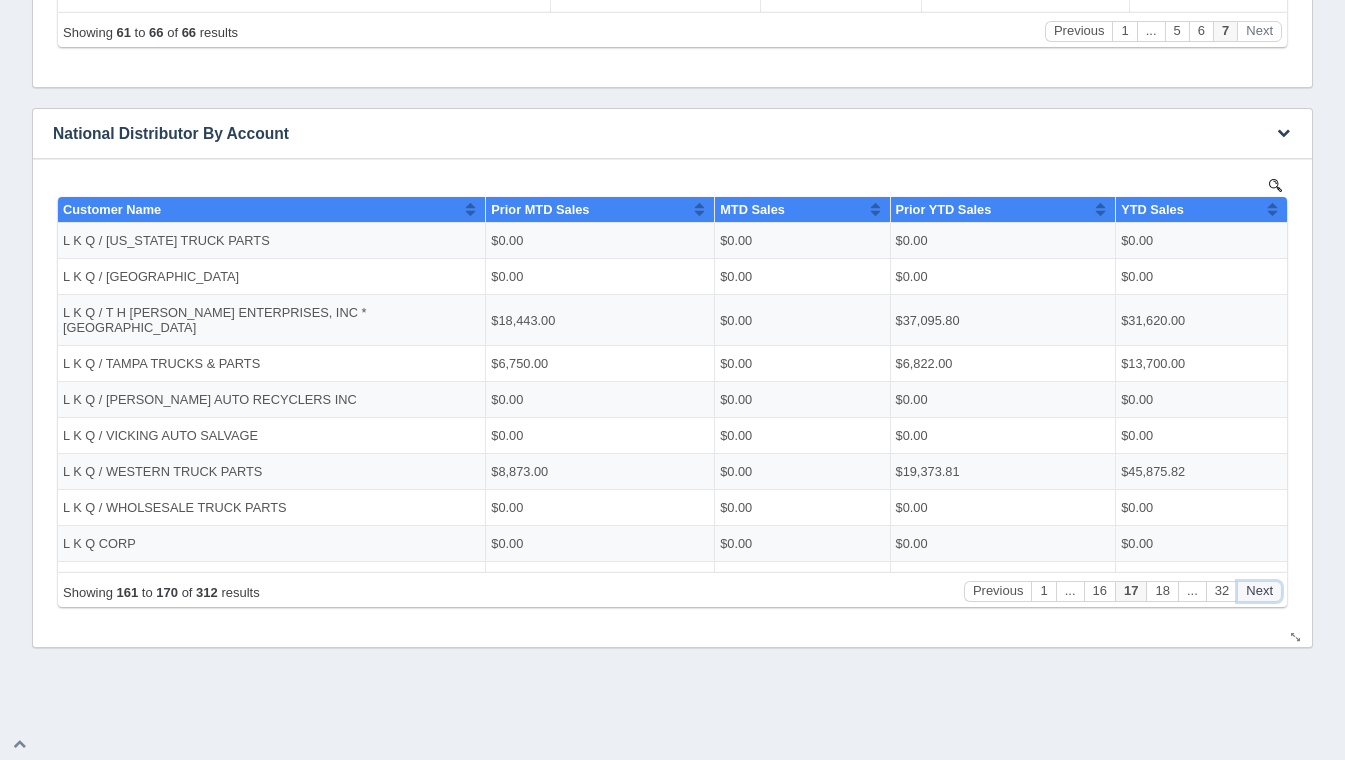 click on "Next" at bounding box center [1259, 590] 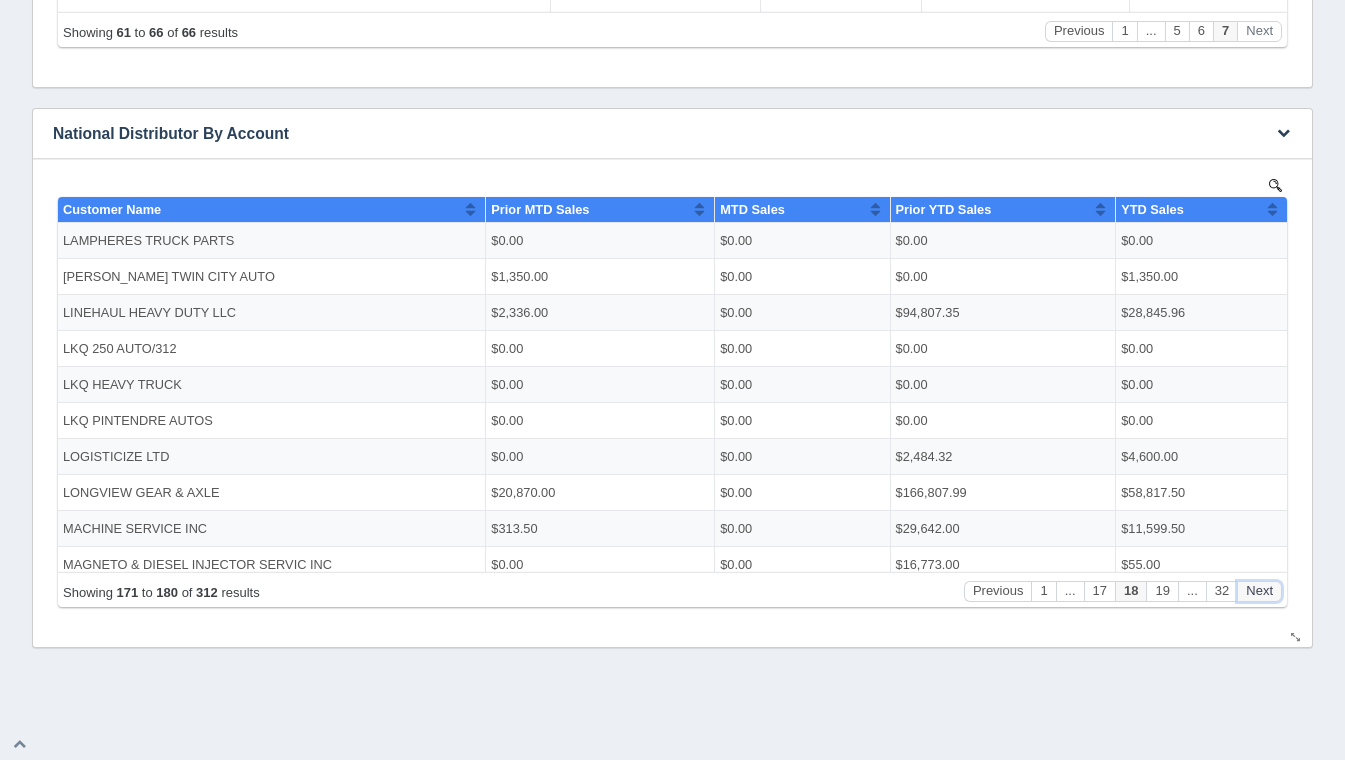 click on "Next" at bounding box center [1259, 590] 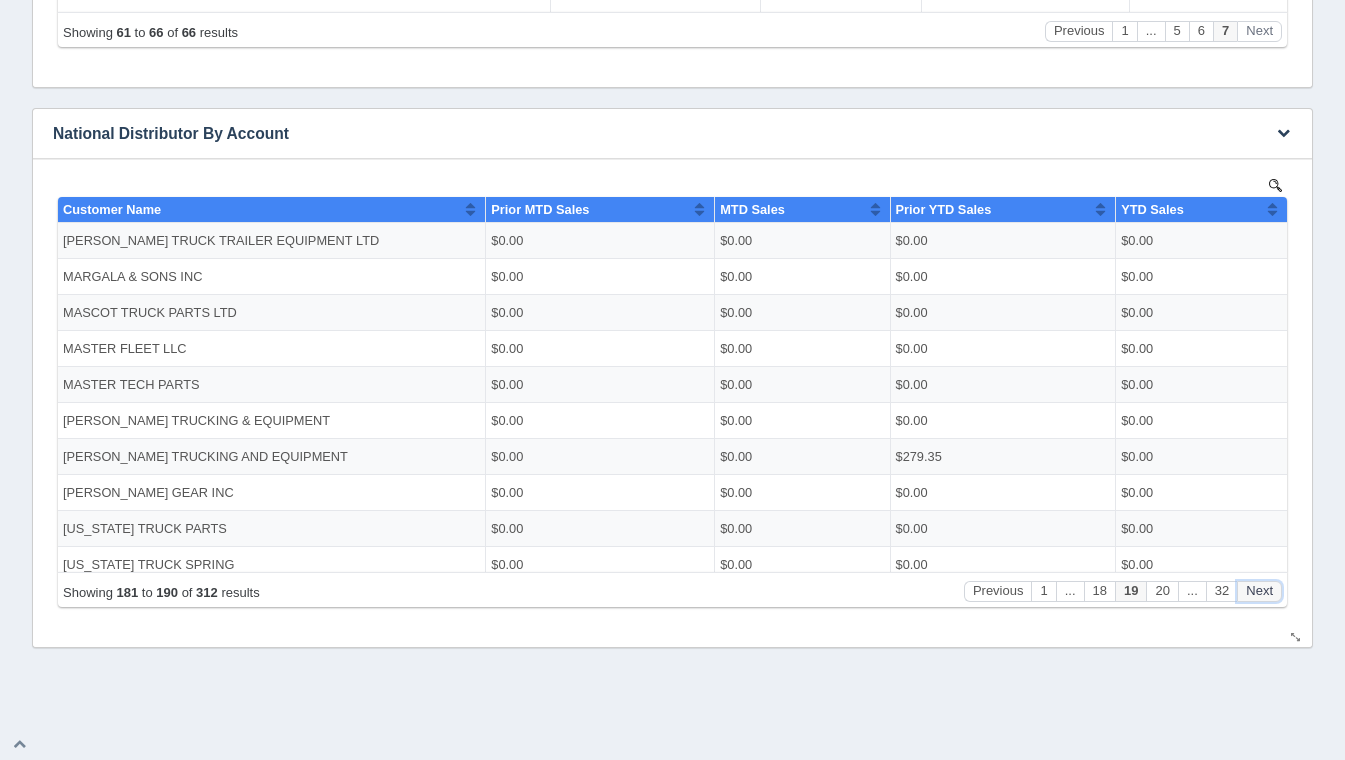 click on "Next" at bounding box center (1259, 590) 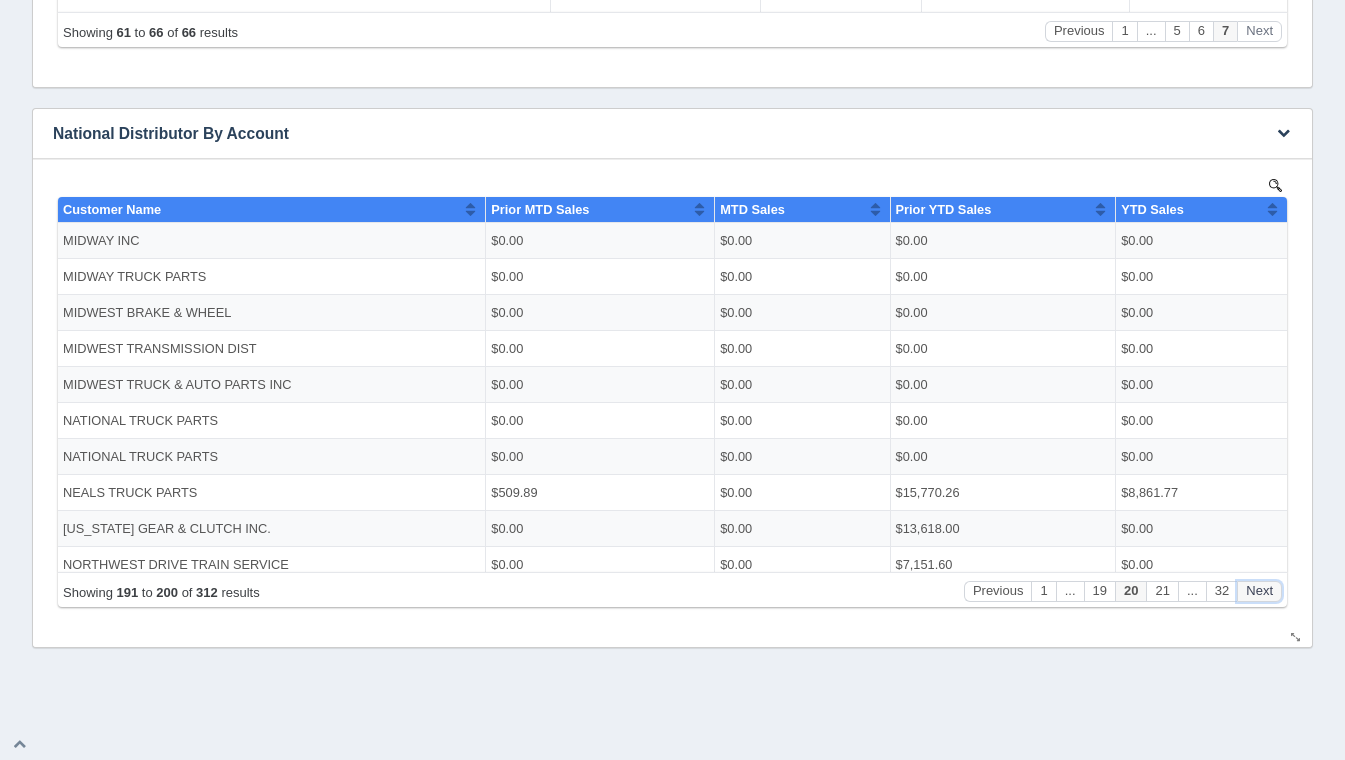 click on "Next" at bounding box center [1259, 590] 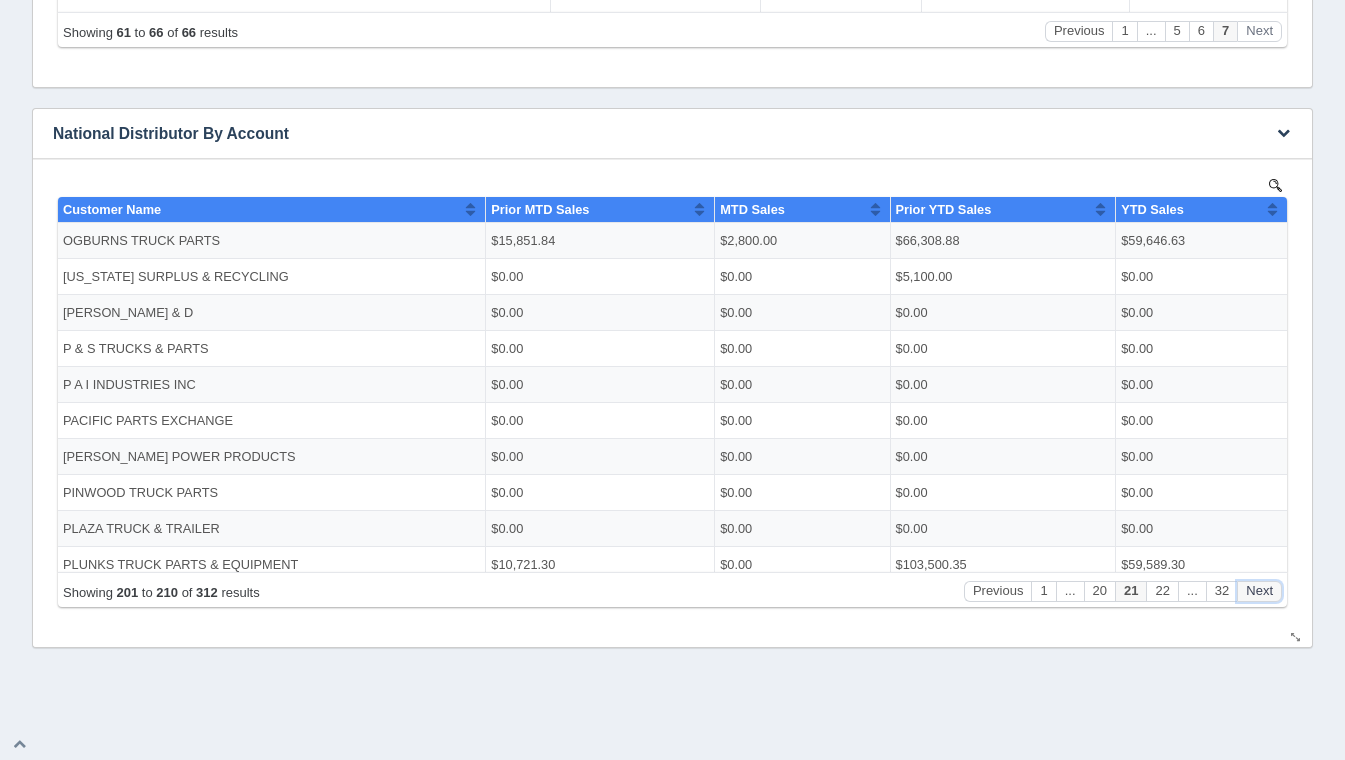 click on "Next" at bounding box center (1259, 590) 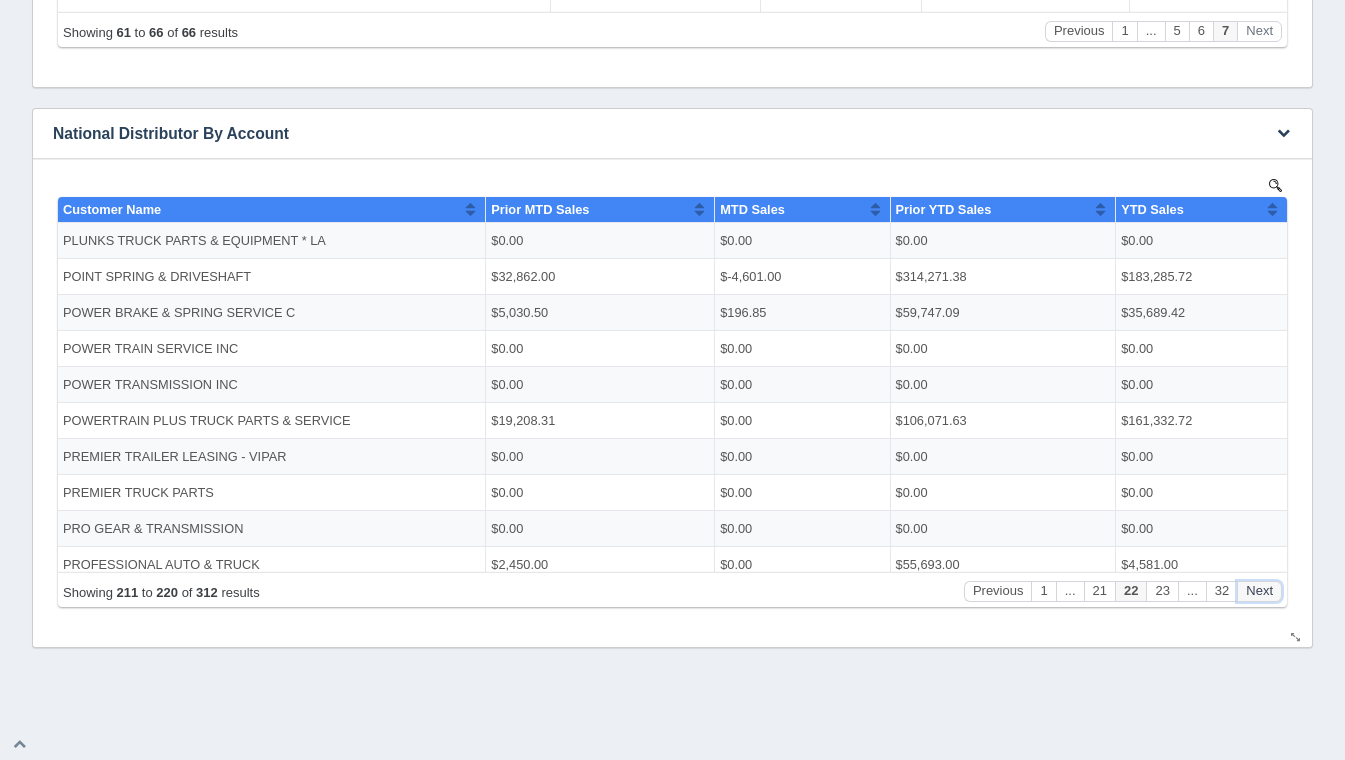 click on "Next" at bounding box center [1259, 590] 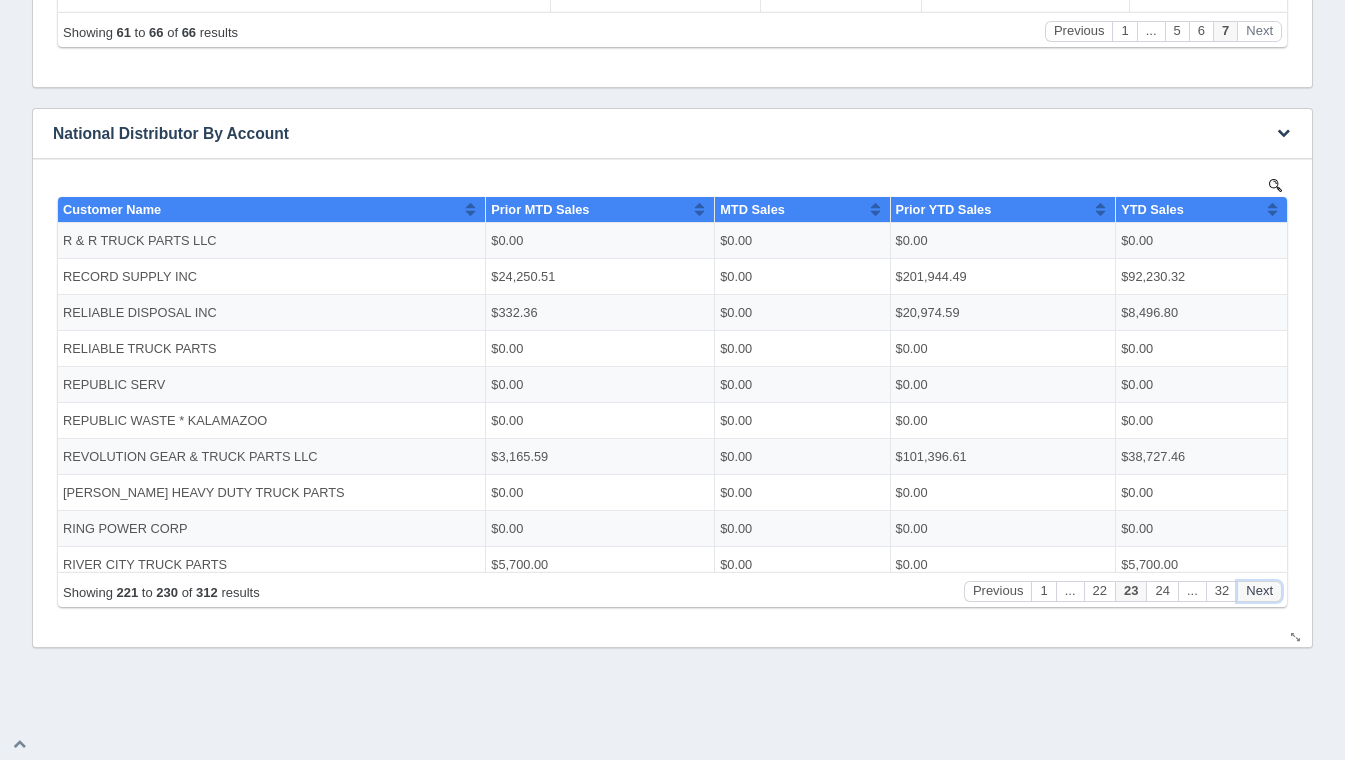 click on "Next" at bounding box center (1259, 590) 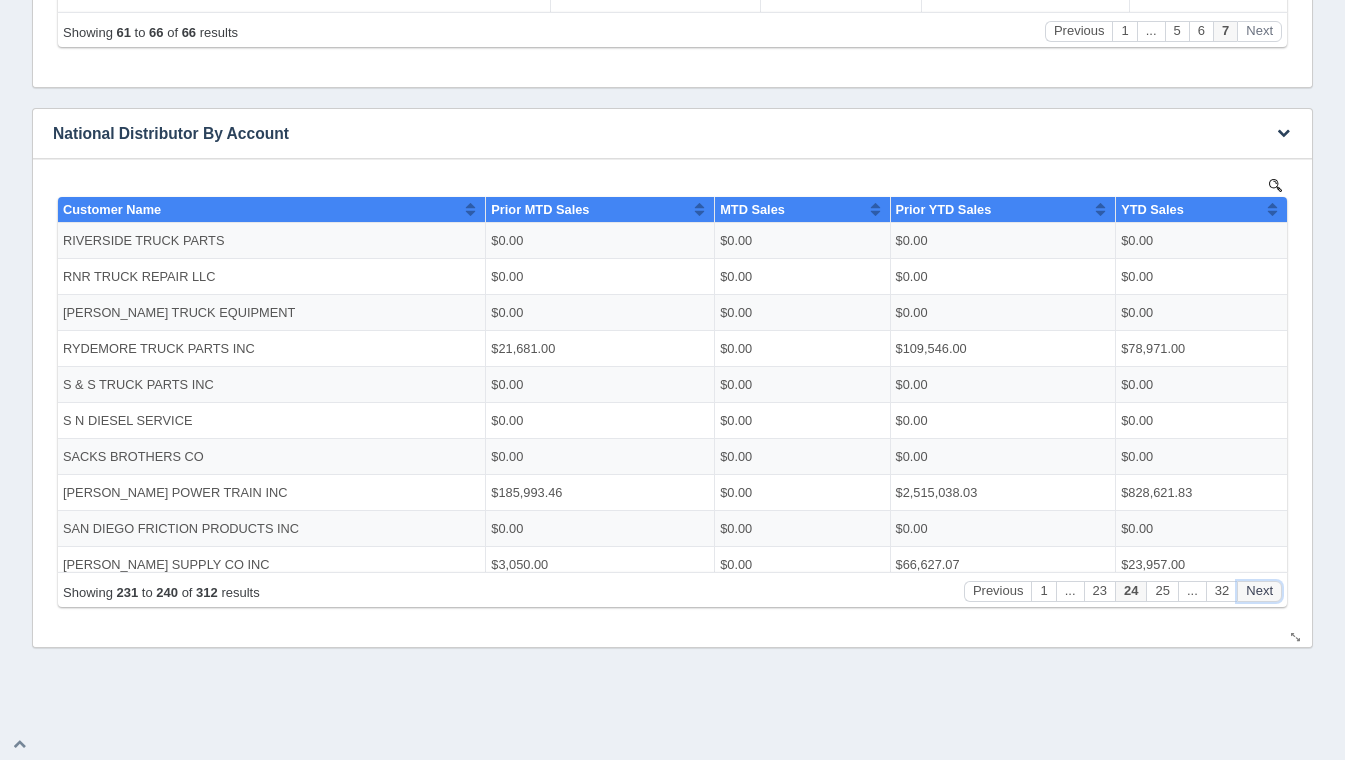 click on "Next" at bounding box center (1259, 590) 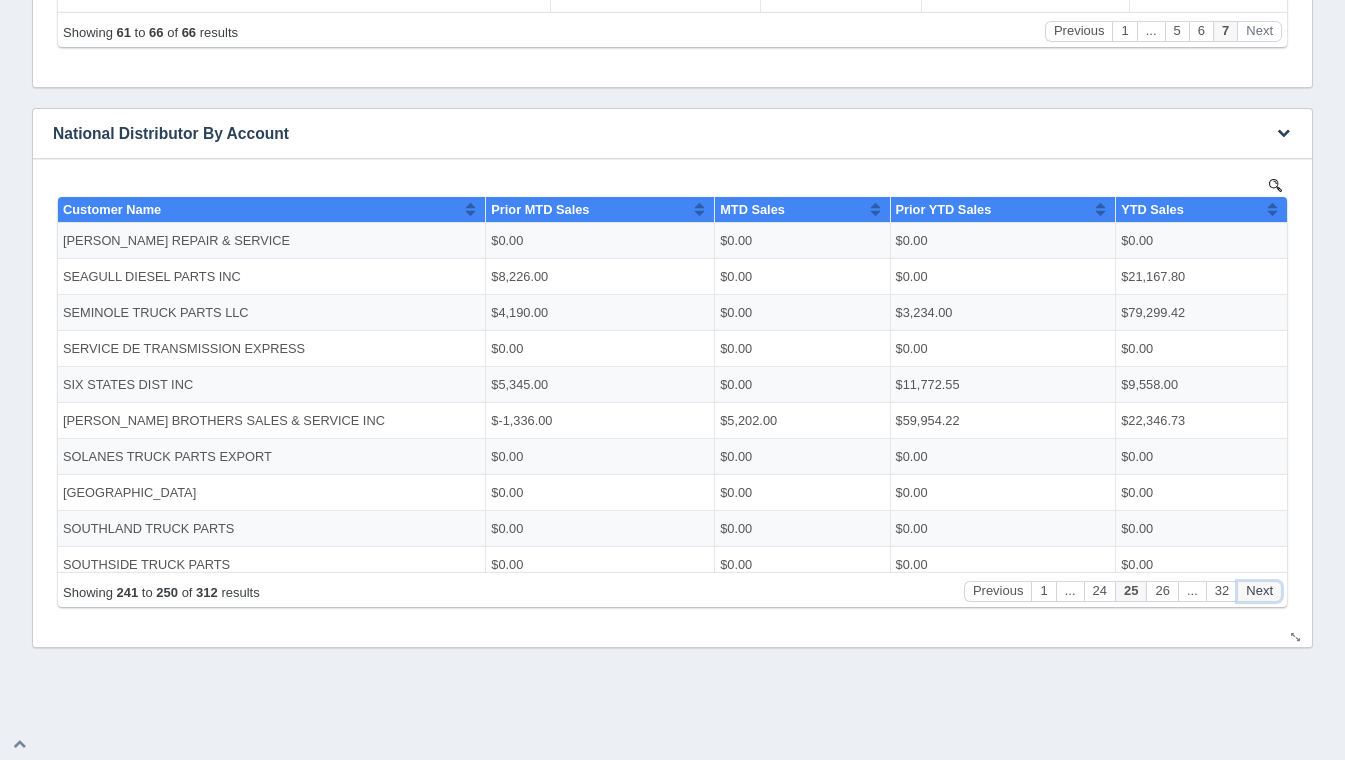 click on "Next" at bounding box center (1259, 590) 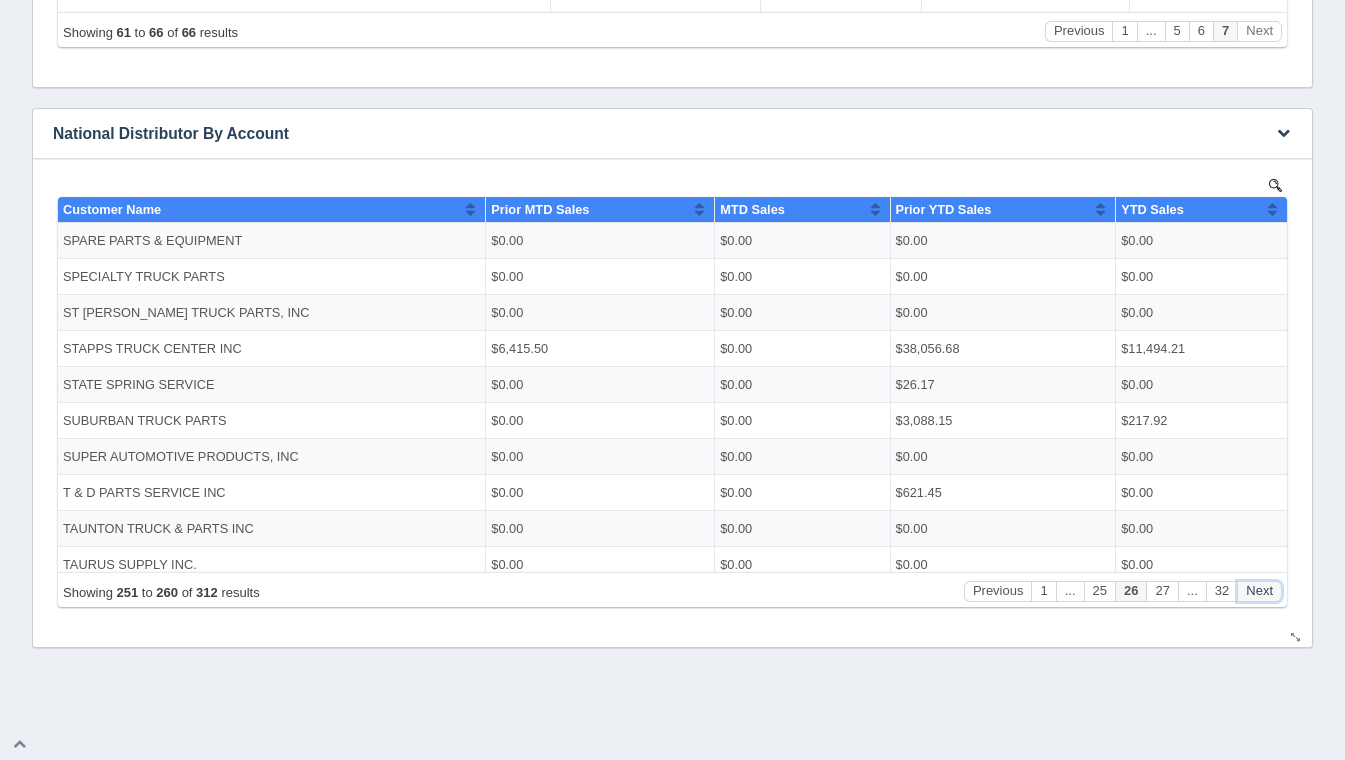 click on "Next" at bounding box center (1259, 590) 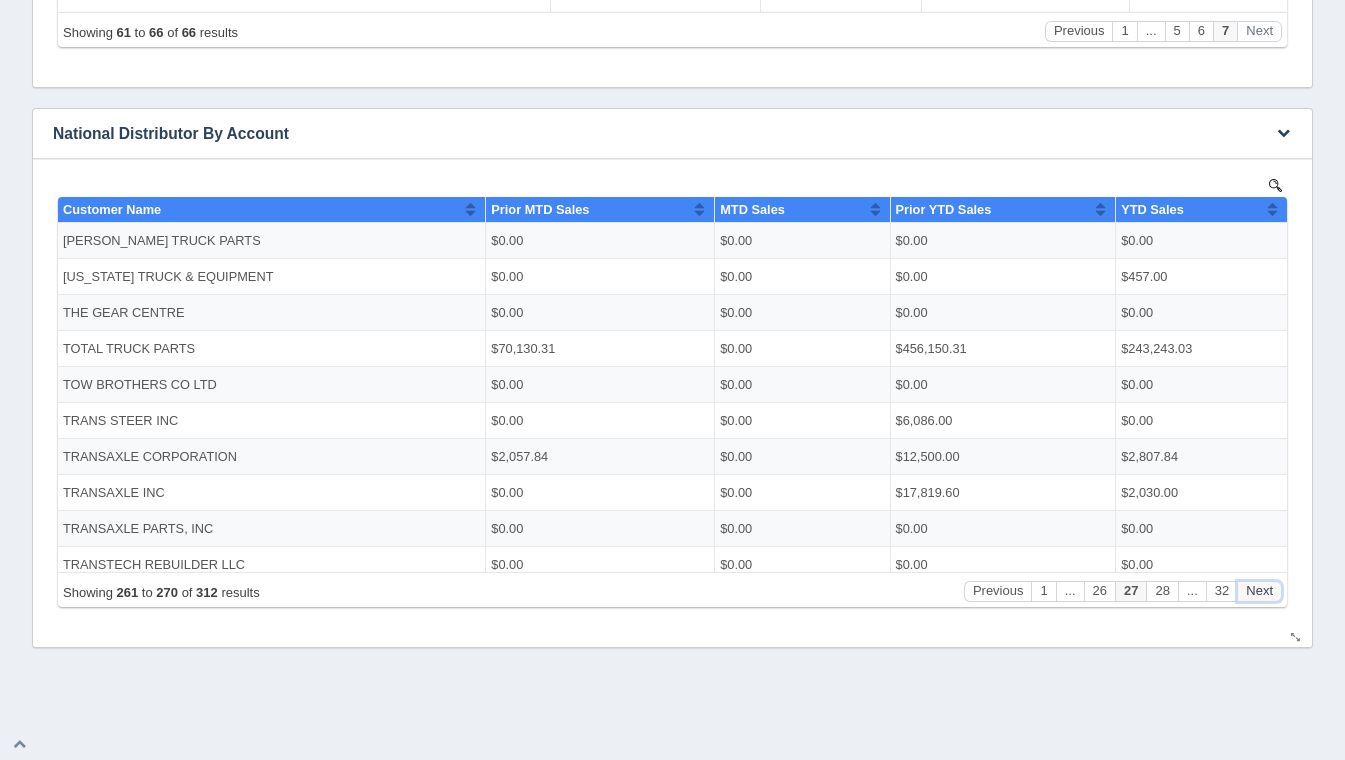 click on "Next" at bounding box center (1259, 590) 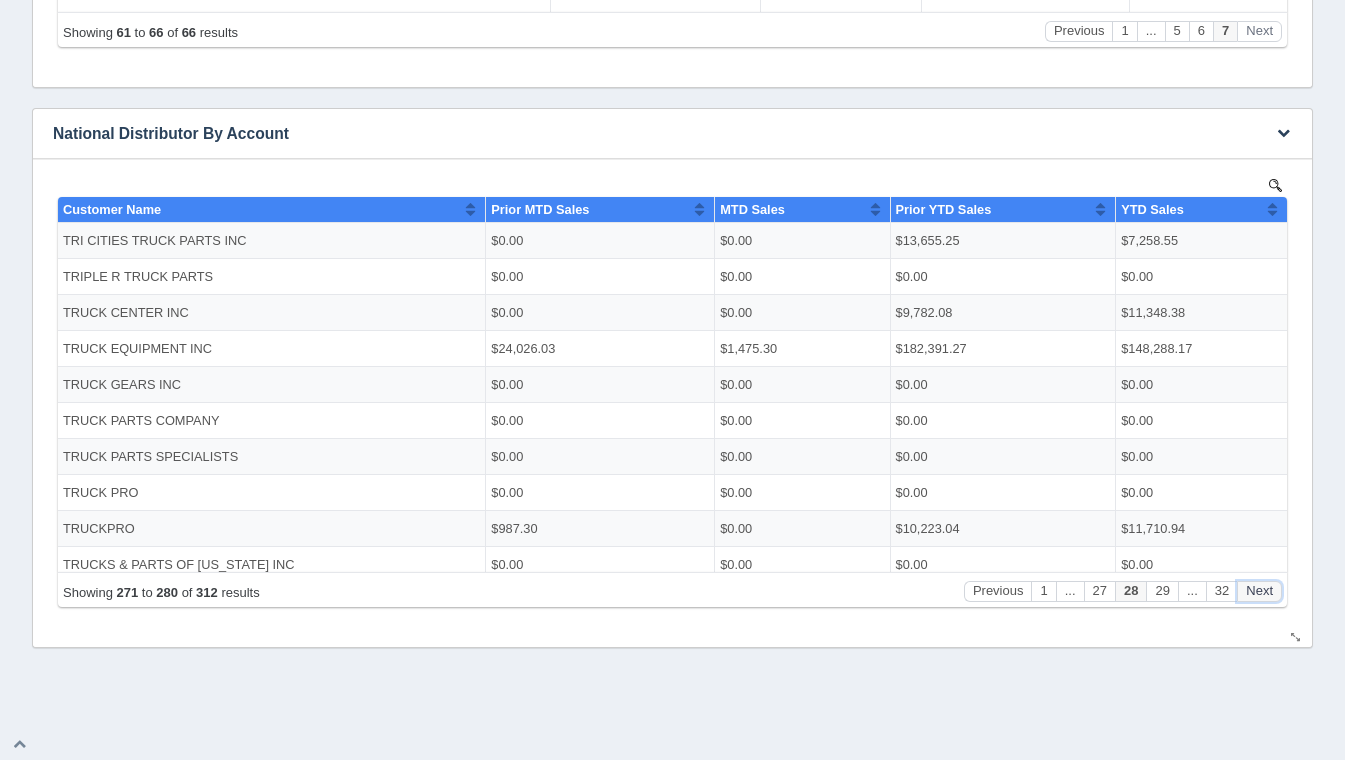 click on "Next" at bounding box center (1259, 590) 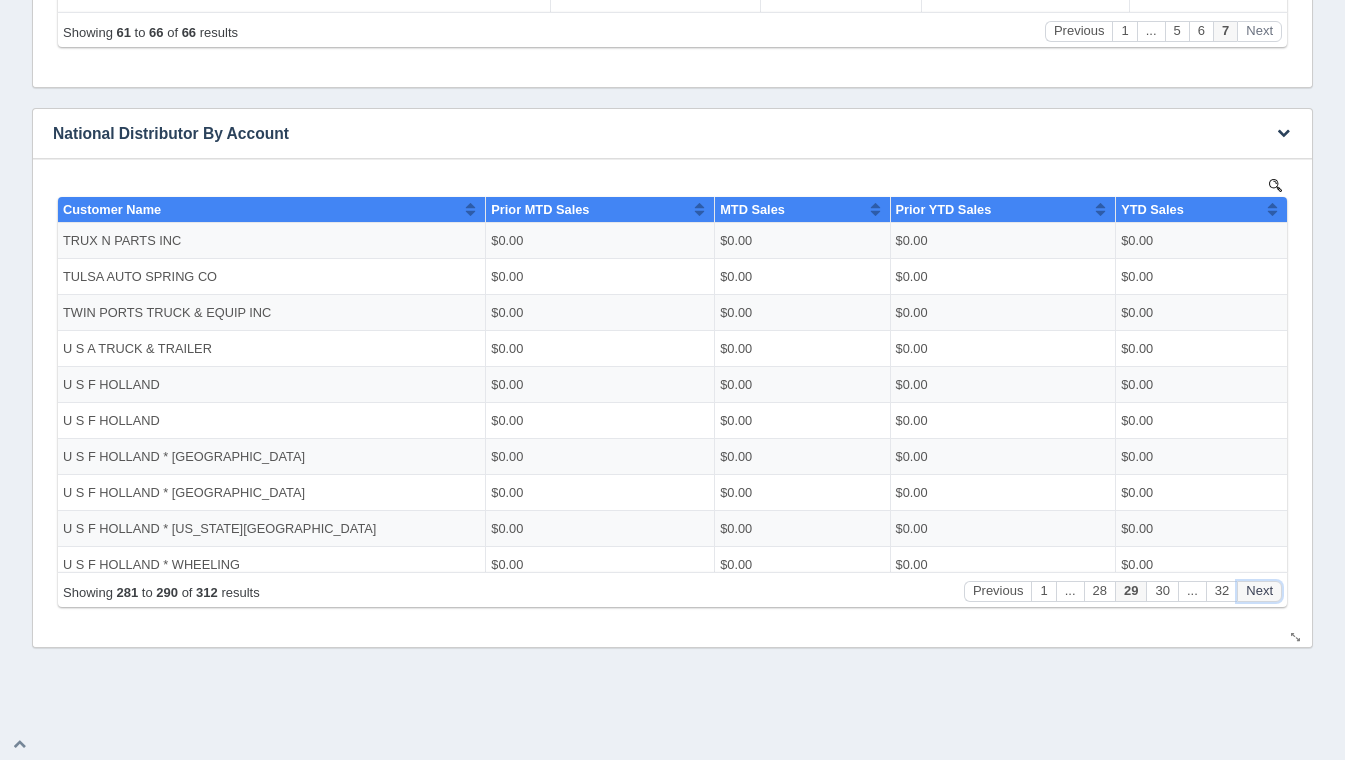 click on "Next" at bounding box center [1259, 590] 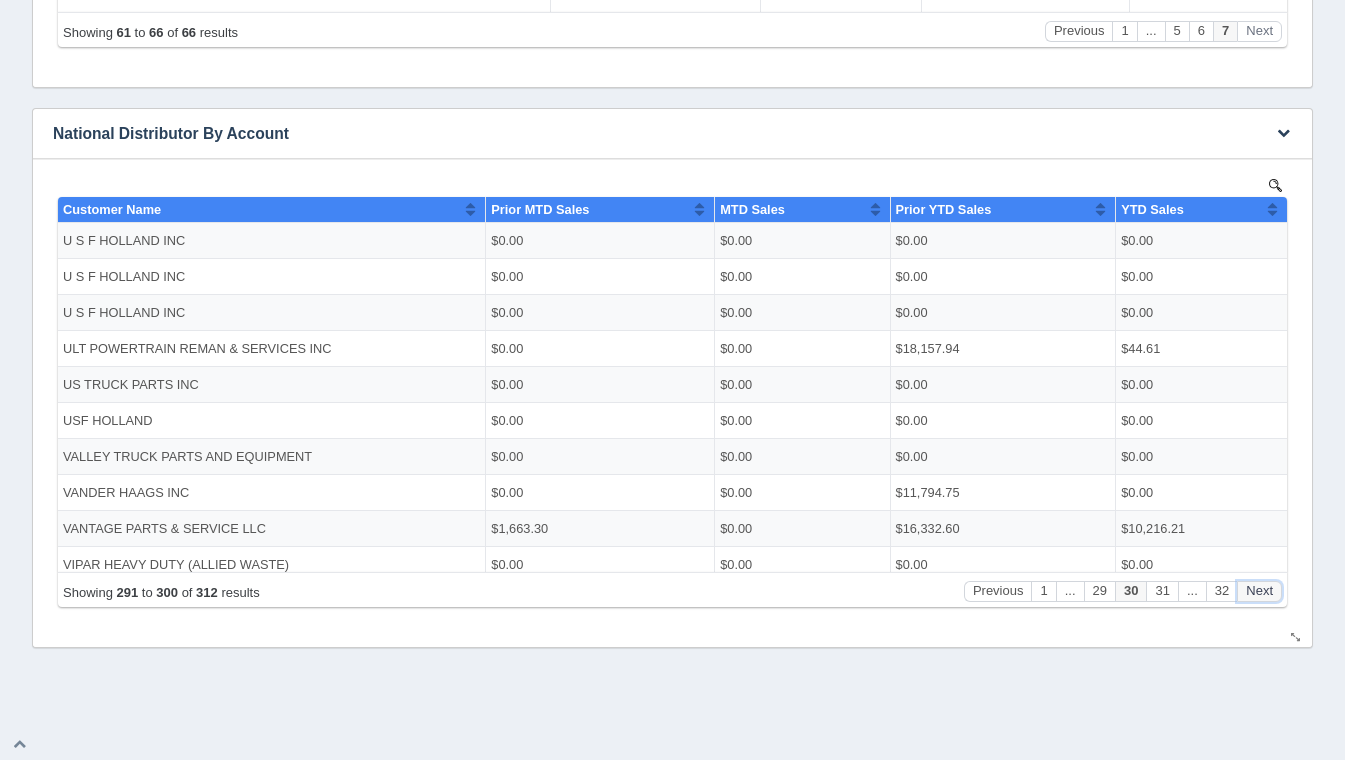 click on "Next" at bounding box center (1259, 590) 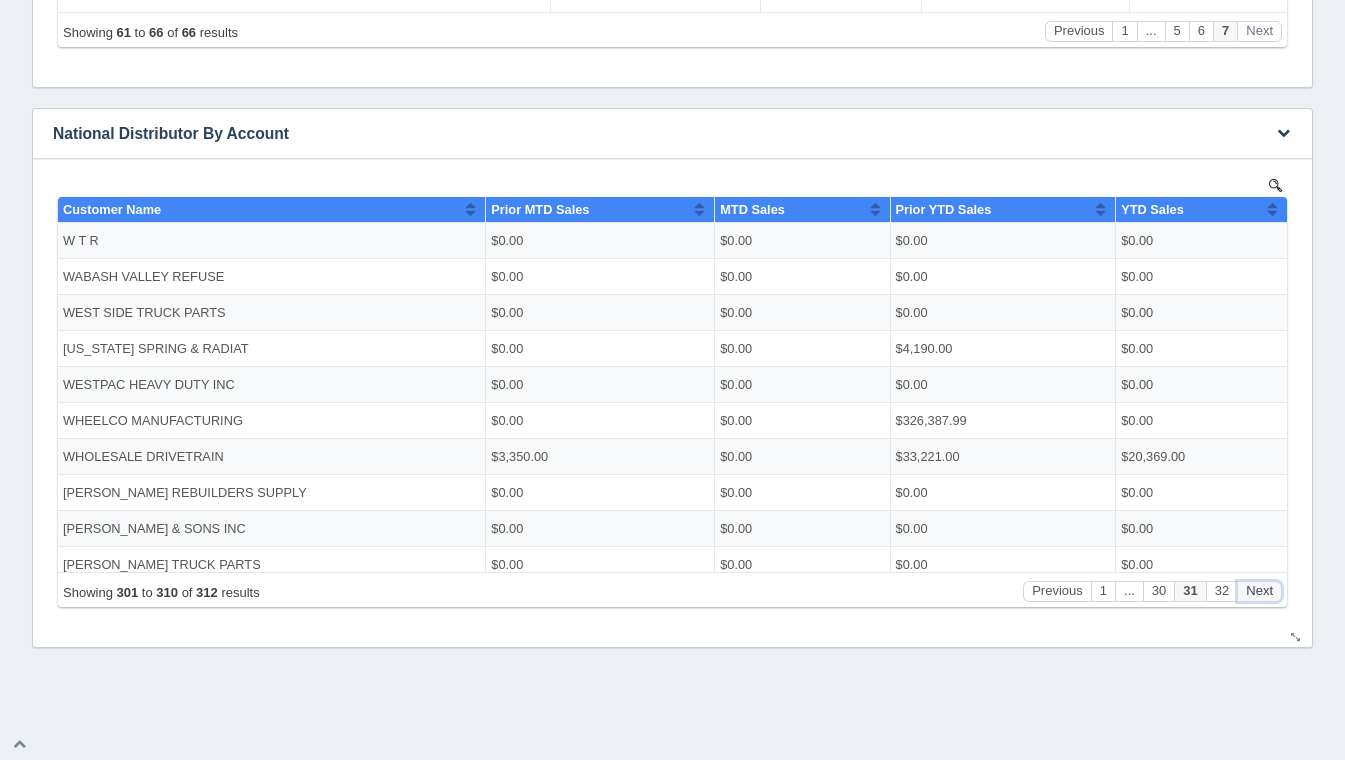 click on "Next" at bounding box center (1259, 590) 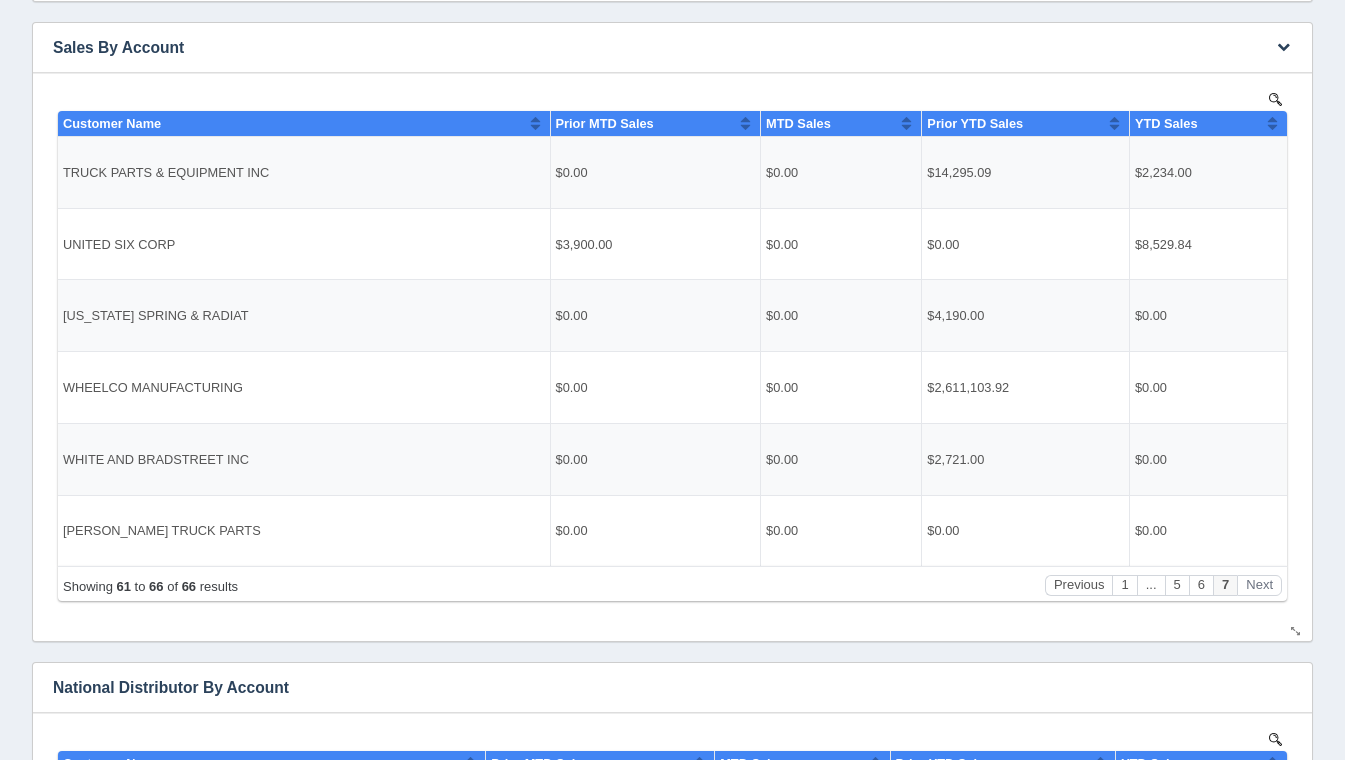 scroll, scrollTop: 376, scrollLeft: 0, axis: vertical 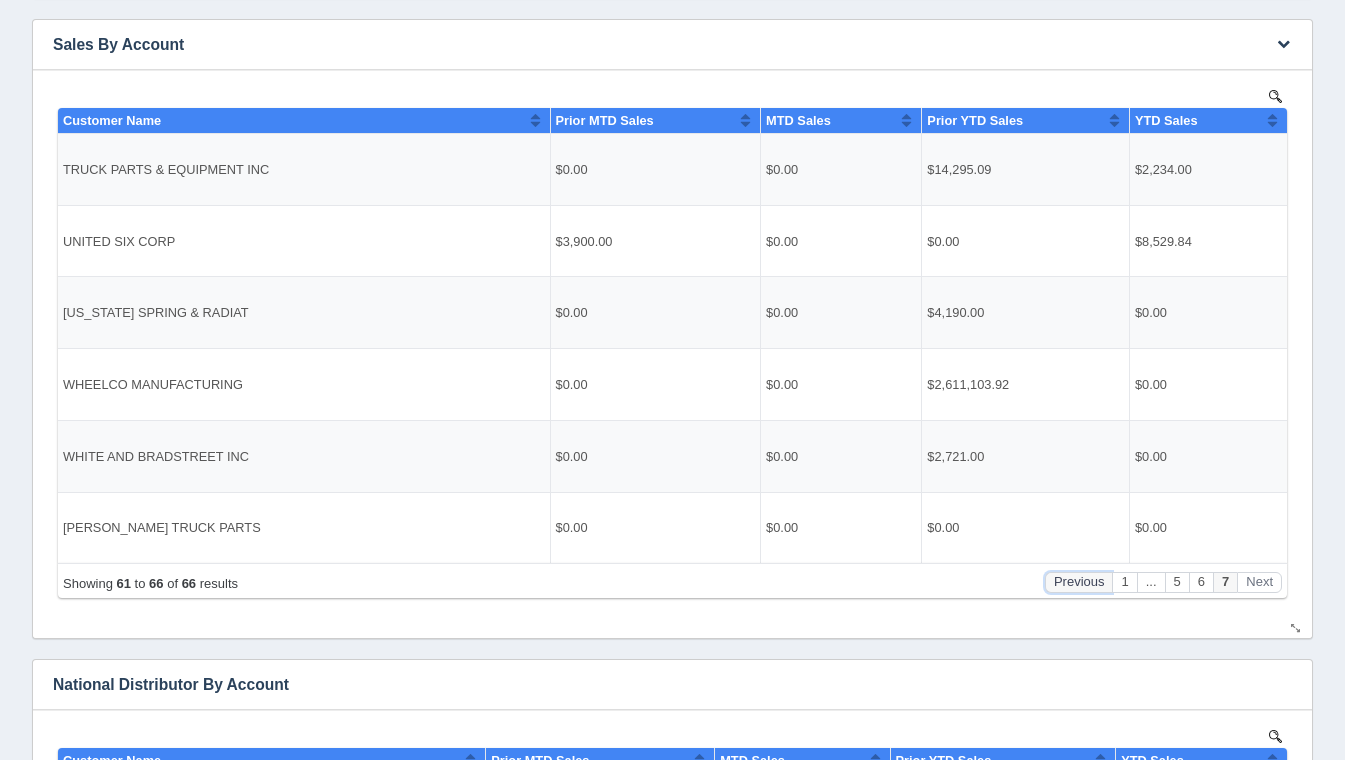 click on "Previous" at bounding box center (1079, 581) 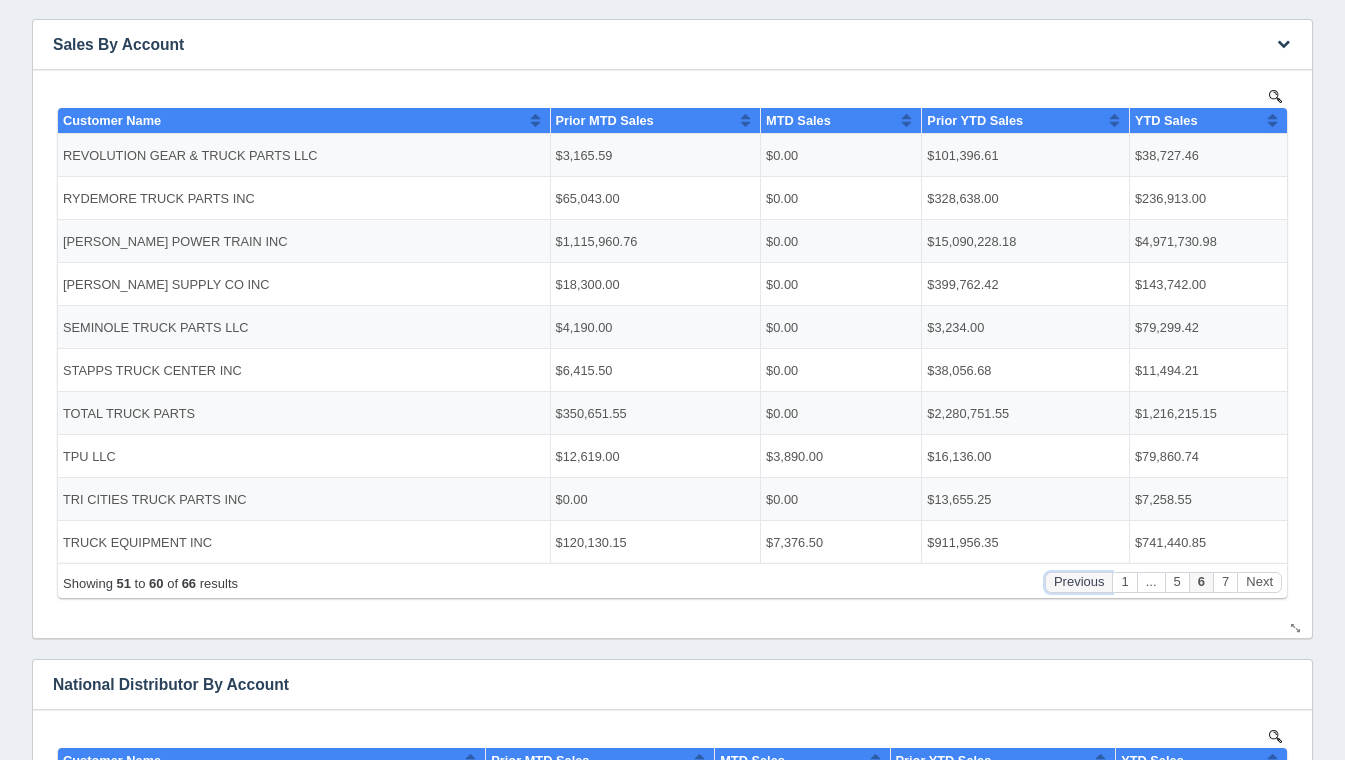 click on "Previous" at bounding box center [1079, 581] 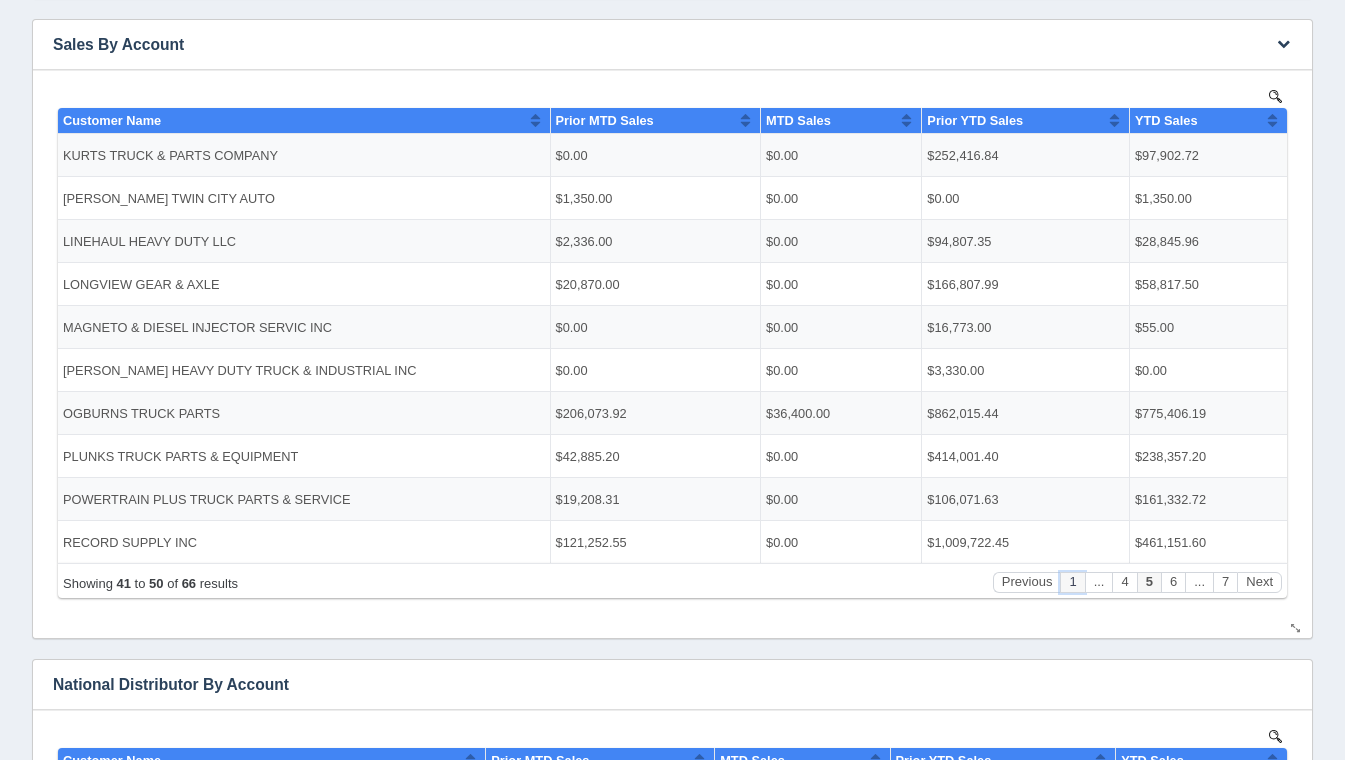 click on "1" at bounding box center (1072, 581) 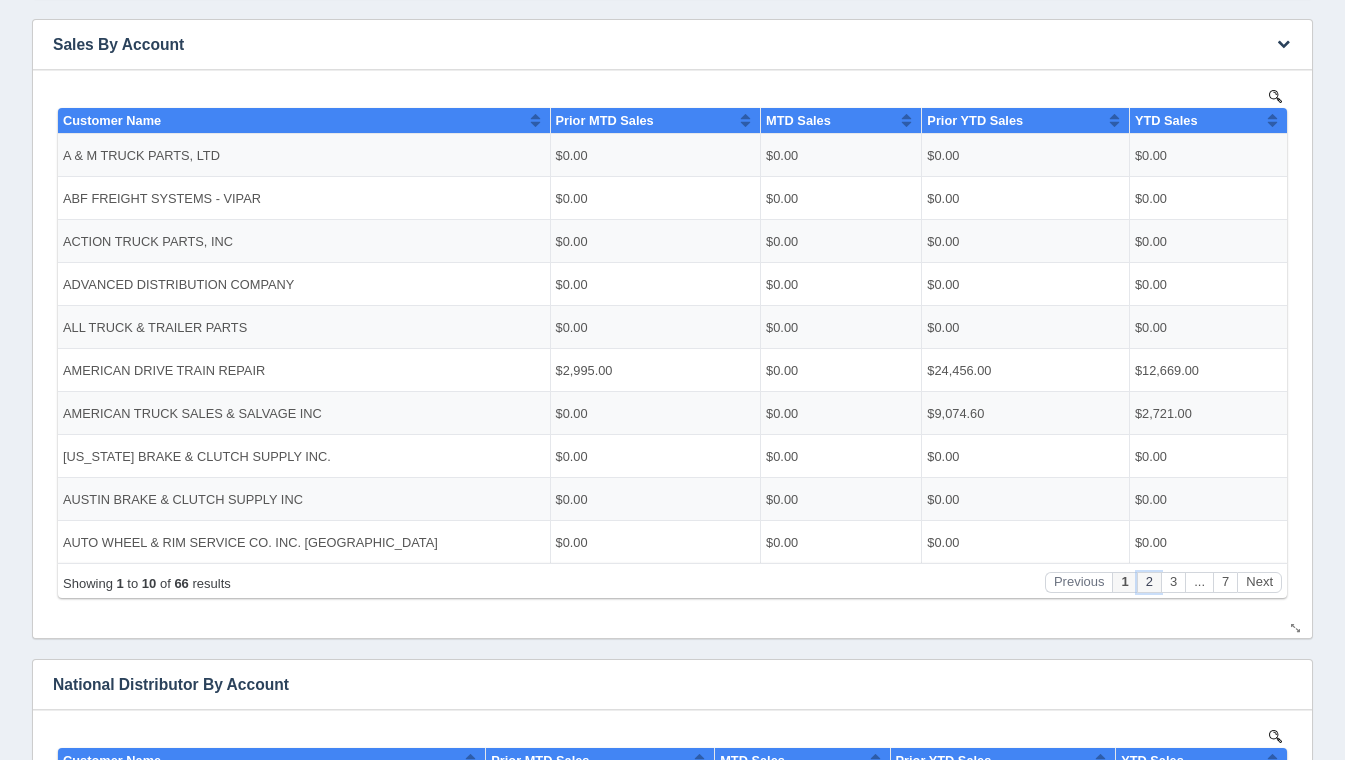 click on "2" at bounding box center [1149, 581] 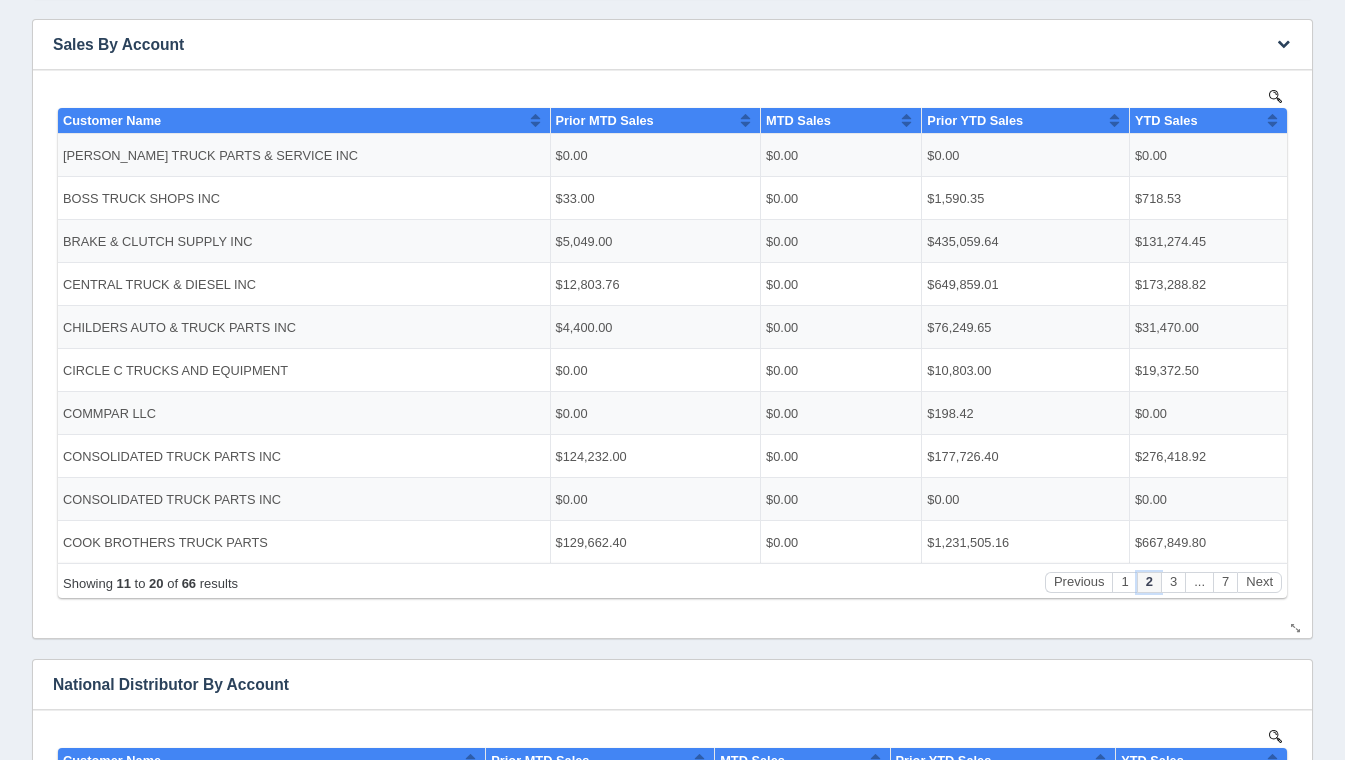 click on "2" at bounding box center (1149, 581) 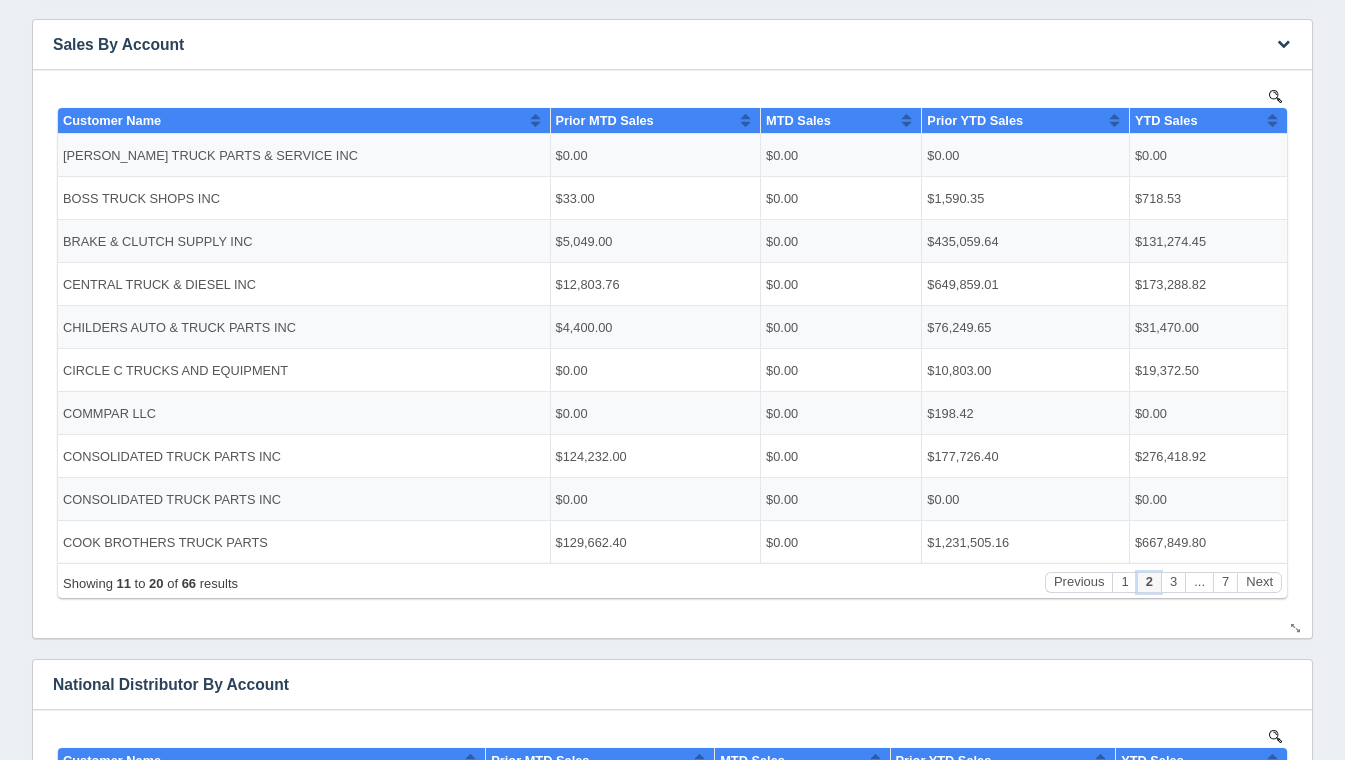 drag, startPoint x: 1150, startPoint y: 579, endPoint x: 1112, endPoint y: 564, distance: 40.853397 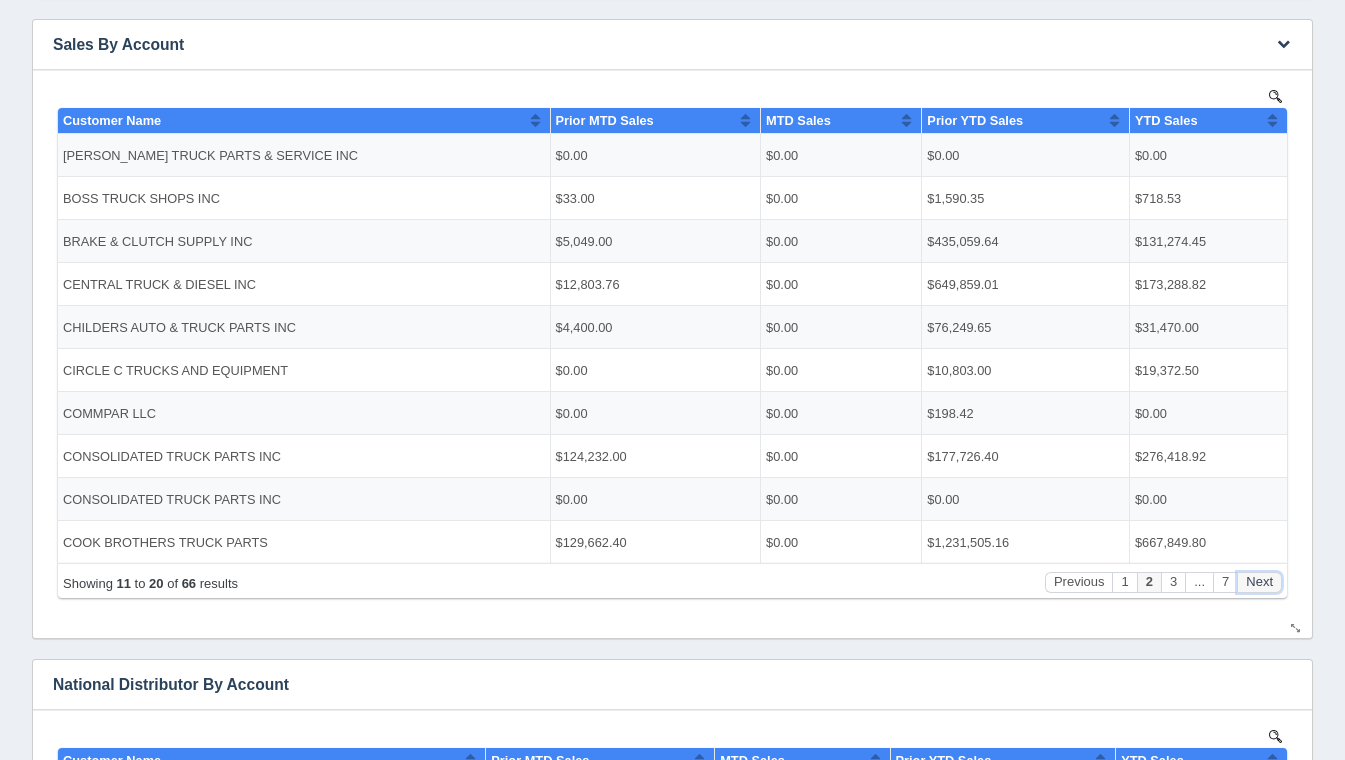 click on "Next" at bounding box center (1259, 581) 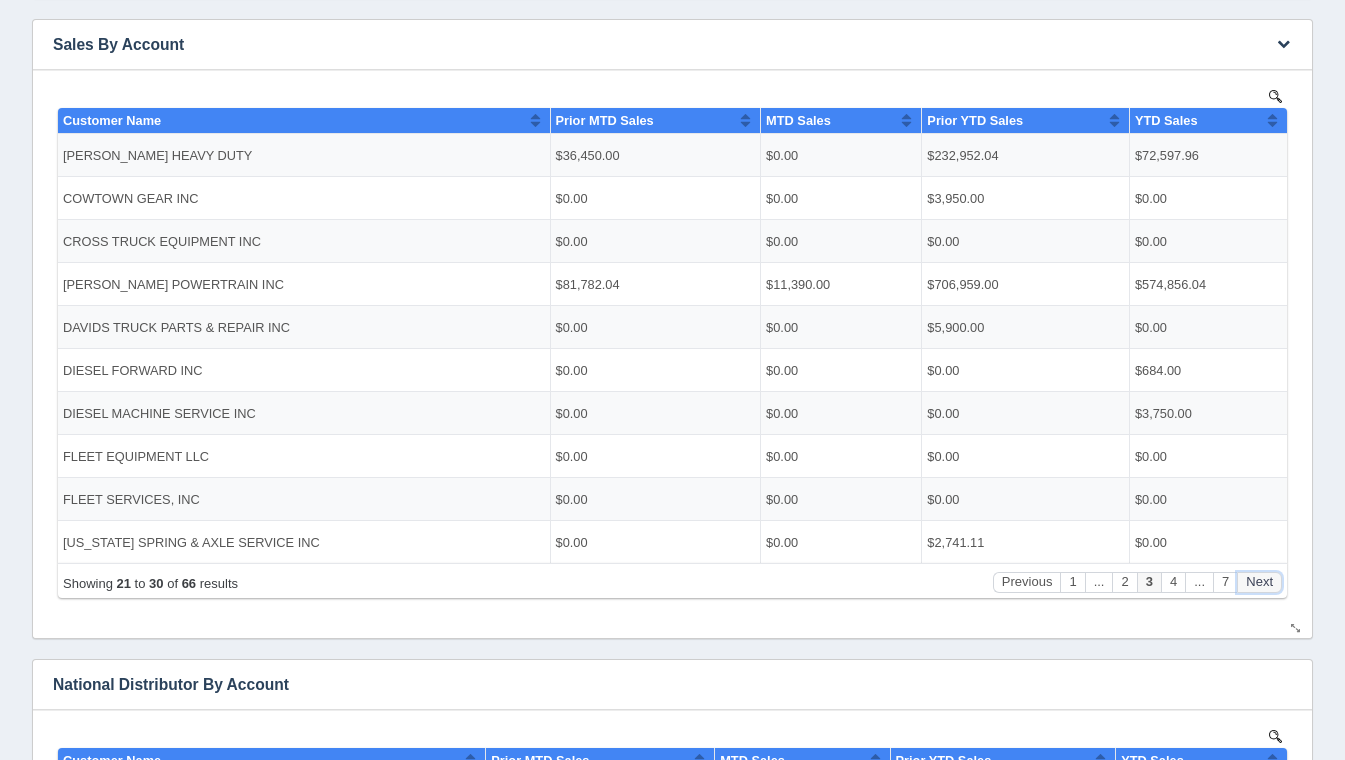 click on "Next" at bounding box center (1259, 581) 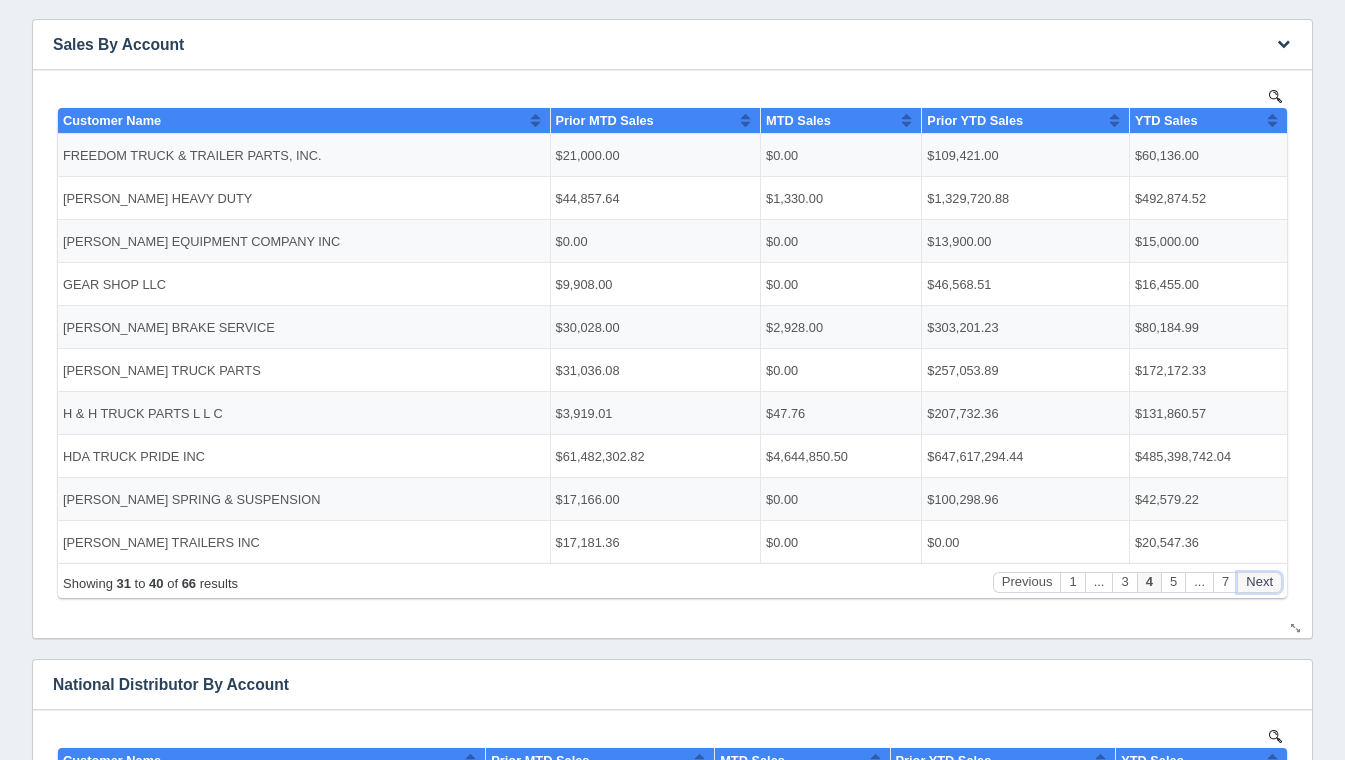 click on "Next" at bounding box center (1259, 581) 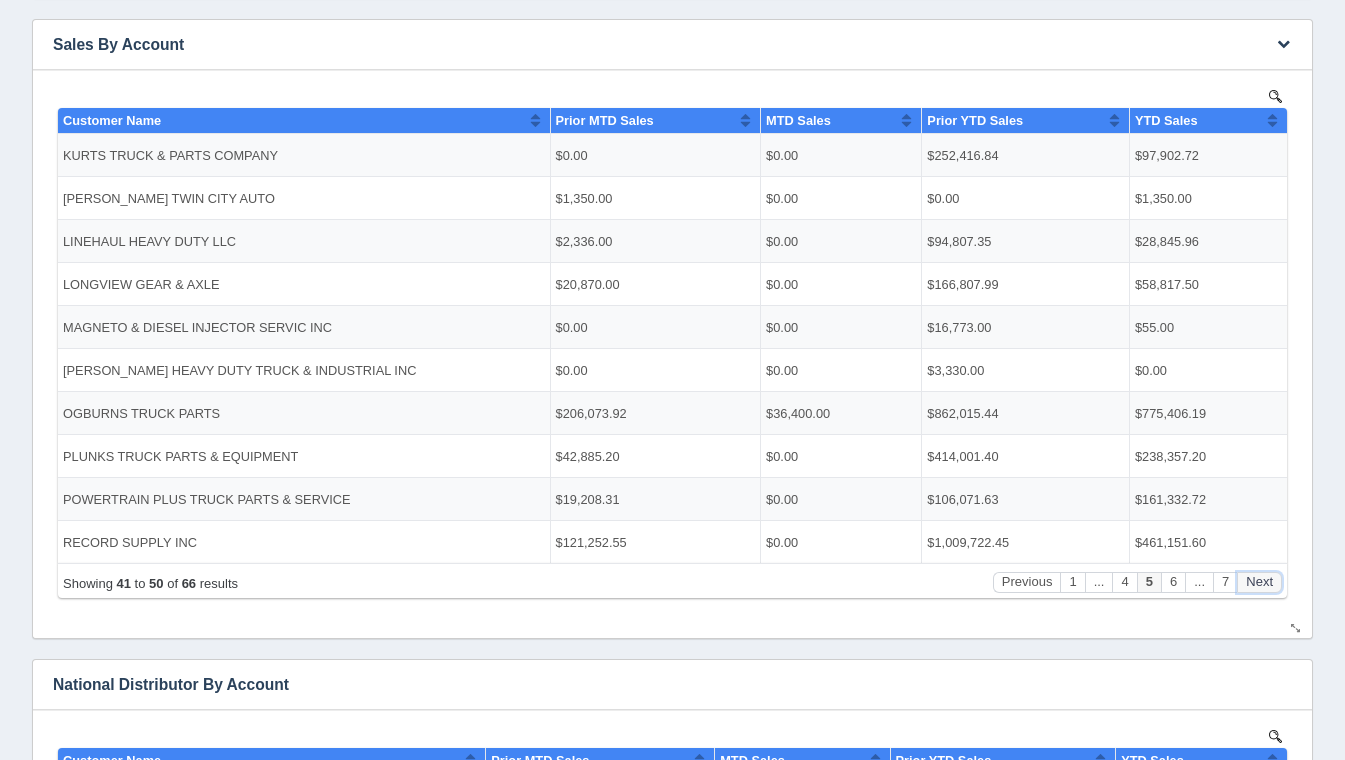 click on "Next" at bounding box center [1259, 581] 